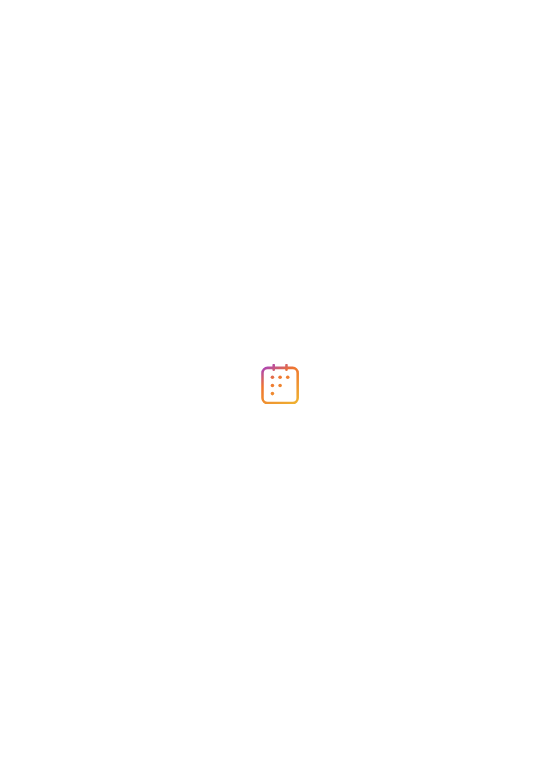 scroll, scrollTop: 0, scrollLeft: 0, axis: both 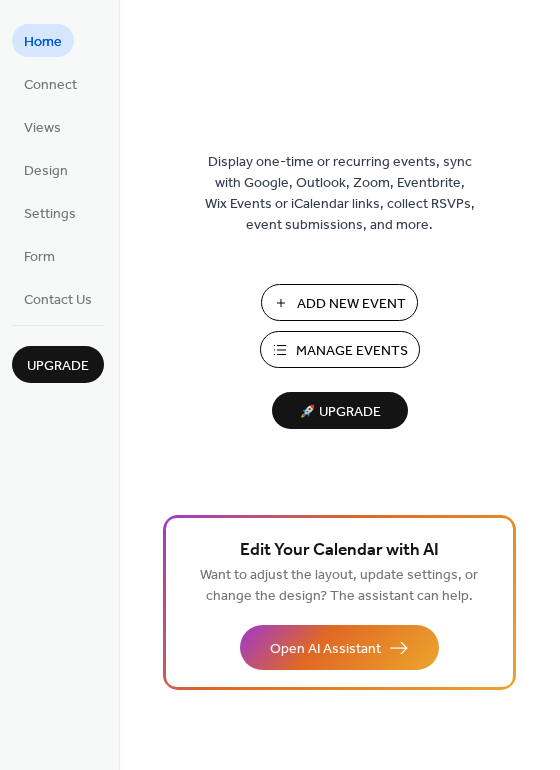 click on "Manage Events" at bounding box center [352, 351] 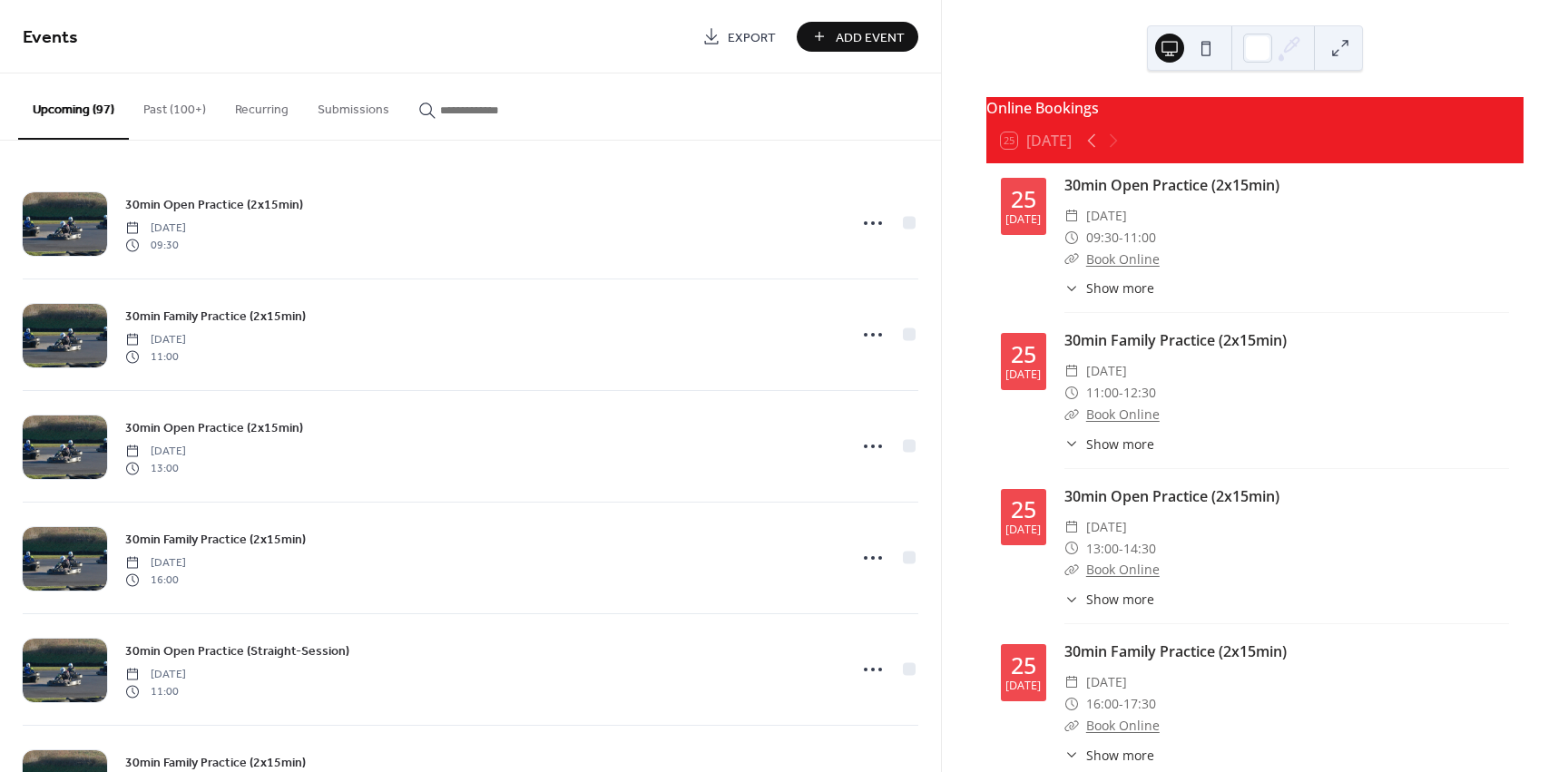 scroll, scrollTop: 0, scrollLeft: 0, axis: both 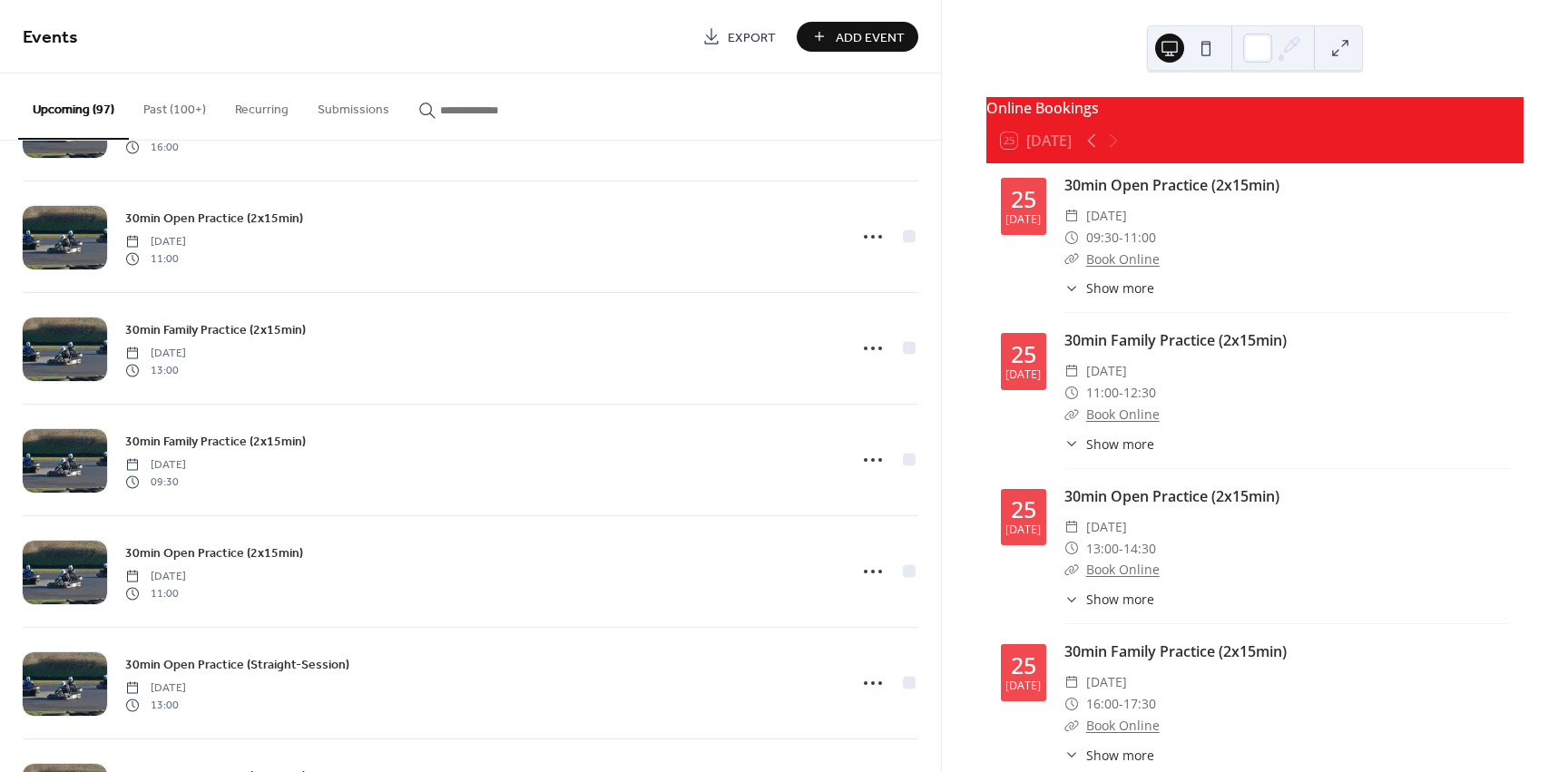 click on "Online Bookings 25 [DATE] [DATE] 30min Open Practice (2x15min) ​ [DATE] ​ 09:30 - 11:00 ​ Book Online ​ Show more Have a go in our karts starting from £42.50! Open sessions are for teens and adults. Inexperienced drivers are still welcome.  - No experience or equipment required - Min' age 12yrs+ | Min' height 147cm+ - GX200s & GX270s only [DATE] 30min Family Practice (2x15min) ​ [DATE] ​ 11:00 - 12:30 ​ Book Online ​ Show more Have a go in our karts from £42.50! Family sessions are for inexperienced drivers and family groups.   - No experience or equipment required - Min' age 8yrs+ | Min' height 119cm+ - GX160 Cadets & GX200s only [DATE] 30min Open Practice (2x15min) ​ [DATE] ​ 13:00 - 14:30 ​ Book Online ​ Show more Have a go in our karts starting from £42.50! Open sessions are for teens and adults. Inexperienced drivers are still welcome.  - No experience or equipment required - Min' age 12yrs+ | Min' height 147cm+ - GX200s & GX270s only" at bounding box center (1255, 386) 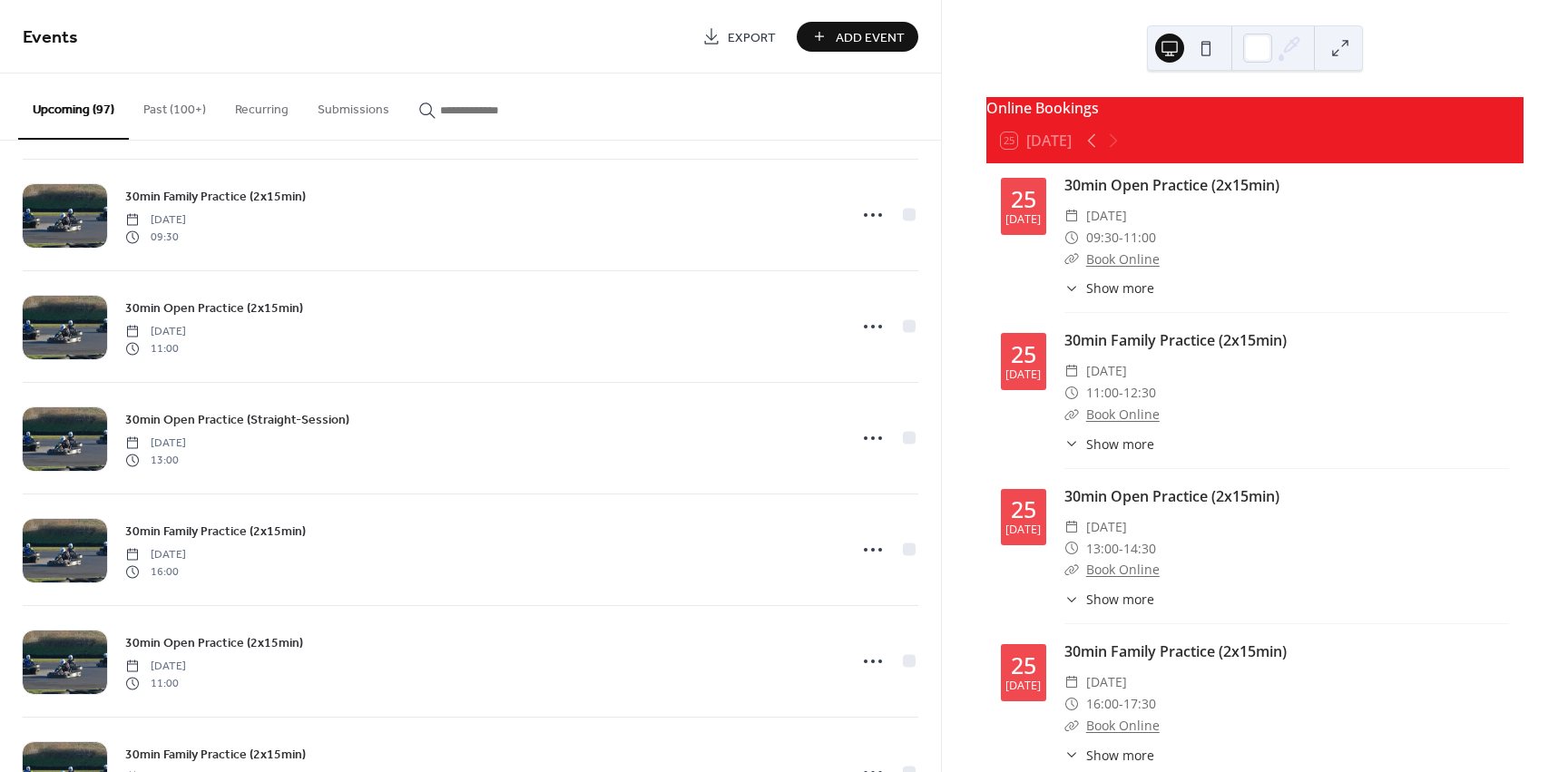 scroll, scrollTop: 1925, scrollLeft: 0, axis: vertical 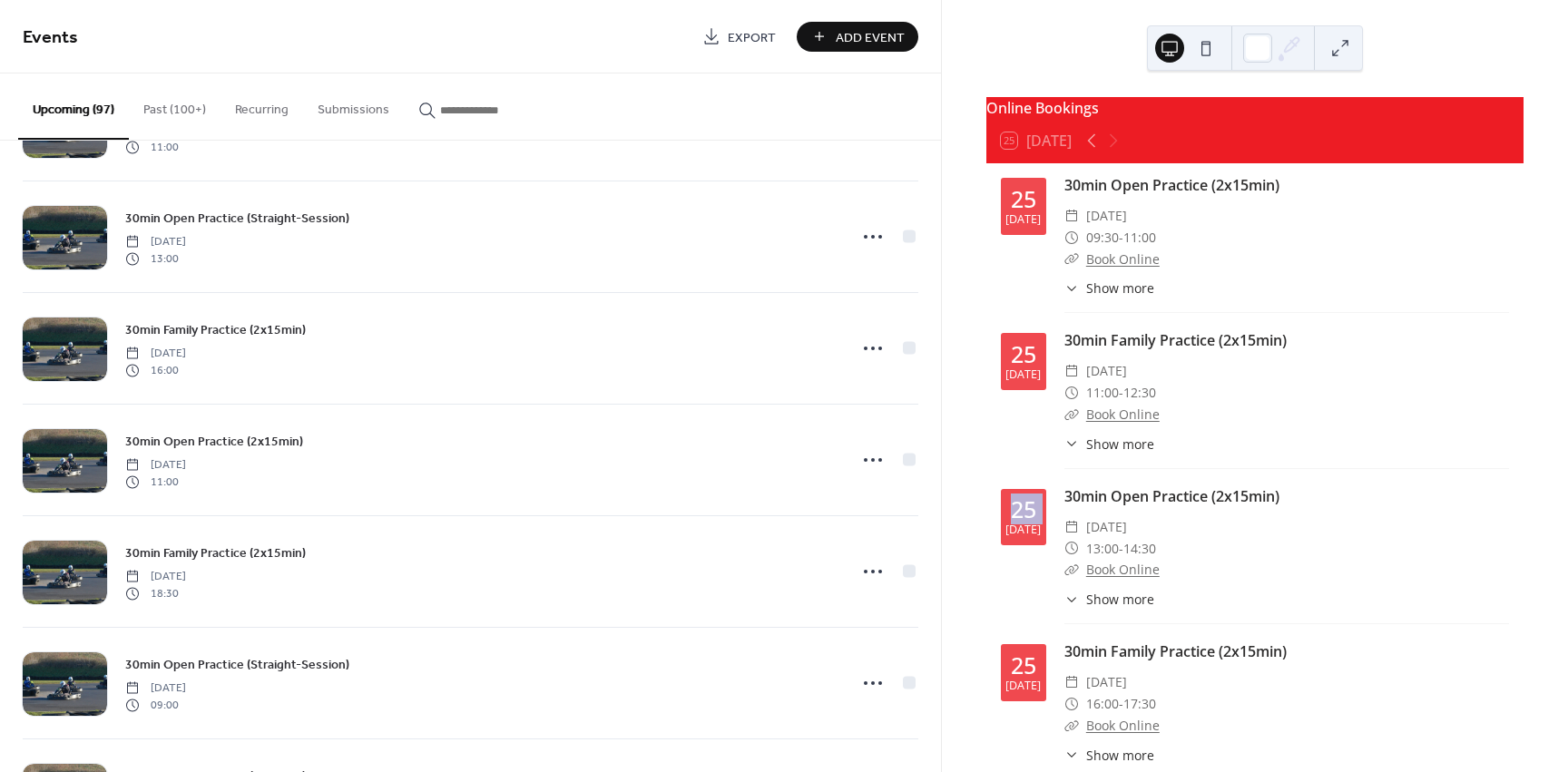 drag, startPoint x: 942, startPoint y: 561, endPoint x: 942, endPoint y: 536, distance: 25 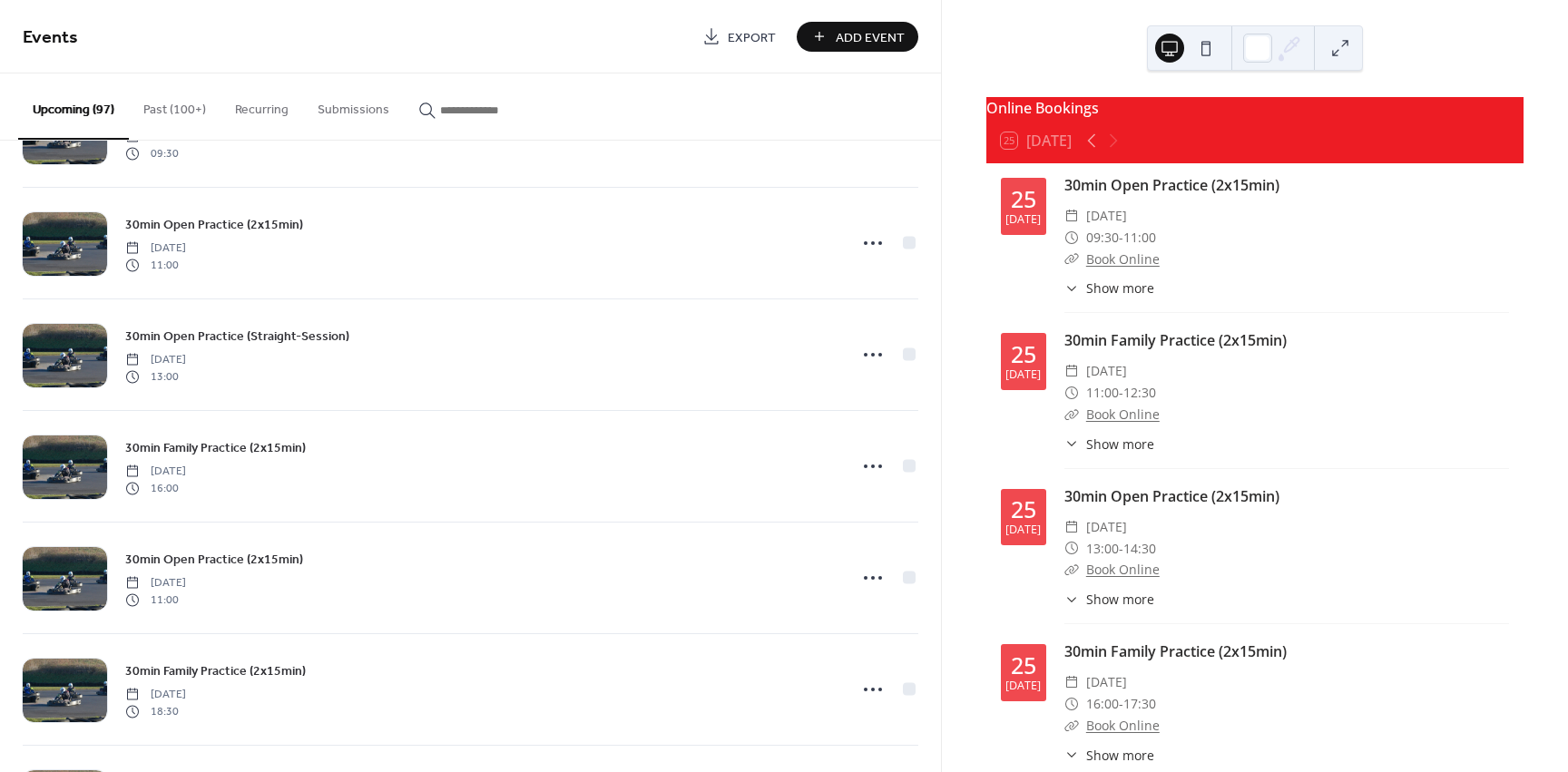 scroll, scrollTop: 1998, scrollLeft: 0, axis: vertical 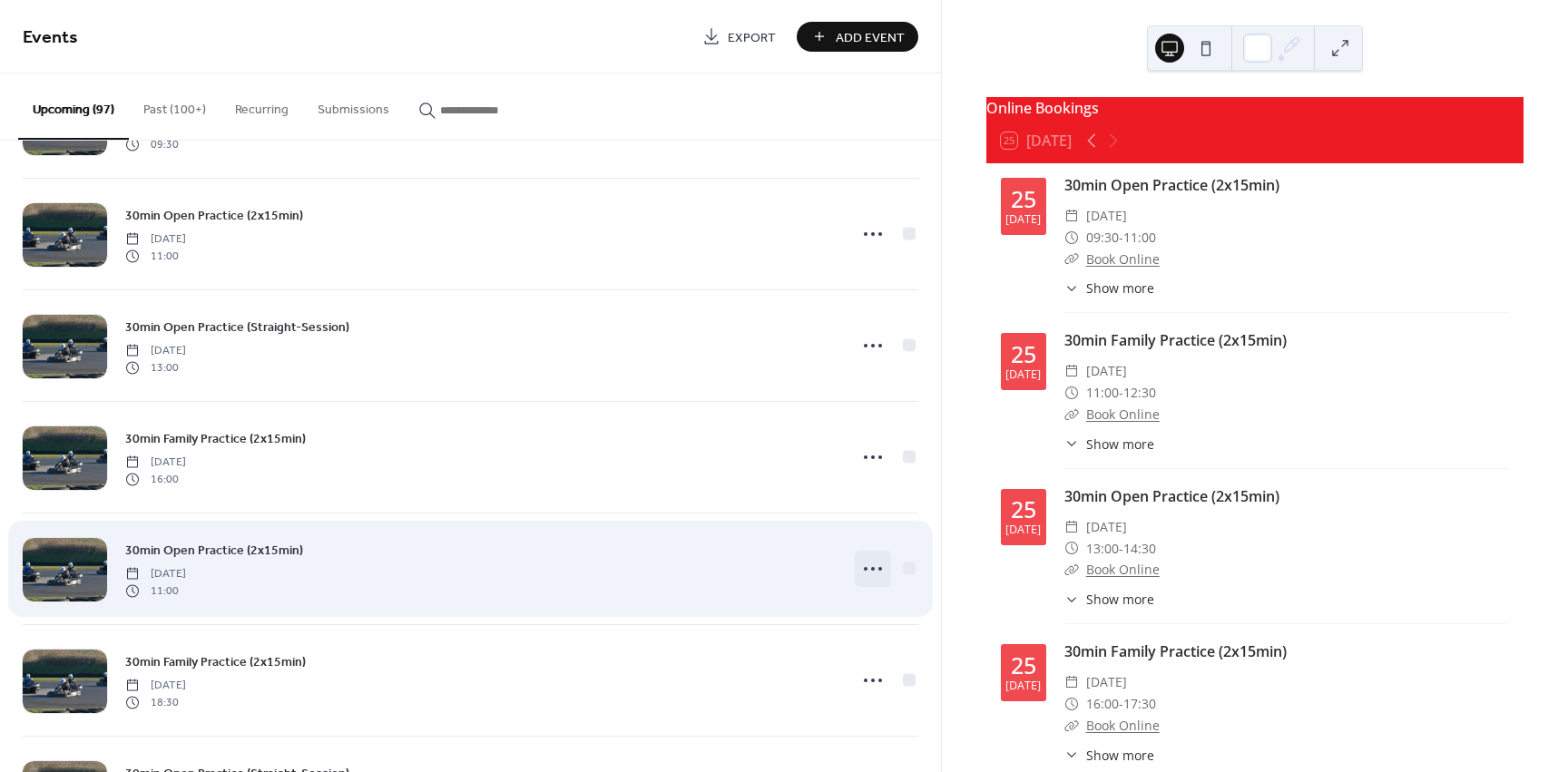 click 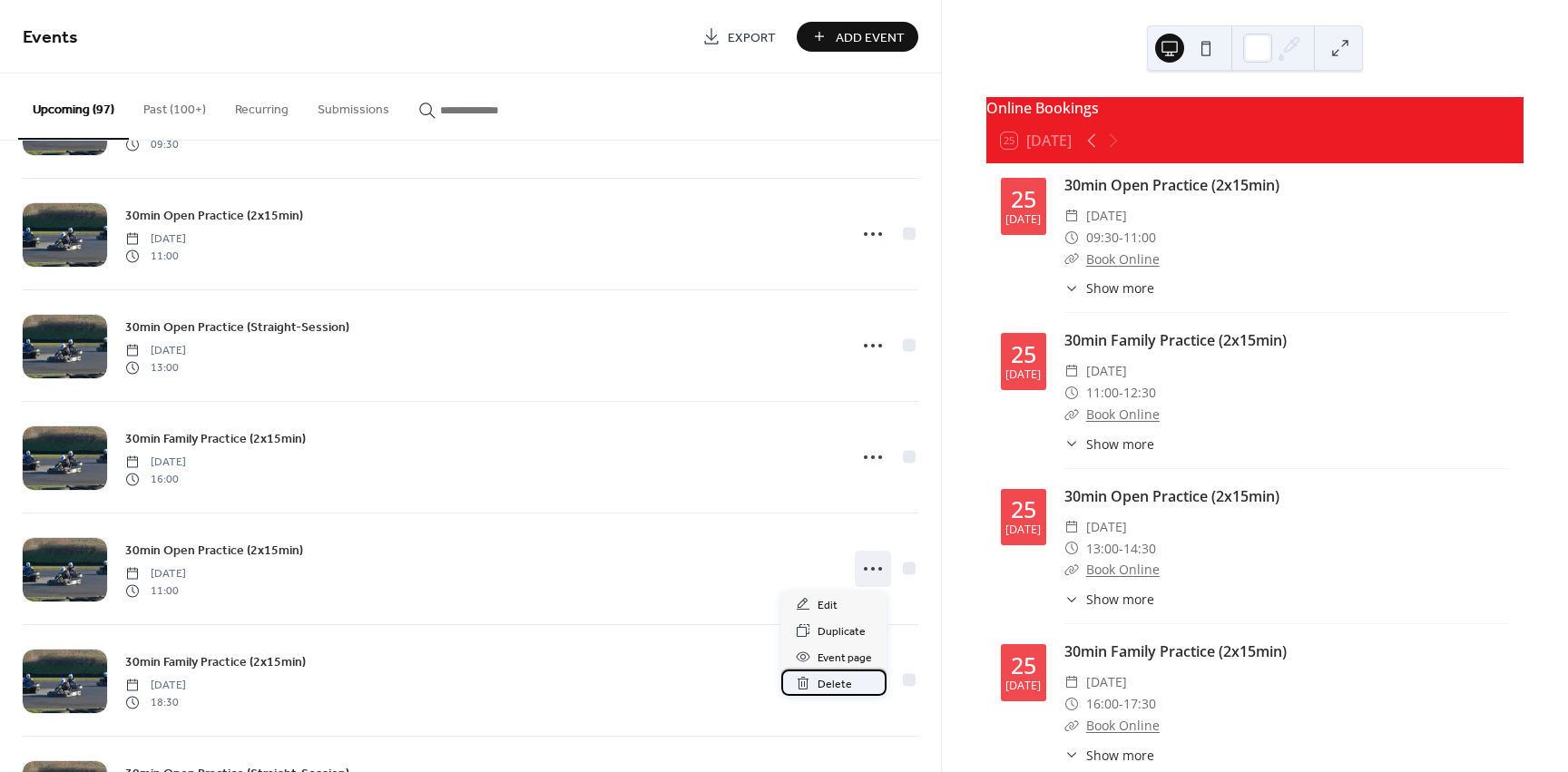 click on "Delete" at bounding box center (835, 684) 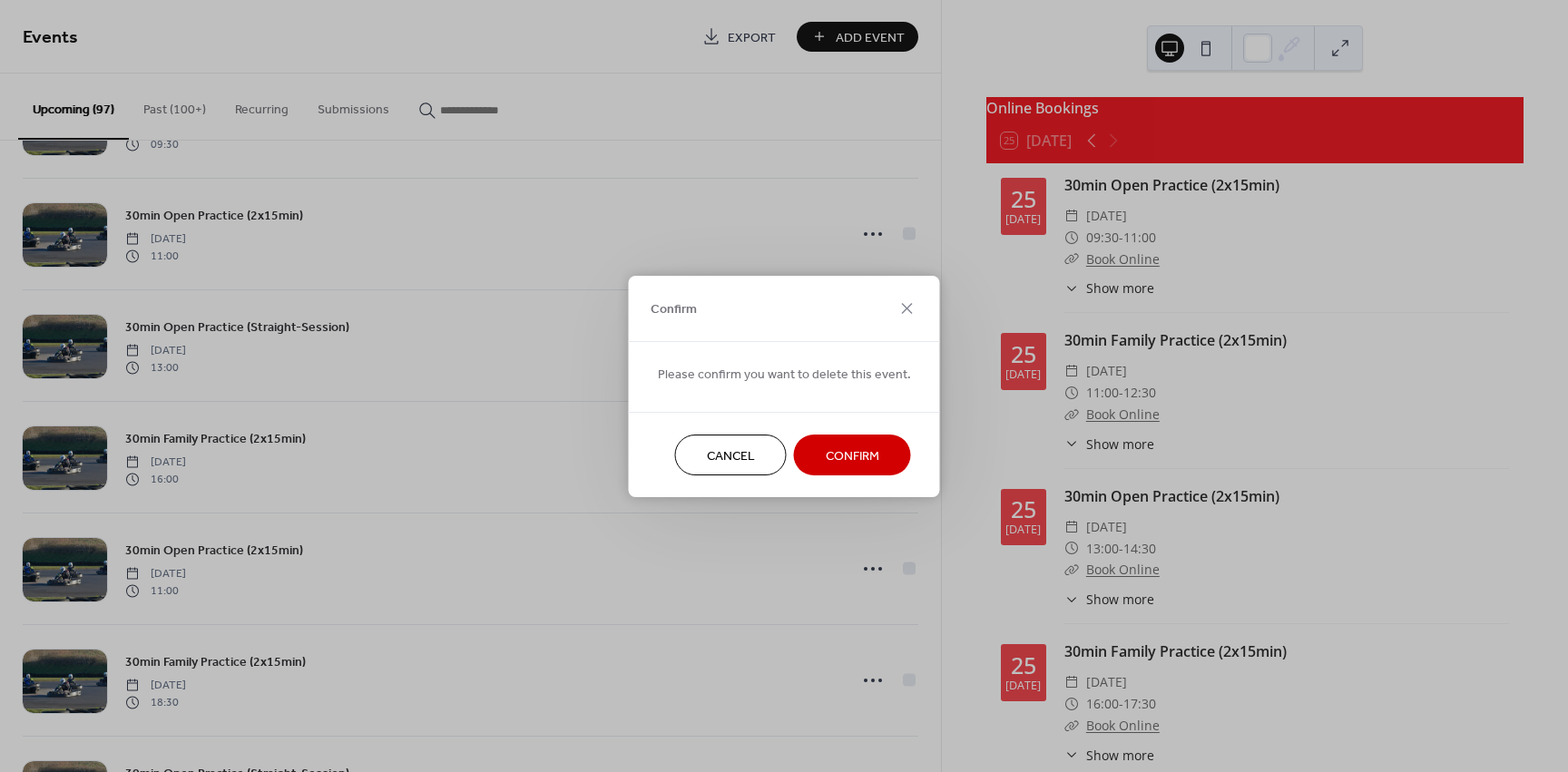 click on "Confirm" at bounding box center (852, 455) 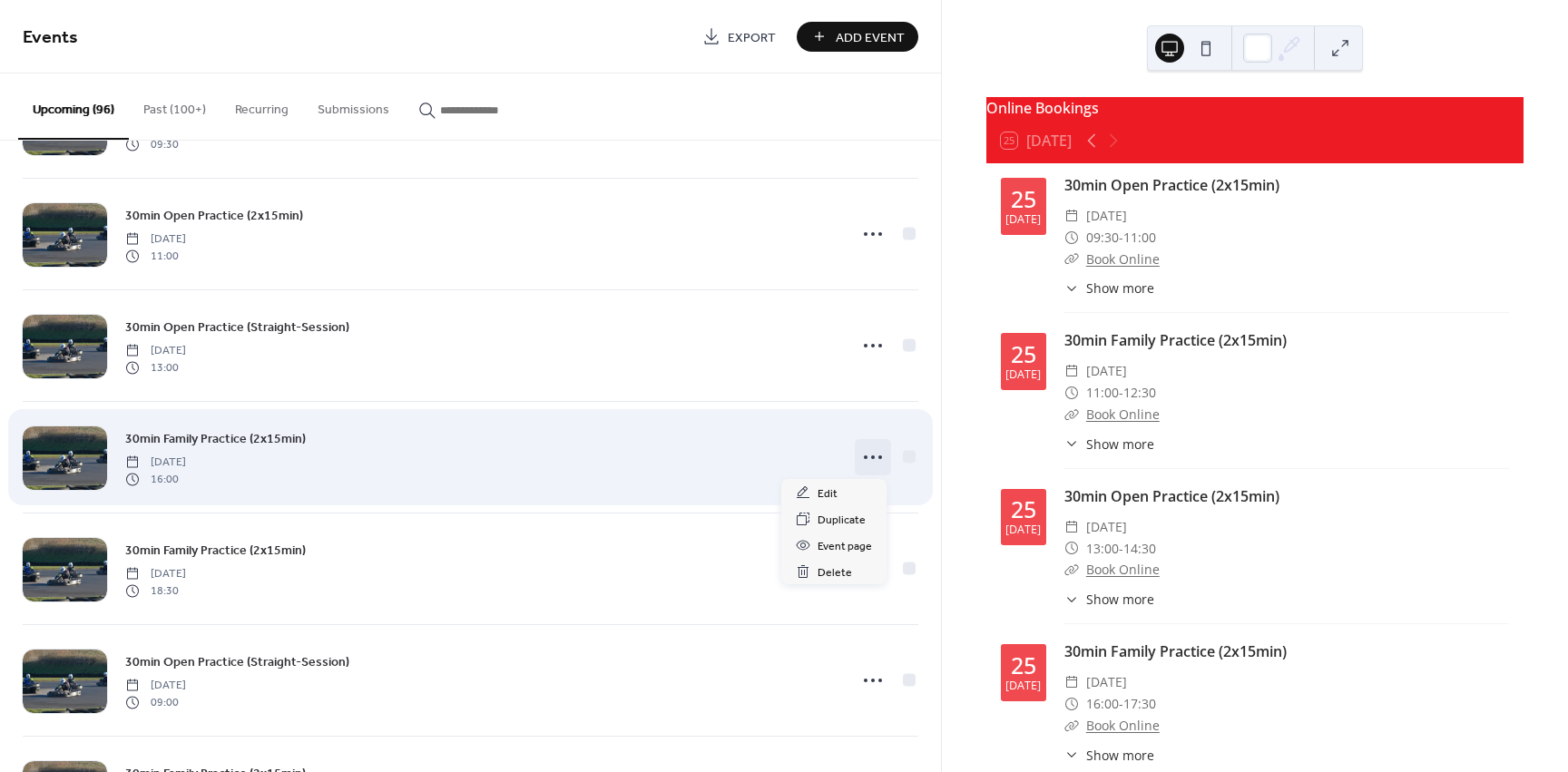 click 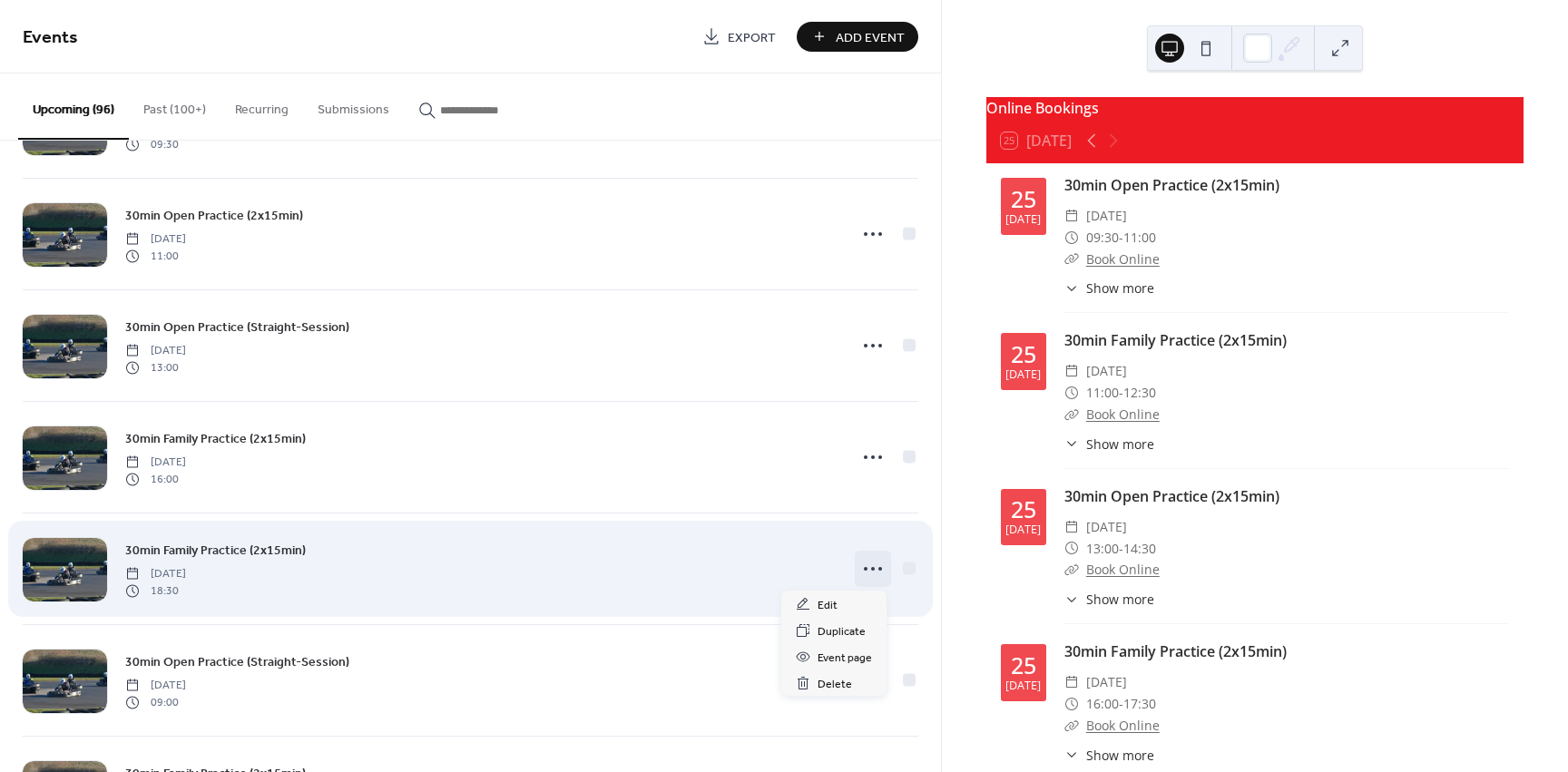 click 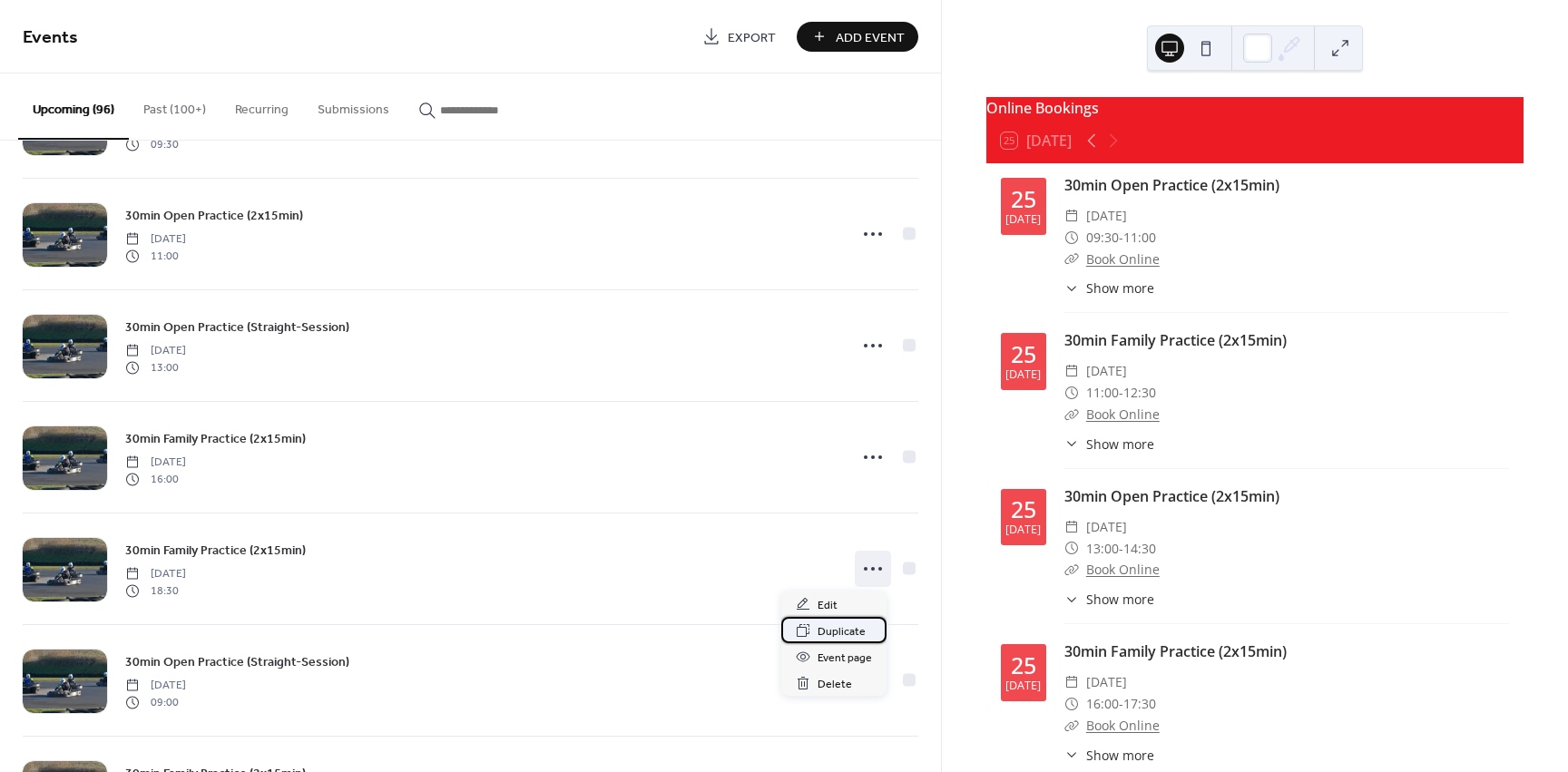 click on "Duplicate" at bounding box center [841, 631] 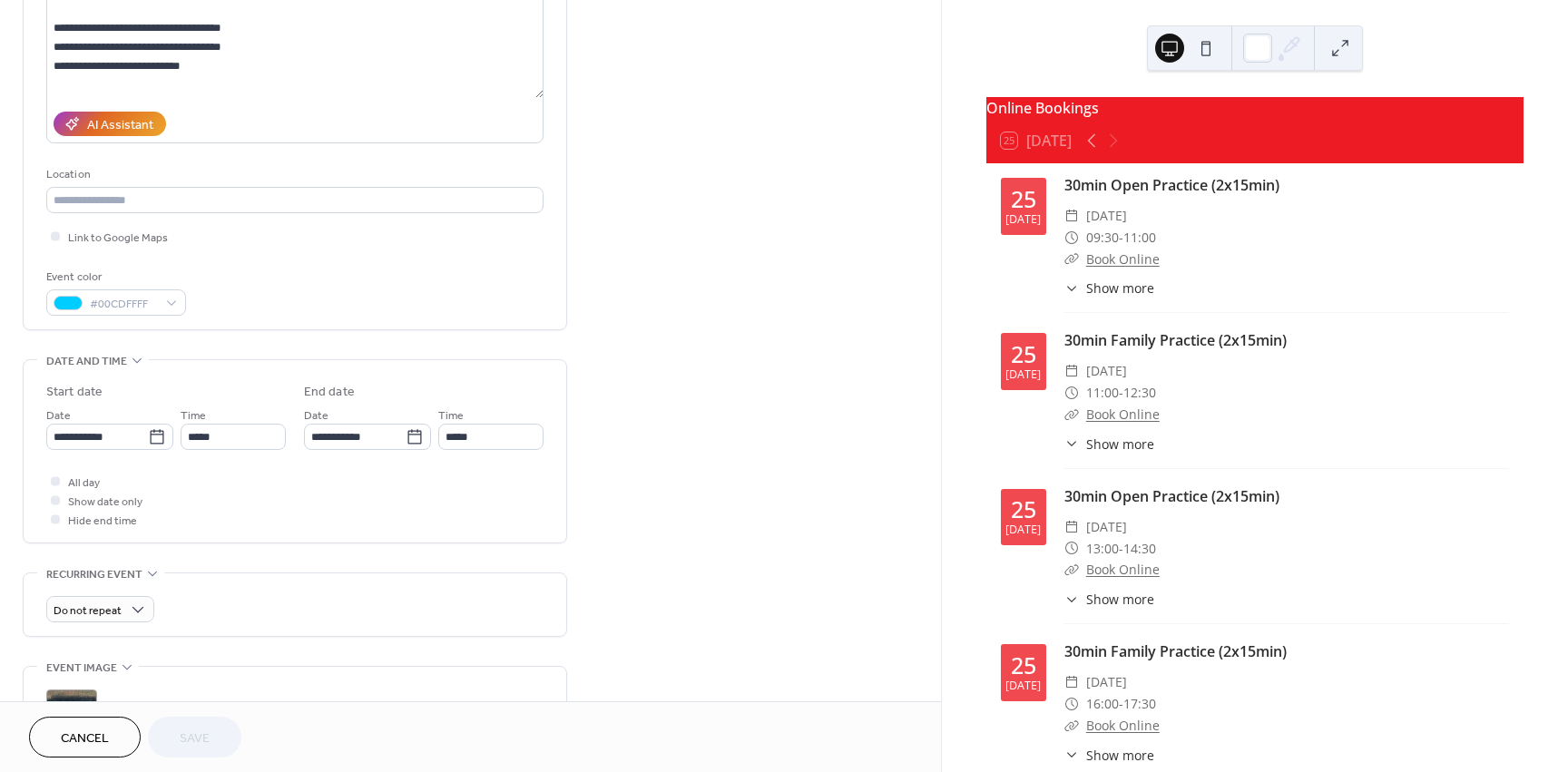 scroll, scrollTop: 240, scrollLeft: 0, axis: vertical 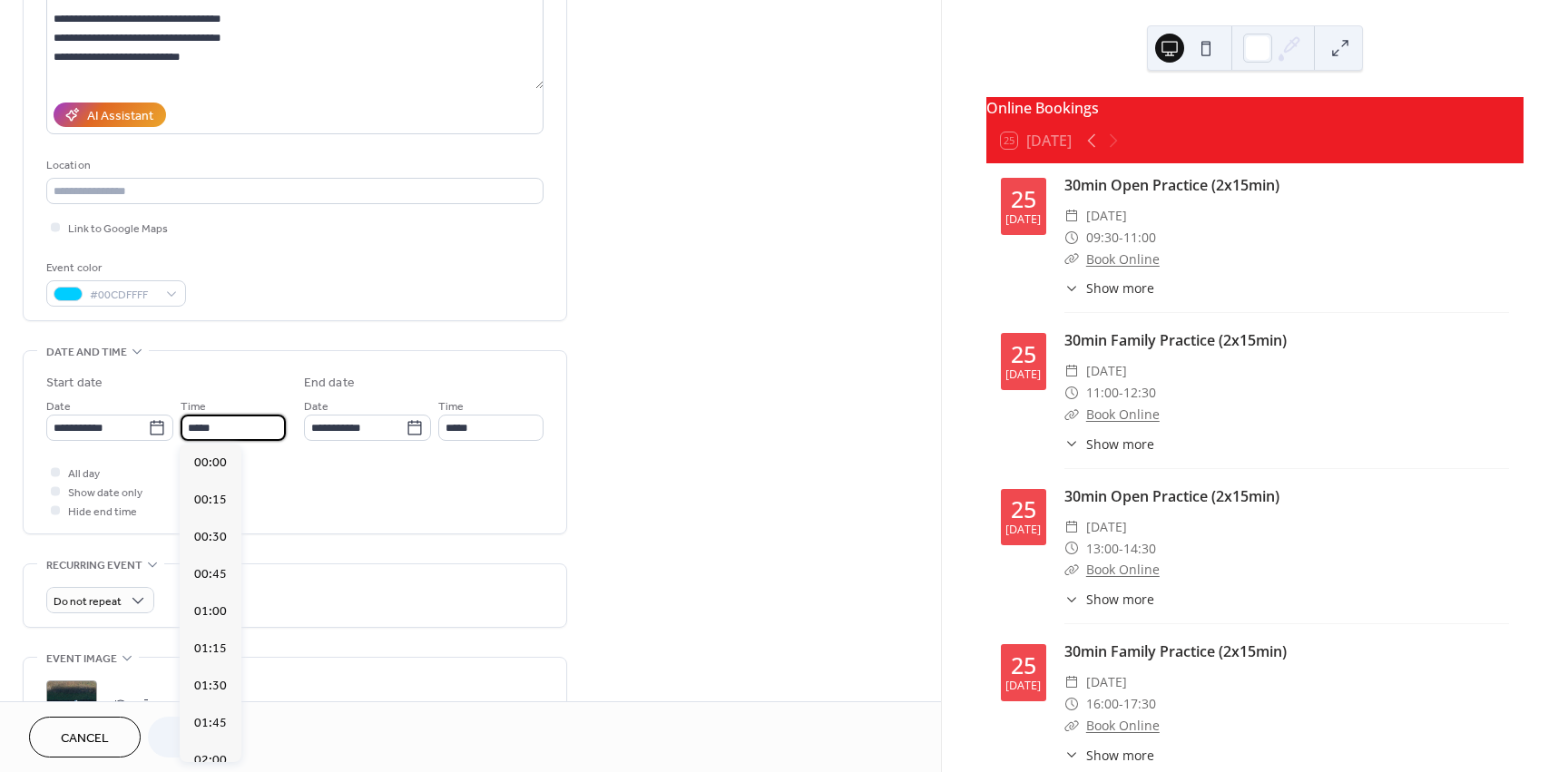 click on "*****" at bounding box center (233, 427) 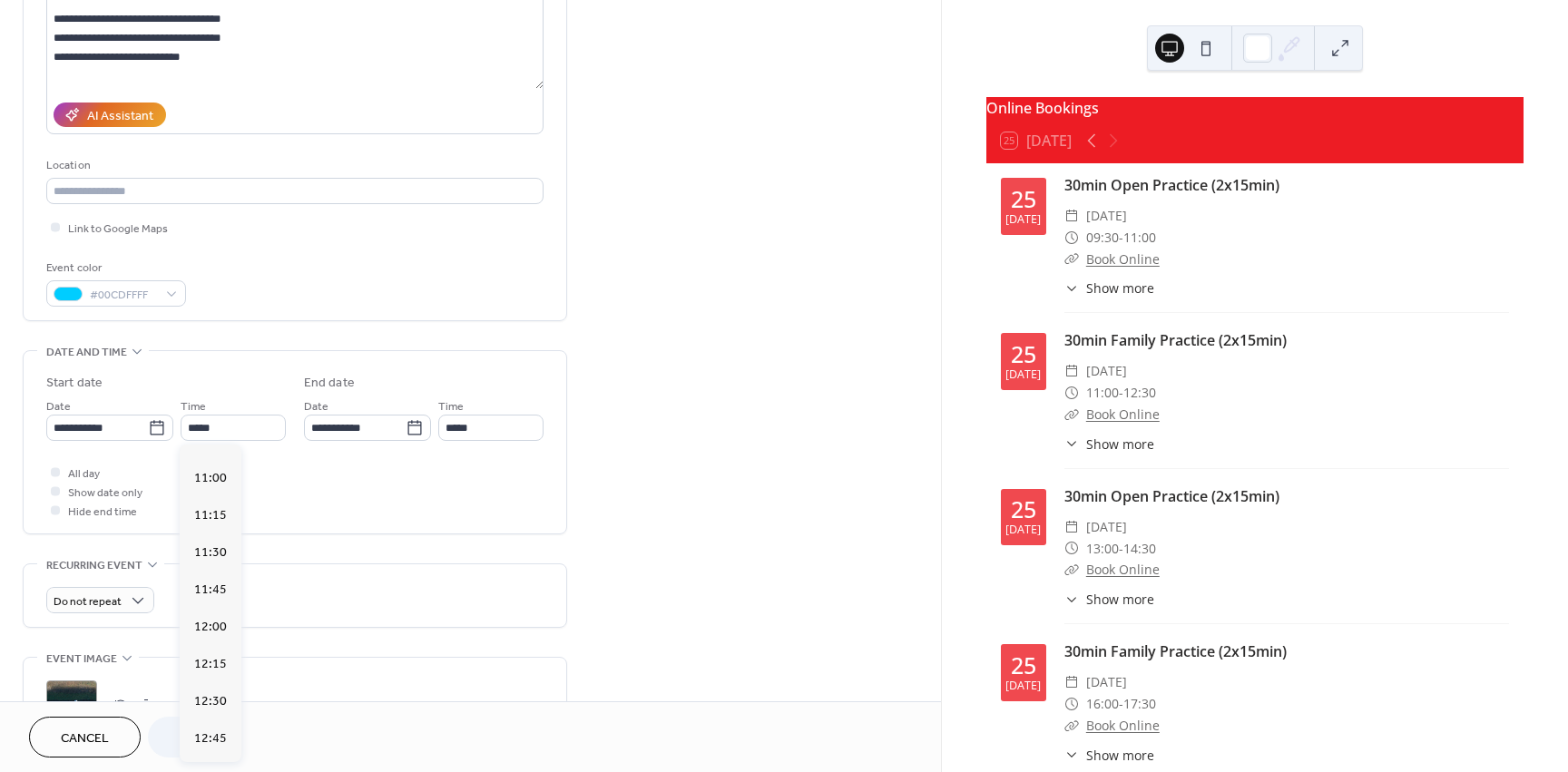 scroll, scrollTop: 1560, scrollLeft: 0, axis: vertical 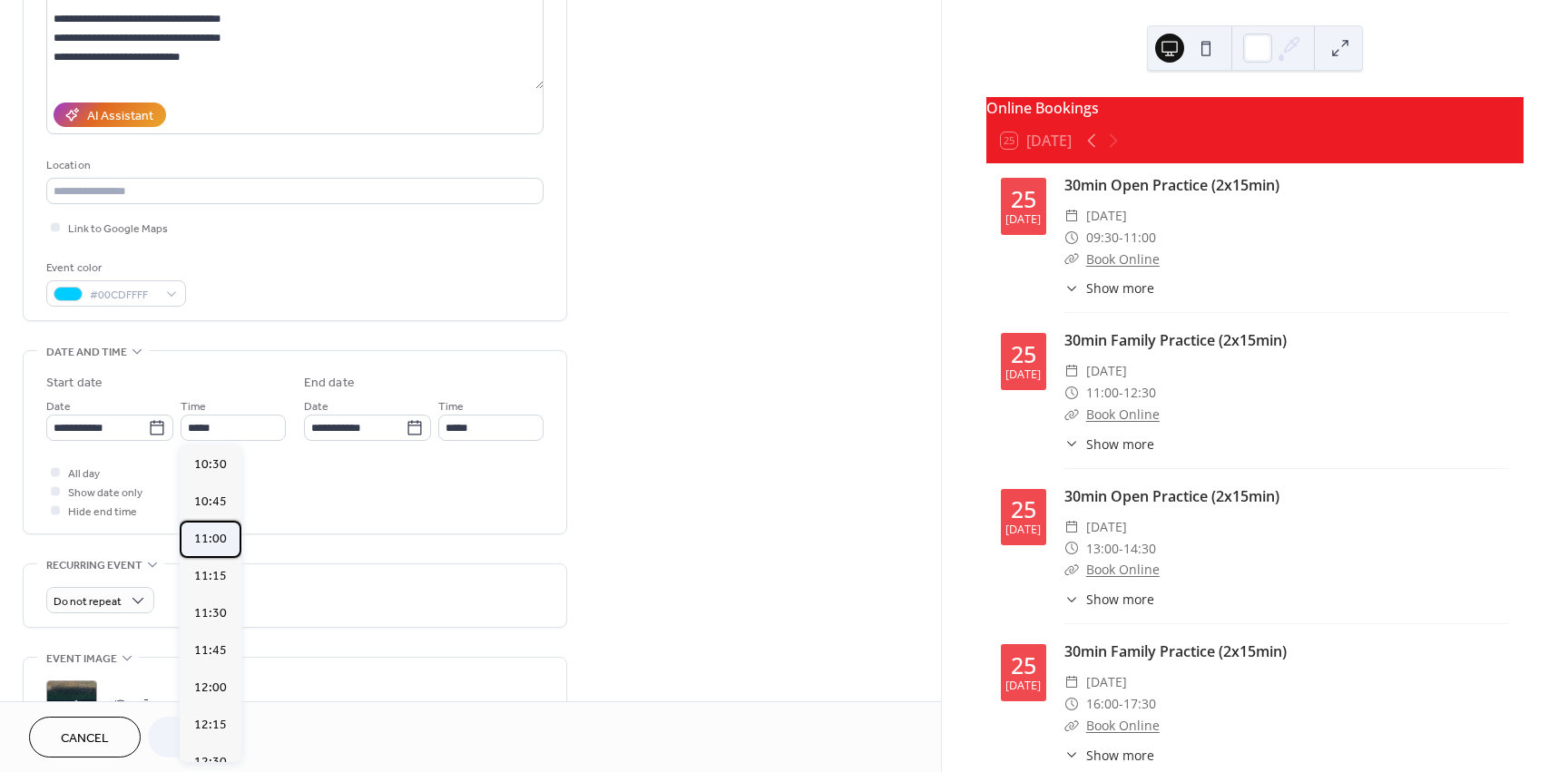 click on "11:00" at bounding box center (211, 539) 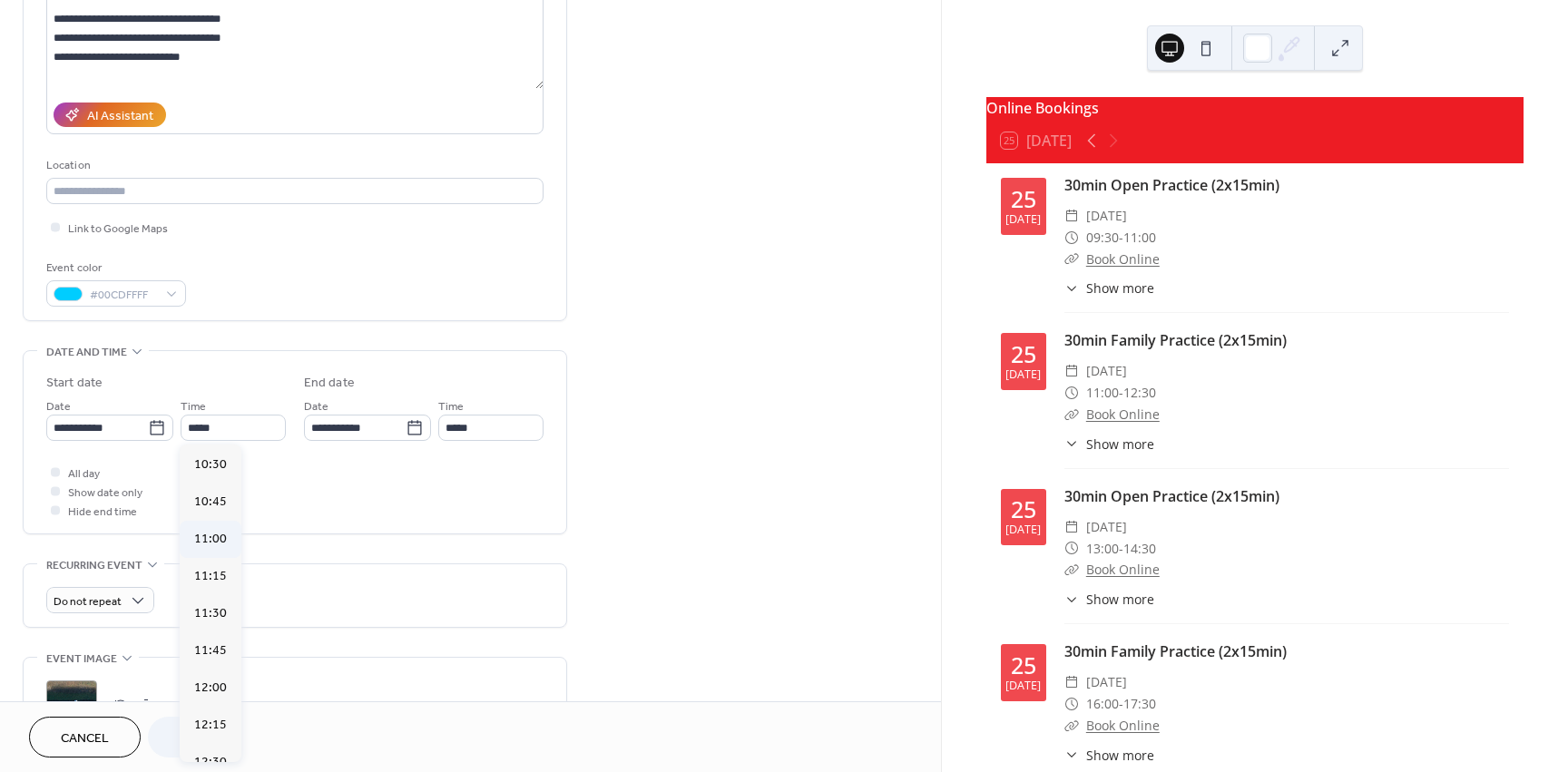 type on "*****" 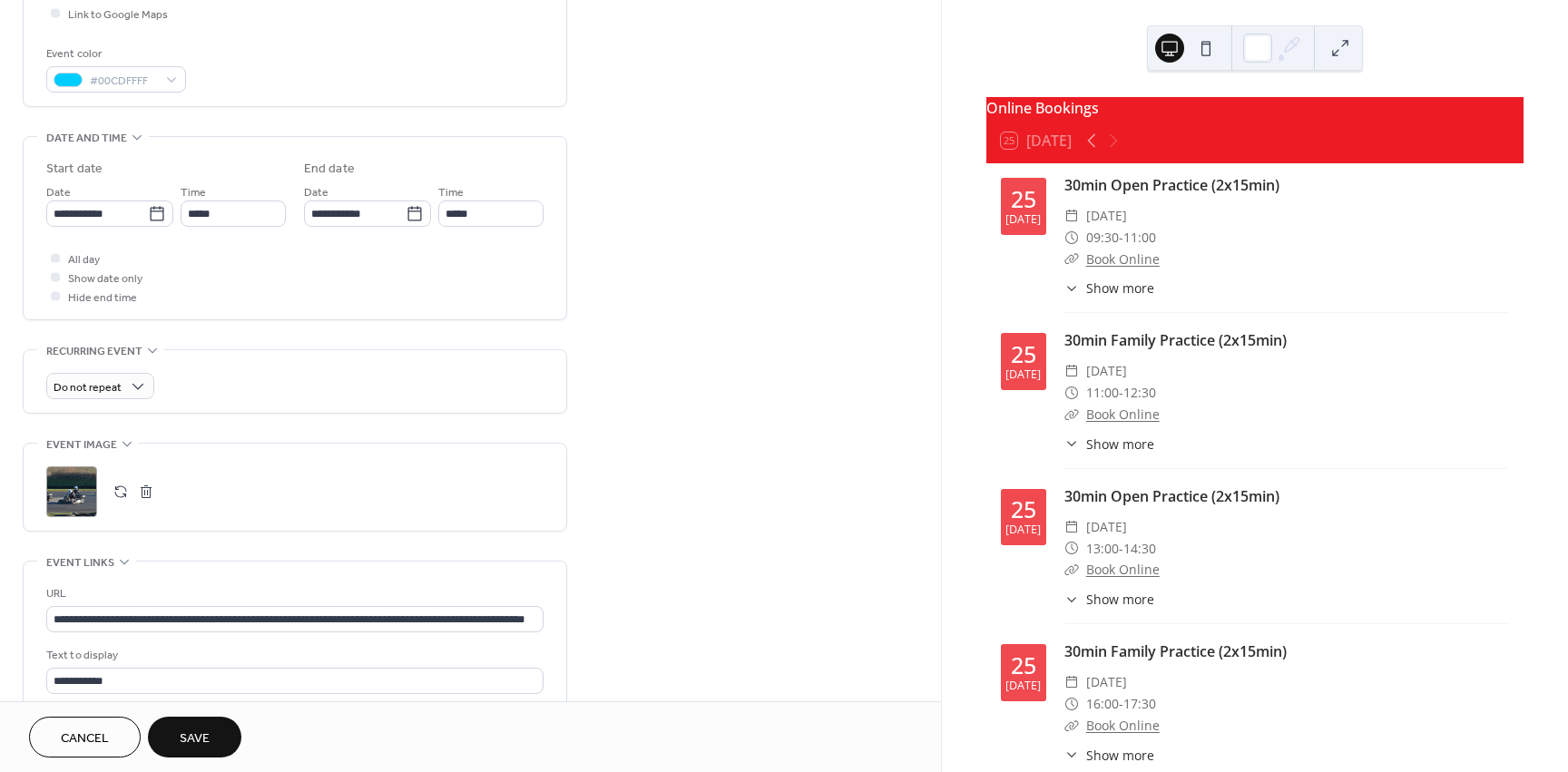 scroll, scrollTop: 511, scrollLeft: 0, axis: vertical 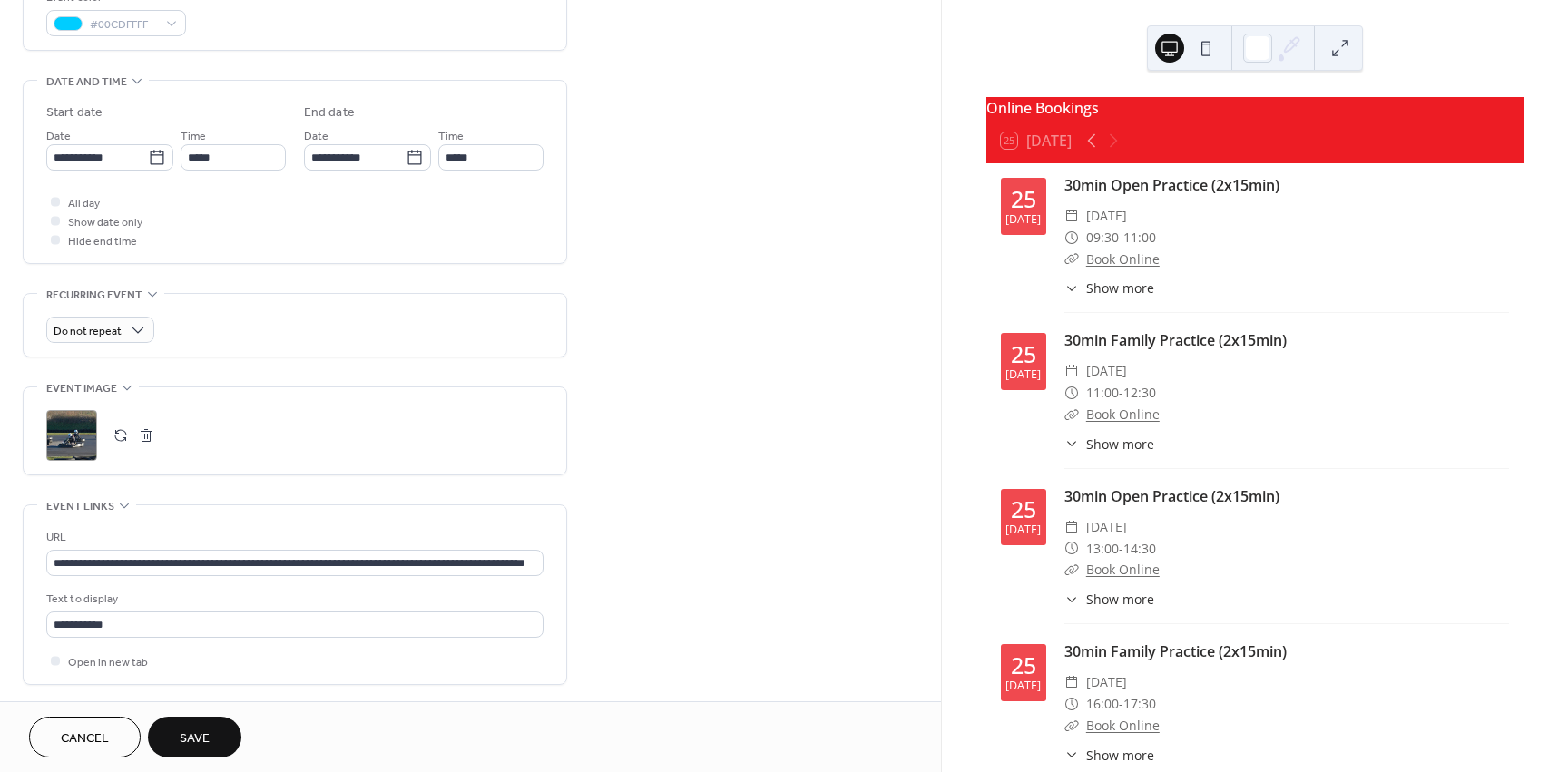 click on "**********" at bounding box center (470, 213) 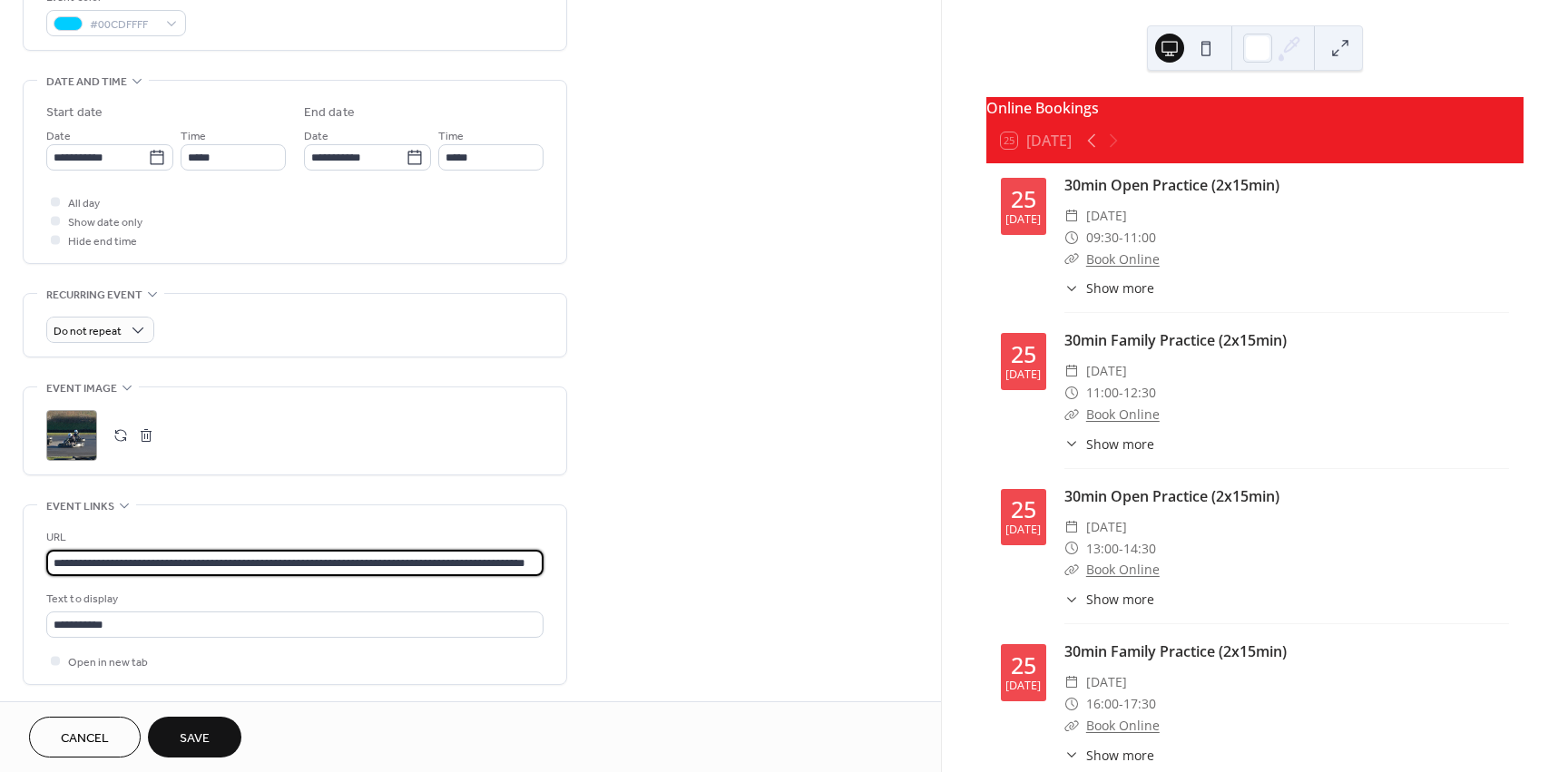 scroll, scrollTop: 0, scrollLeft: 59, axis: horizontal 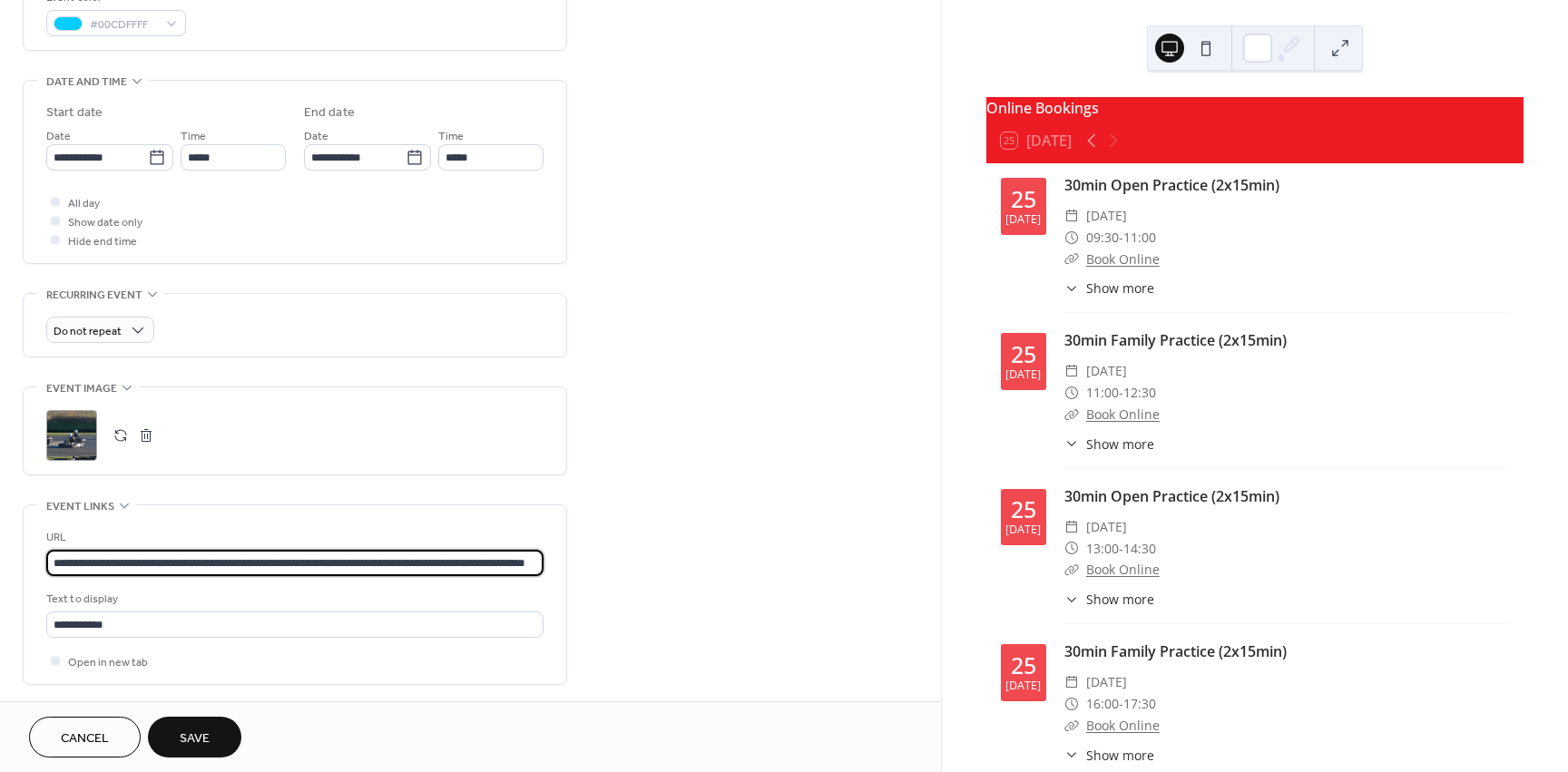 drag, startPoint x: 468, startPoint y: 569, endPoint x: 600, endPoint y: 541, distance: 134.93702 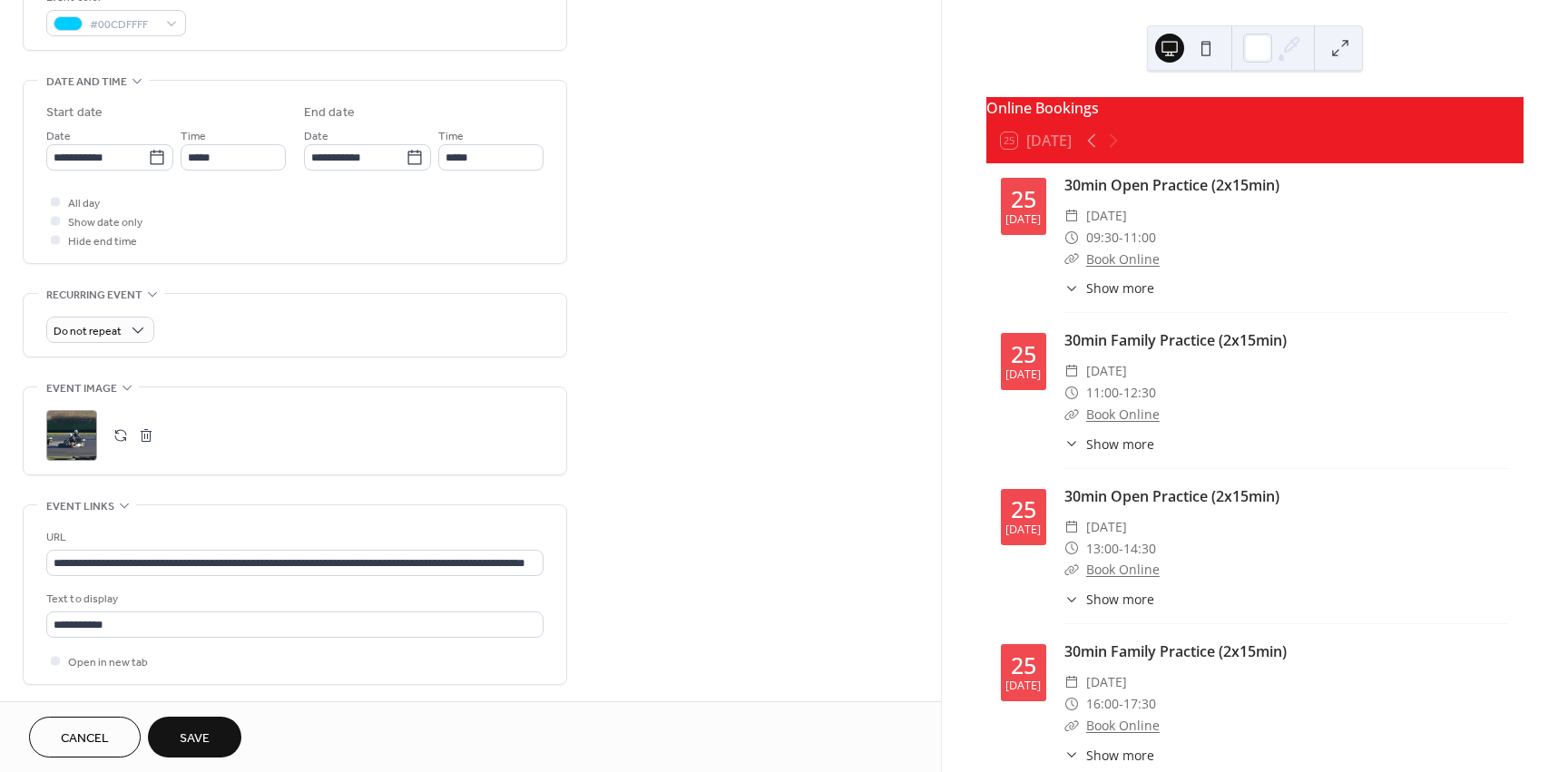click on "**********" at bounding box center [470, 213] 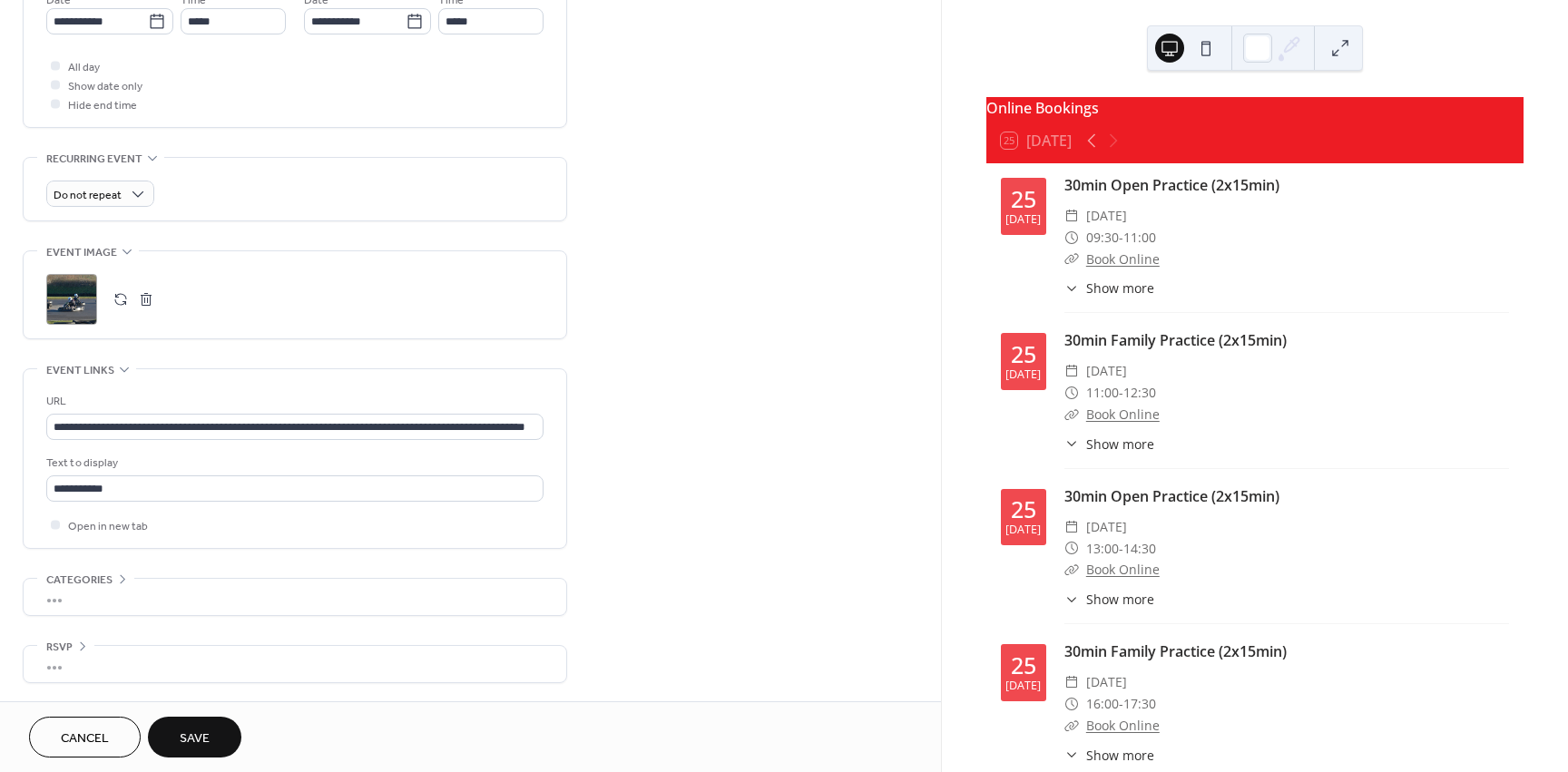 click on "**********" at bounding box center [470, 77] 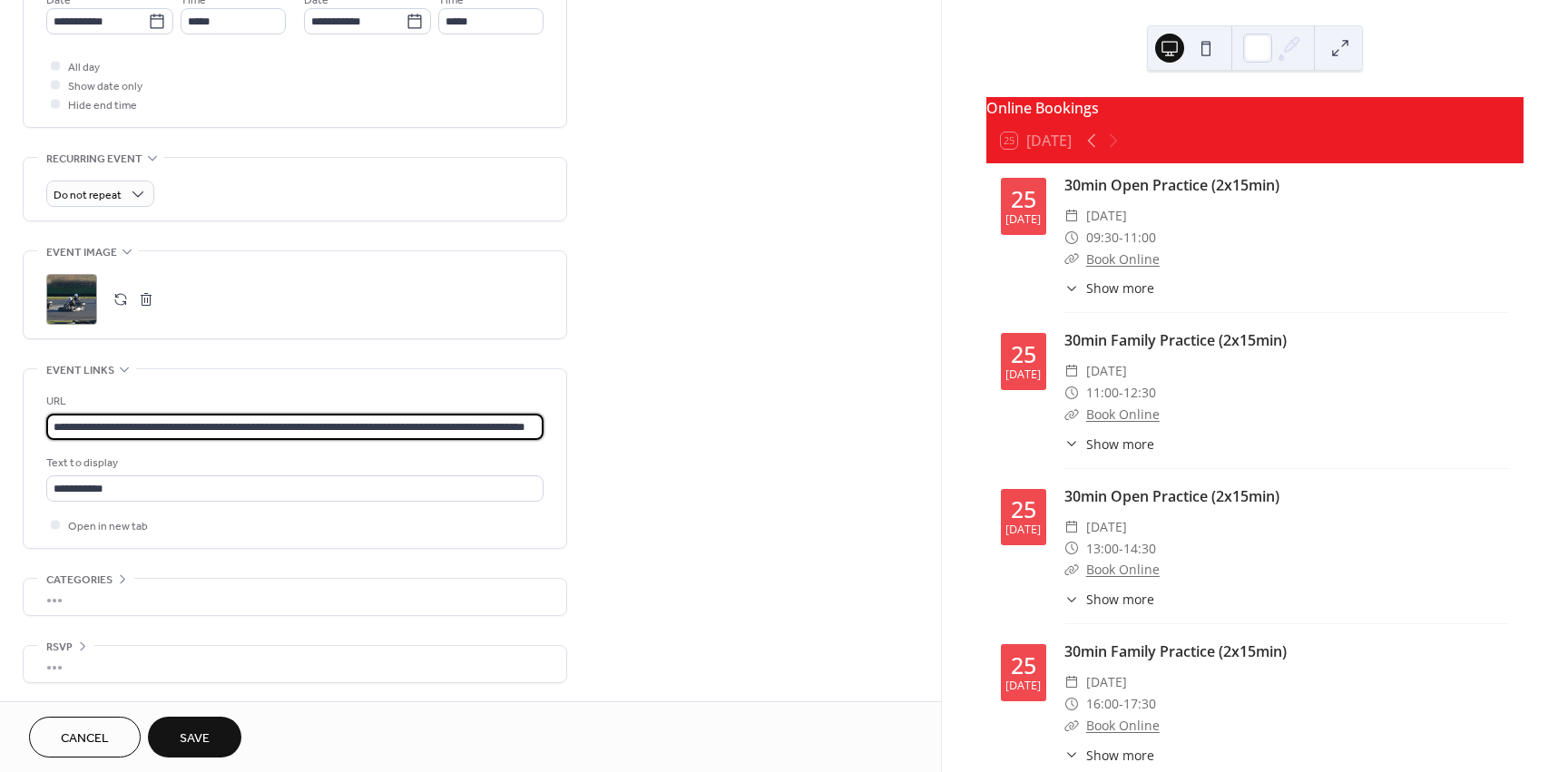 scroll, scrollTop: 0, scrollLeft: 59, axis: horizontal 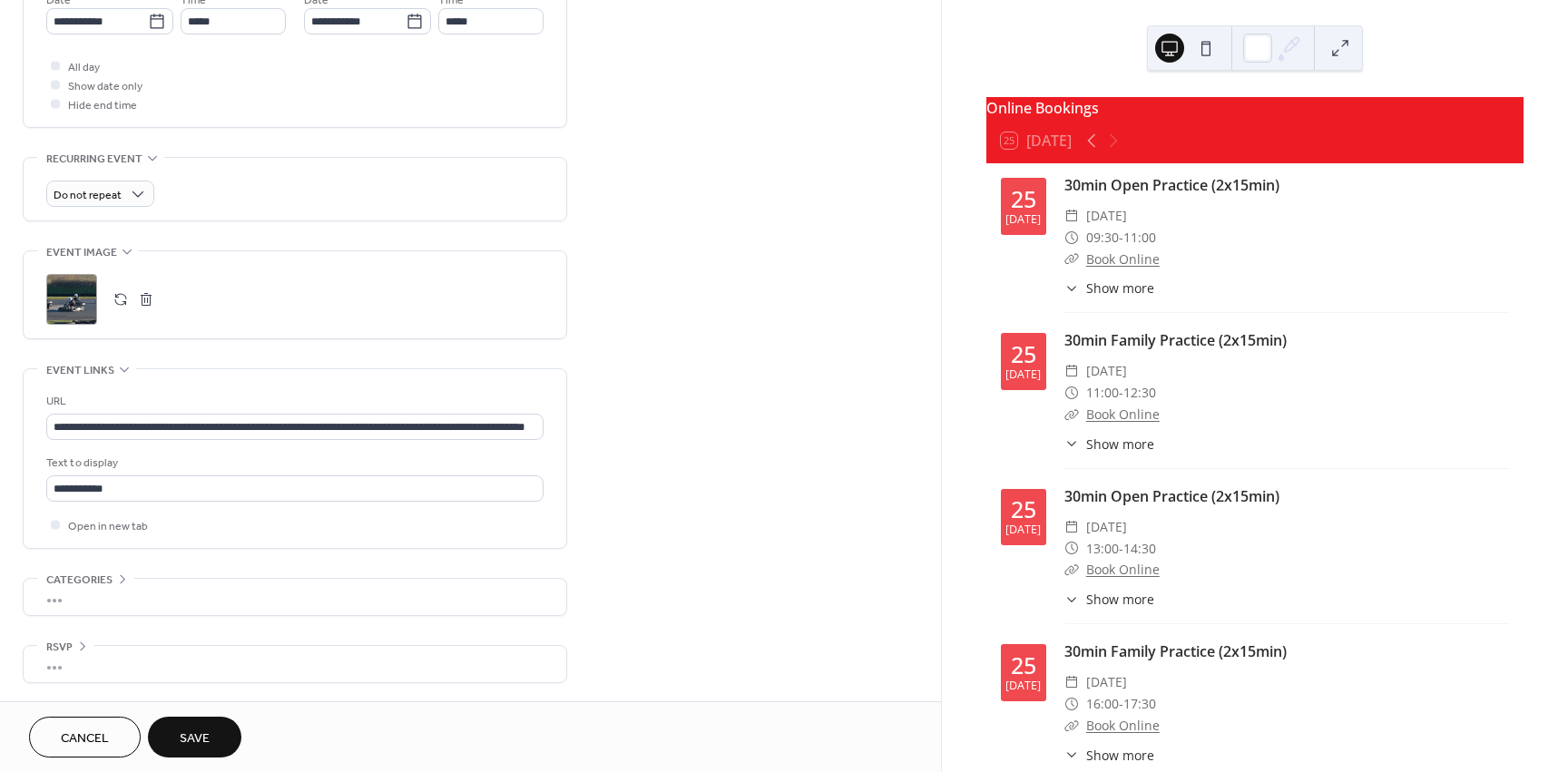 click on "Save" at bounding box center (194, 737) 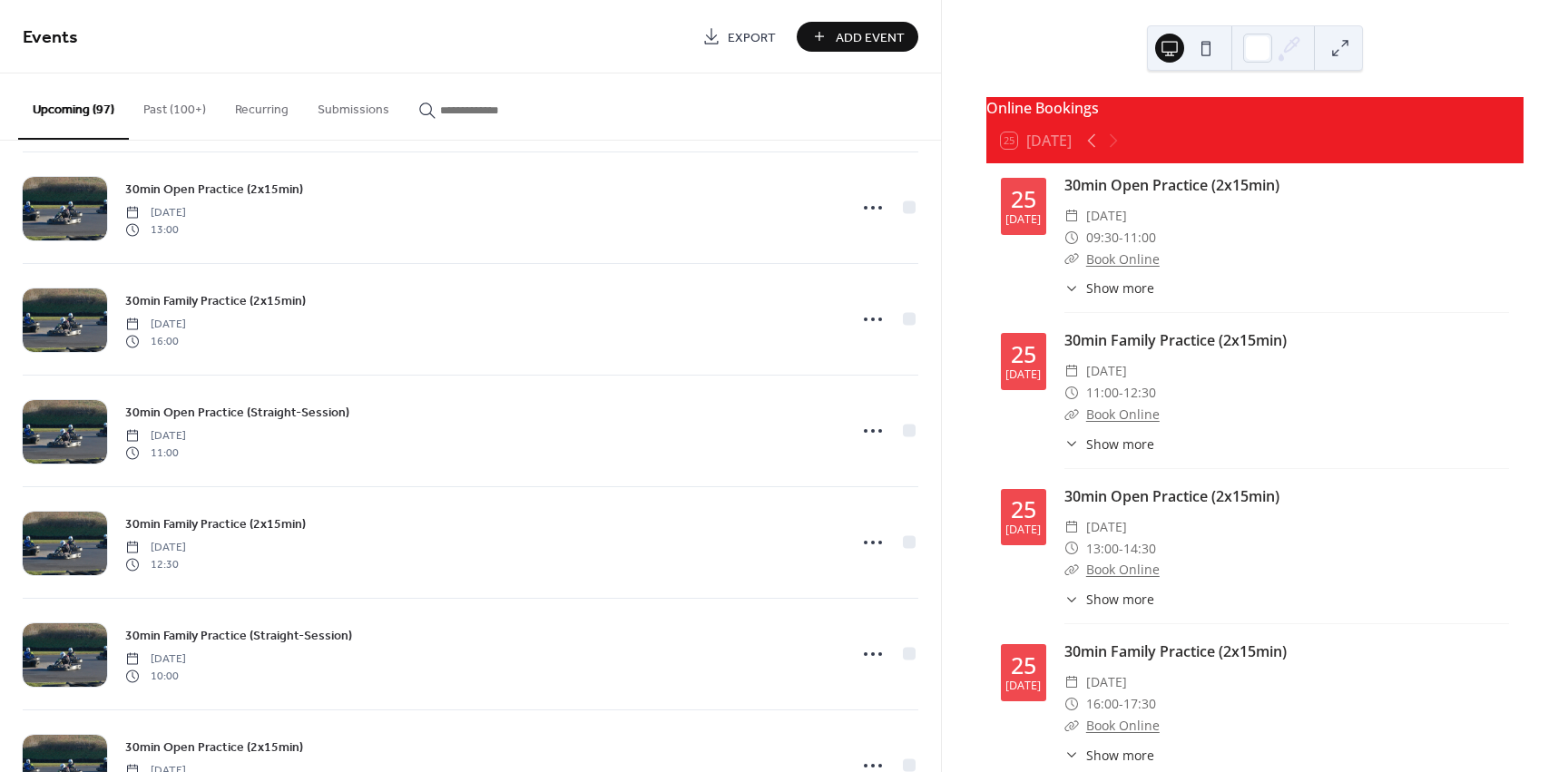 scroll, scrollTop: 249, scrollLeft: 0, axis: vertical 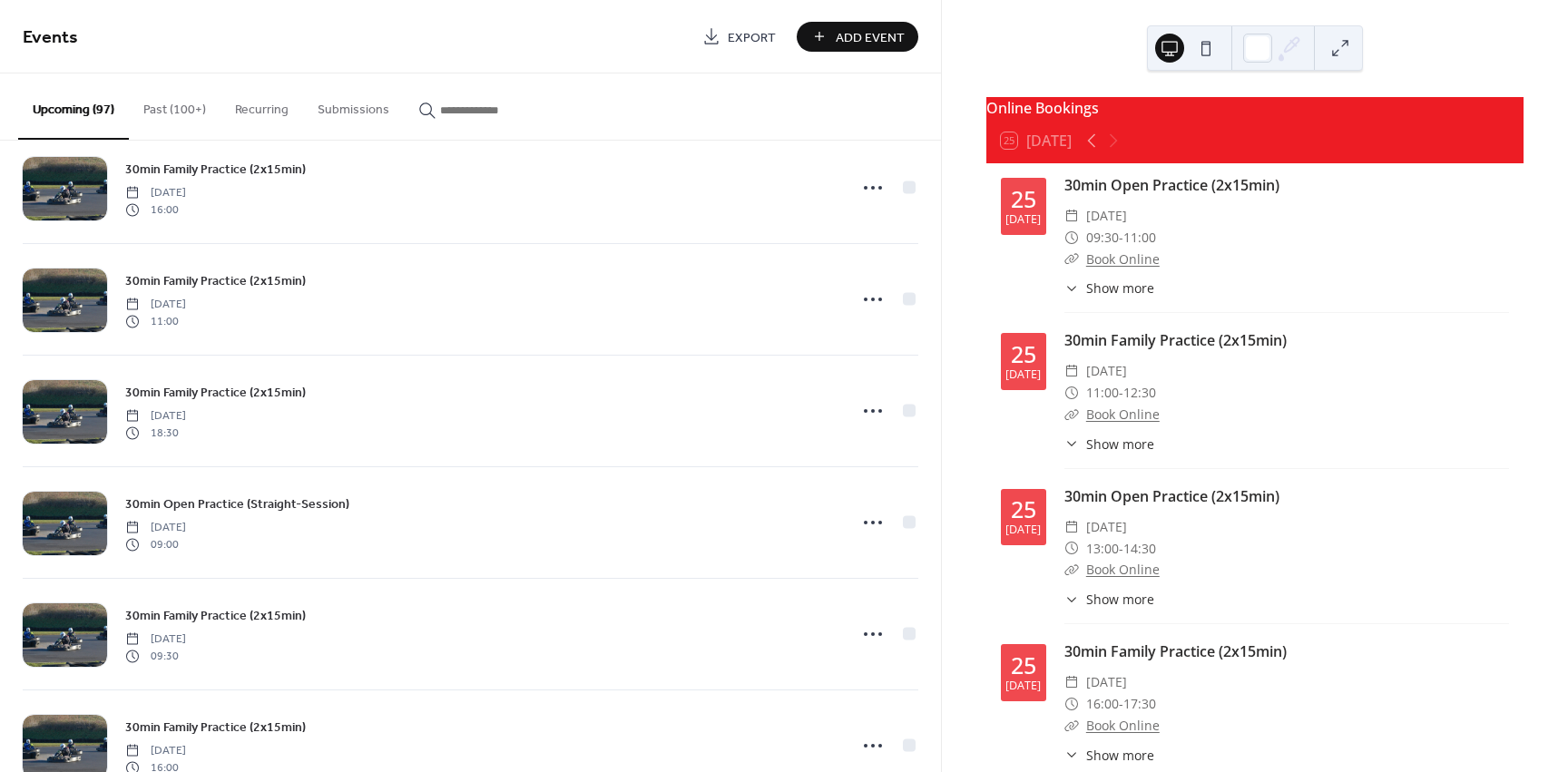 click on "Online Bookings 25 [DATE] [DATE] 30min Open Practice (2x15min) ​ [DATE] ​ 09:30 - 11:00 ​ Book Online ​ Show more Have a go in our karts starting from £42.50! Open sessions are for teens and adults. Inexperienced drivers are still welcome.  - No experience or equipment required - Min' age 12yrs+ | Min' height 147cm+ - GX200s & GX270s only [DATE] 30min Family Practice (2x15min) ​ [DATE] ​ 11:00 - 12:30 ​ Book Online ​ Show more Have a go in our karts from £42.50! Family sessions are for inexperienced drivers and family groups.   - No experience or equipment required - Min' age 8yrs+ | Min' height 119cm+ - GX160 Cadets & GX200s only [DATE] 30min Open Practice (2x15min) ​ [DATE] ​ 13:00 - 14:30 ​ Book Online ​ Show more Have a go in our karts starting from £42.50! Open sessions are for teens and adults. Inexperienced drivers are still welcome.  - No experience or equipment required - Min' age 12yrs+ | Min' height 147cm+ - GX200s & GX270s only" at bounding box center [1255, 386] 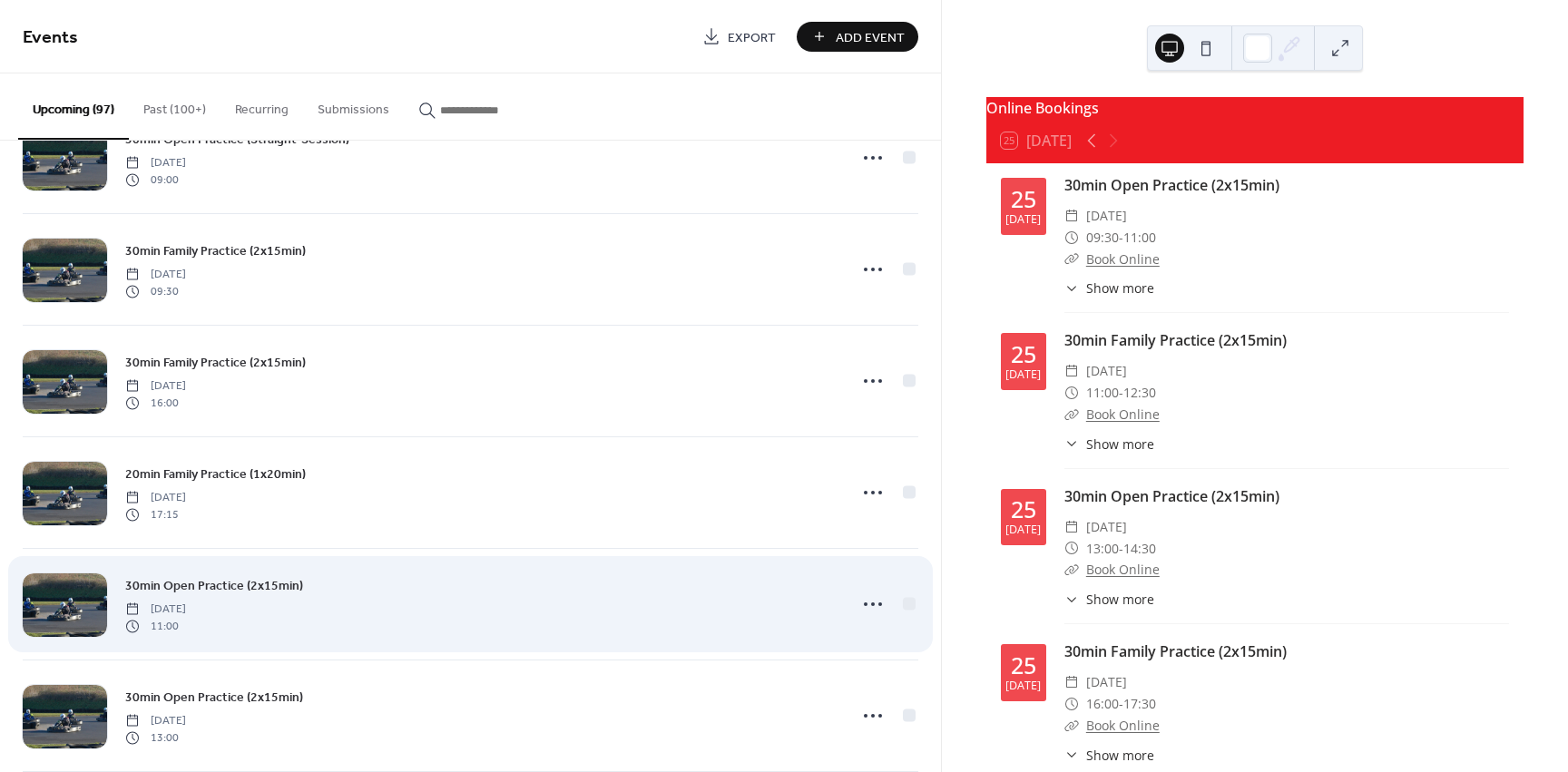 scroll, scrollTop: 2630, scrollLeft: 0, axis: vertical 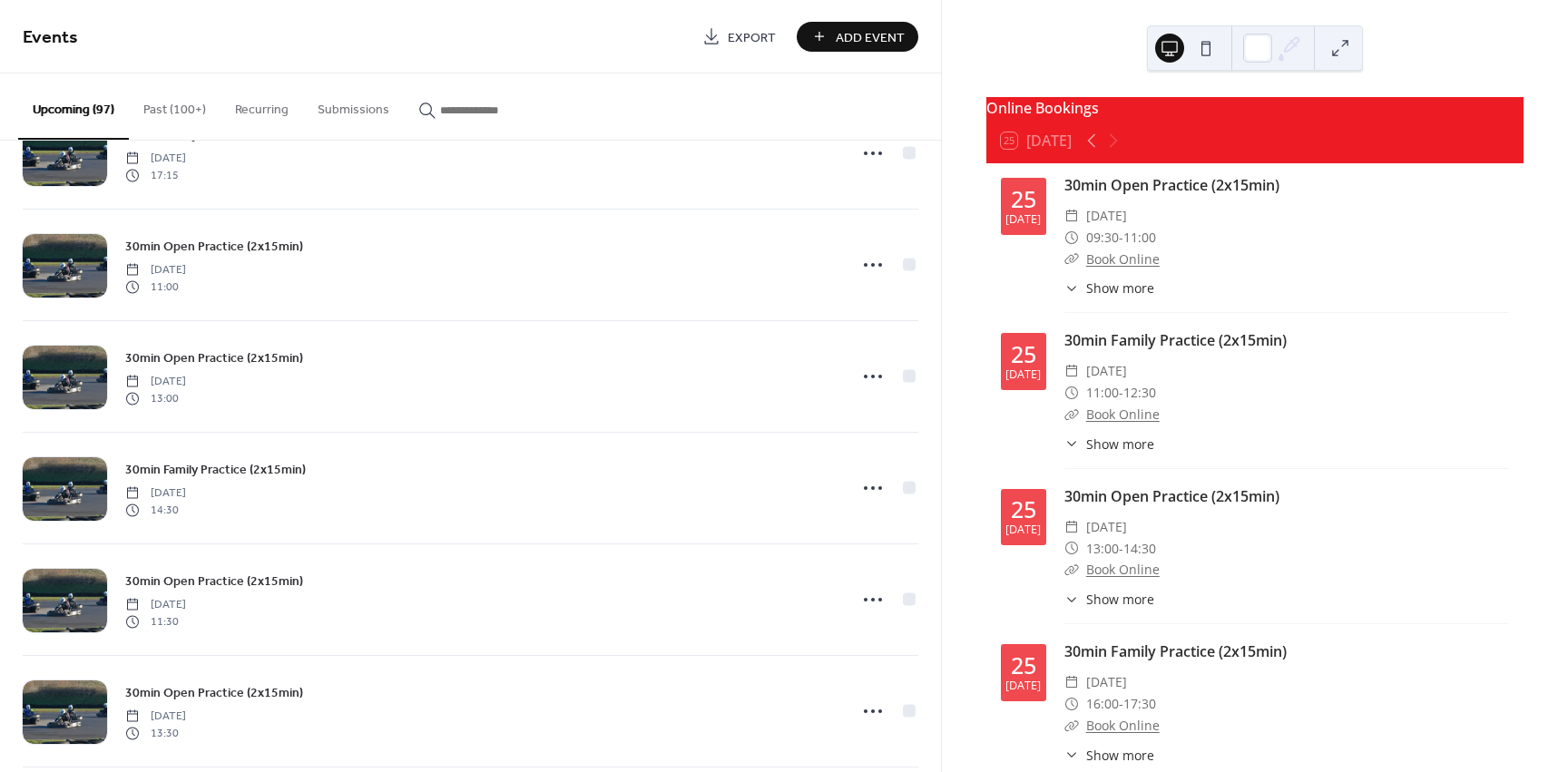 click on "Online Bookings 25 [DATE] [DATE] 30min Open Practice (2x15min) ​ [DATE] ​ 09:30 - 11:00 ​ Book Online ​ Show more Have a go in our karts starting from £42.50! Open sessions are for teens and adults. Inexperienced drivers are still welcome.  - No experience or equipment required - Min' age 12yrs+ | Min' height 147cm+ - GX200s & GX270s only [DATE] 30min Family Practice (2x15min) ​ [DATE] ​ 11:00 - 12:30 ​ Book Online ​ Show more Have a go in our karts from £42.50! Family sessions are for inexperienced drivers and family groups.   - No experience or equipment required - Min' age 8yrs+ | Min' height 119cm+ - GX160 Cadets & GX200s only [DATE] 30min Open Practice (2x15min) ​ [DATE] ​ 13:00 - 14:30 ​ Book Online ​ Show more Have a go in our karts starting from £42.50! Open sessions are for teens and adults. Inexperienced drivers are still welcome.  - No experience or equipment required - Min' age 12yrs+ | Min' height 147cm+ - GX200s & GX270s only" at bounding box center (1255, 386) 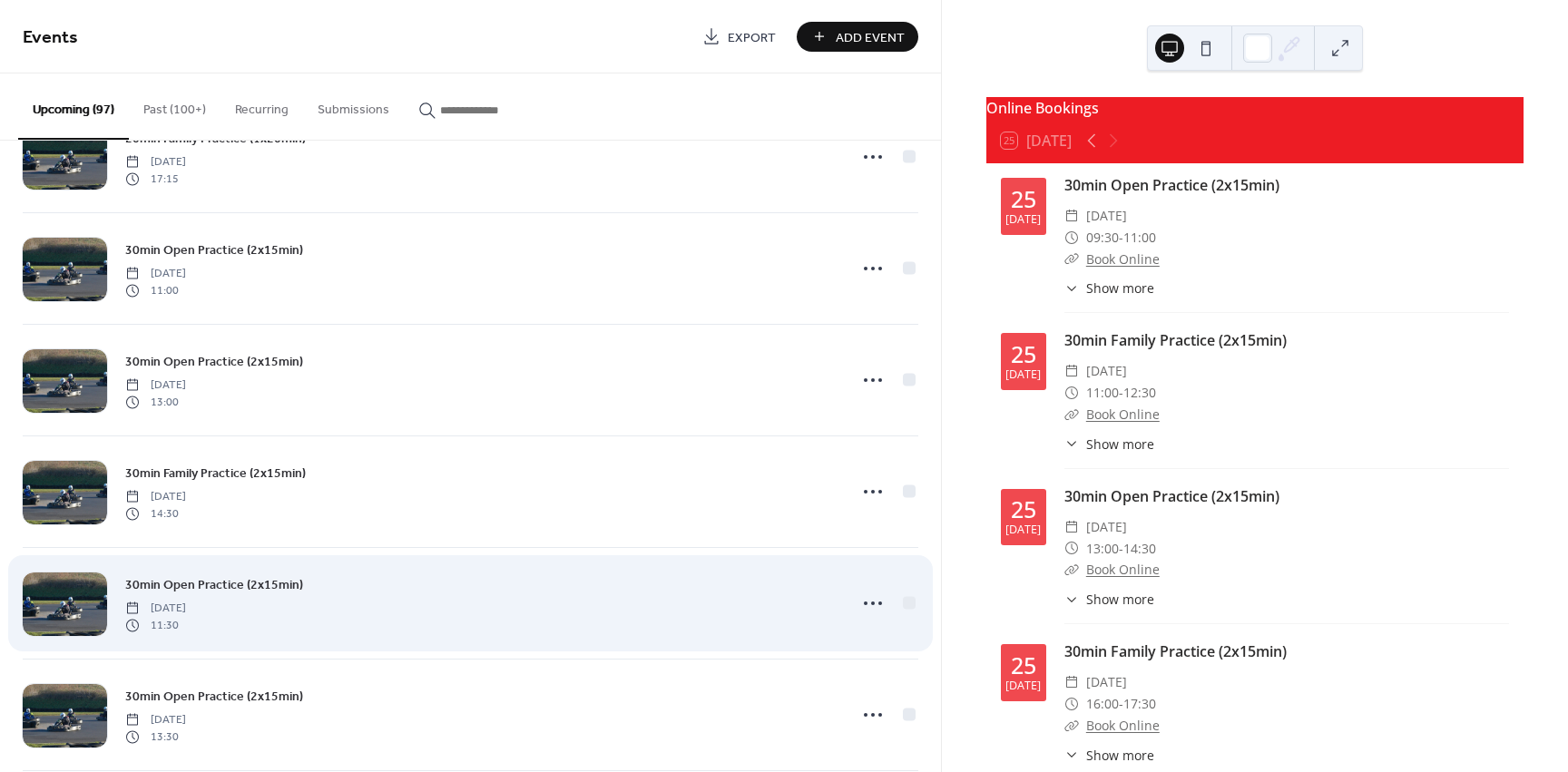 scroll, scrollTop: 2971, scrollLeft: 0, axis: vertical 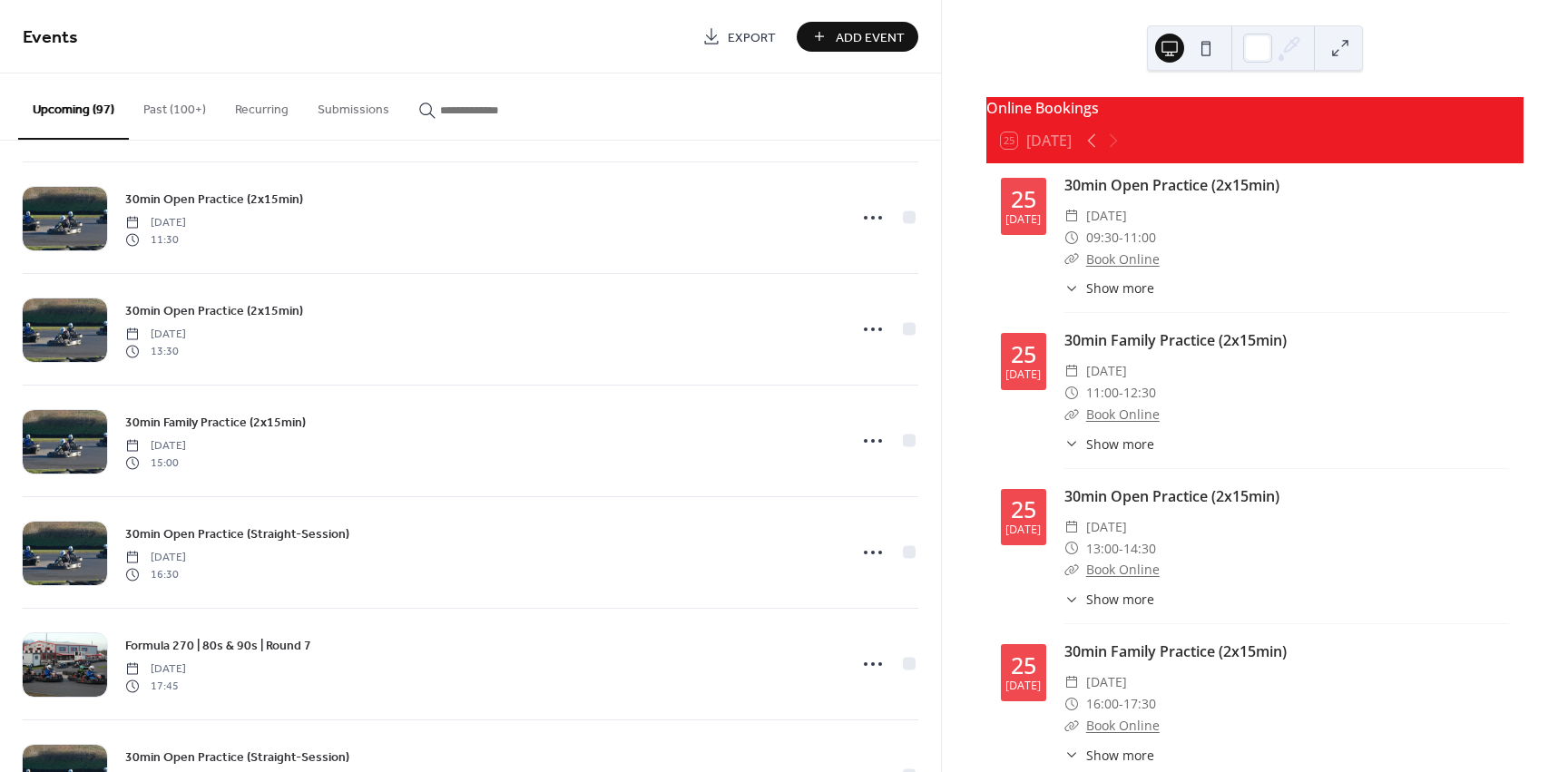 click on "Online Bookings 25 [DATE] [DATE] 30min Open Practice (2x15min) ​ [DATE] ​ 09:30 - 11:00 ​ Book Online ​ Show more Have a go in our karts starting from £42.50! Open sessions are for teens and adults. Inexperienced drivers are still welcome.  - No experience or equipment required - Min' age 12yrs+ | Min' height 147cm+ - GX200s & GX270s only [DATE] 30min Family Practice (2x15min) ​ [DATE] ​ 11:00 - 12:30 ​ Book Online ​ Show more Have a go in our karts from £42.50! Family sessions are for inexperienced drivers and family groups.   - No experience or equipment required - Min' age 8yrs+ | Min' height 119cm+ - GX160 Cadets & GX200s only [DATE] 30min Open Practice (2x15min) ​ [DATE] ​ 13:00 - 14:30 ​ Book Online ​ Show more Have a go in our karts starting from £42.50! Open sessions are for teens and adults. Inexperienced drivers are still welcome.  - No experience or equipment required - Min' age 12yrs+ | Min' height 147cm+ - GX200s & GX270s only" at bounding box center [1255, 386] 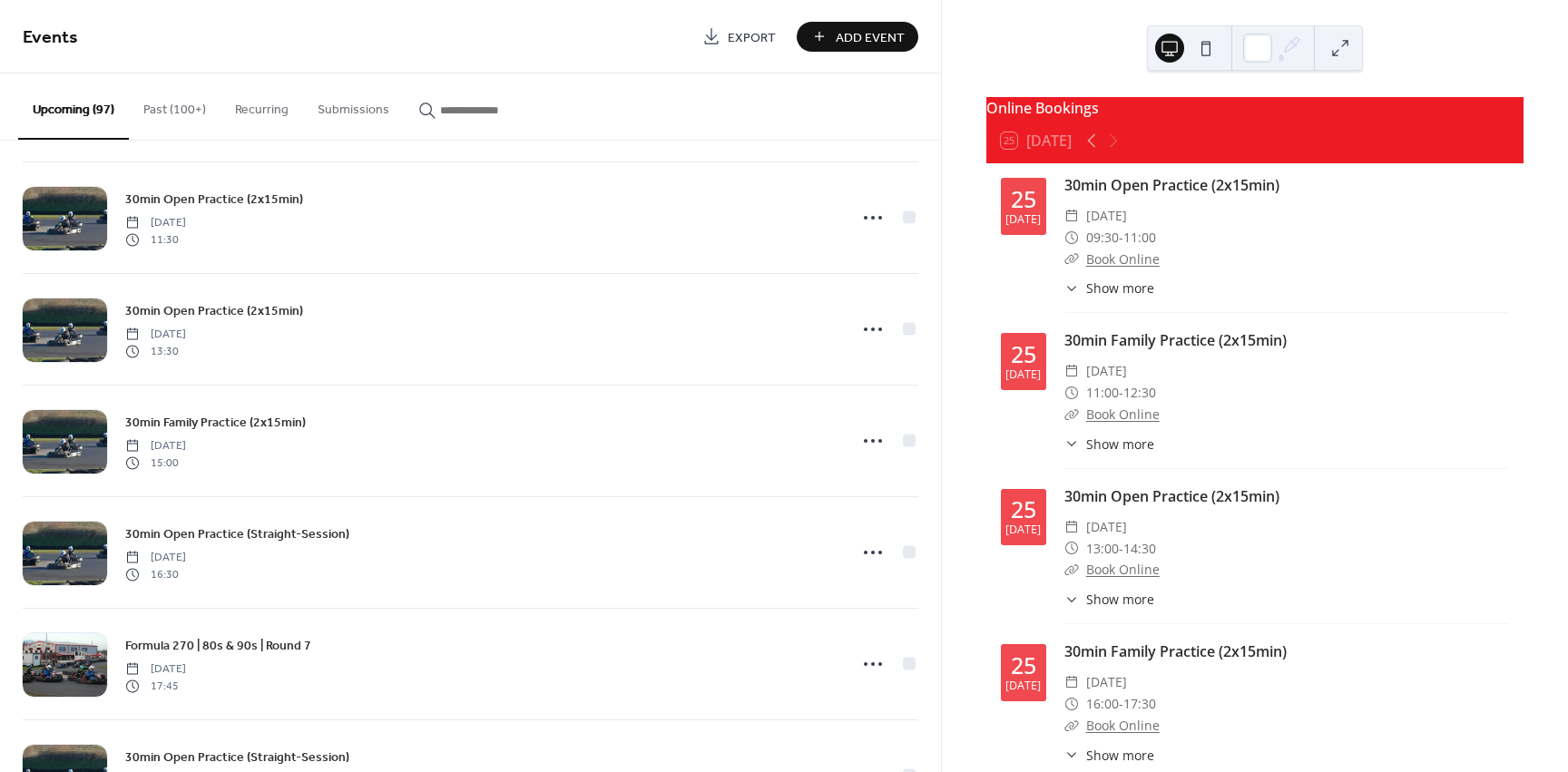 click on "Online Bookings 25 [DATE] [DATE] 30min Open Practice (2x15min) ​ [DATE] ​ 09:30 - 11:00 ​ Book Online ​ Show more Have a go in our karts starting from £42.50! Open sessions are for teens and adults. Inexperienced drivers are still welcome.  - No experience or equipment required - Min' age 12yrs+ | Min' height 147cm+ - GX200s & GX270s only [DATE] 30min Family Practice (2x15min) ​ [DATE] ​ 11:00 - 12:30 ​ Book Online ​ Show more Have a go in our karts from £42.50! Family sessions are for inexperienced drivers and family groups.   - No experience or equipment required - Min' age 8yrs+ | Min' height 119cm+ - GX160 Cadets & GX200s only [DATE] 30min Open Practice (2x15min) ​ [DATE] ​ 13:00 - 14:30 ​ Book Online ​ Show more Have a go in our karts starting from £42.50! Open sessions are for teens and adults. Inexperienced drivers are still welcome.  - No experience or equipment required - Min' age 12yrs+ | Min' height 147cm+ - GX200s & GX270s only" at bounding box center (1255, 386) 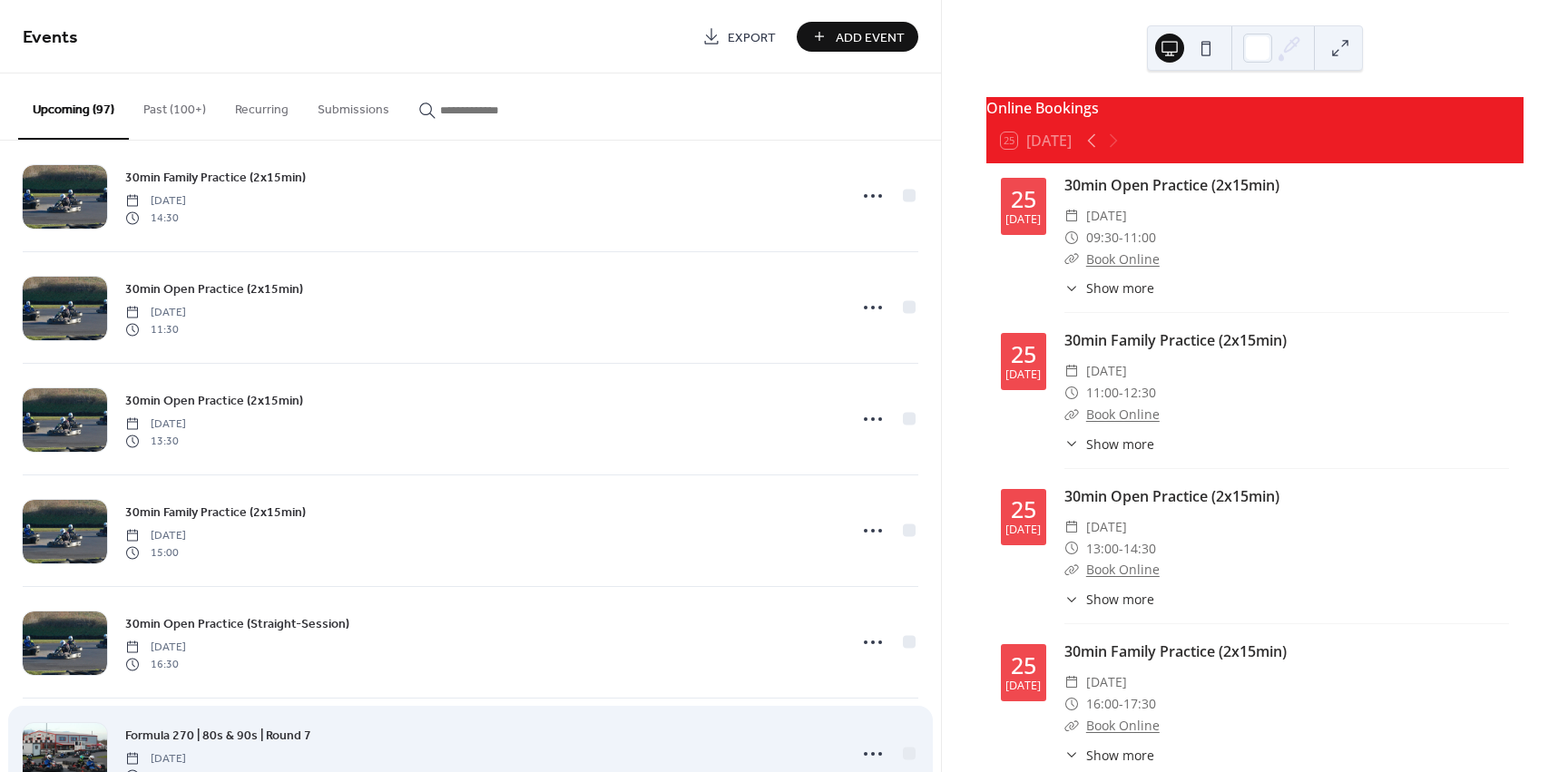 scroll, scrollTop: 3262, scrollLeft: 0, axis: vertical 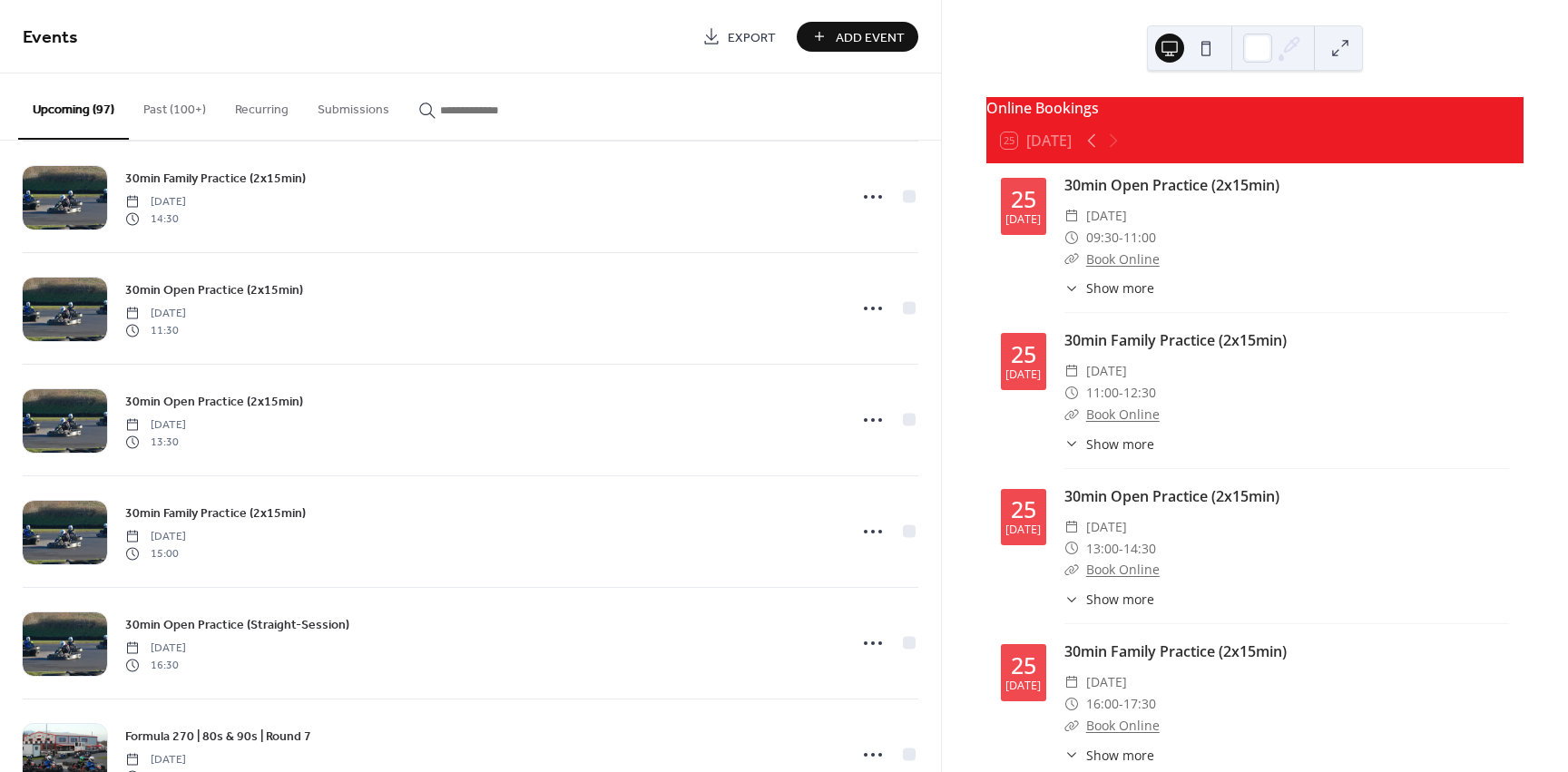 click on "Online Bookings 25 [DATE] [DATE] 30min Open Practice (2x15min) ​ [DATE] ​ 09:30 - 11:00 ​ Book Online ​ Show more Have a go in our karts starting from £42.50! Open sessions are for teens and adults. Inexperienced drivers are still welcome.  - No experience or equipment required - Min' age 12yrs+ | Min' height 147cm+ - GX200s & GX270s only [DATE] 30min Family Practice (2x15min) ​ [DATE] ​ 11:00 - 12:30 ​ Book Online ​ Show more Have a go in our karts from £42.50! Family sessions are for inexperienced drivers and family groups.   - No experience or equipment required - Min' age 8yrs+ | Min' height 119cm+ - GX160 Cadets & GX200s only [DATE] 30min Open Practice (2x15min) ​ [DATE] ​ 13:00 - 14:30 ​ Book Online ​ Show more Have a go in our karts starting from £42.50! Open sessions are for teens and adults. Inexperienced drivers are still welcome.  - No experience or equipment required - Min' age 12yrs+ | Min' height 147cm+ - GX200s & GX270s only" at bounding box center [1255, 386] 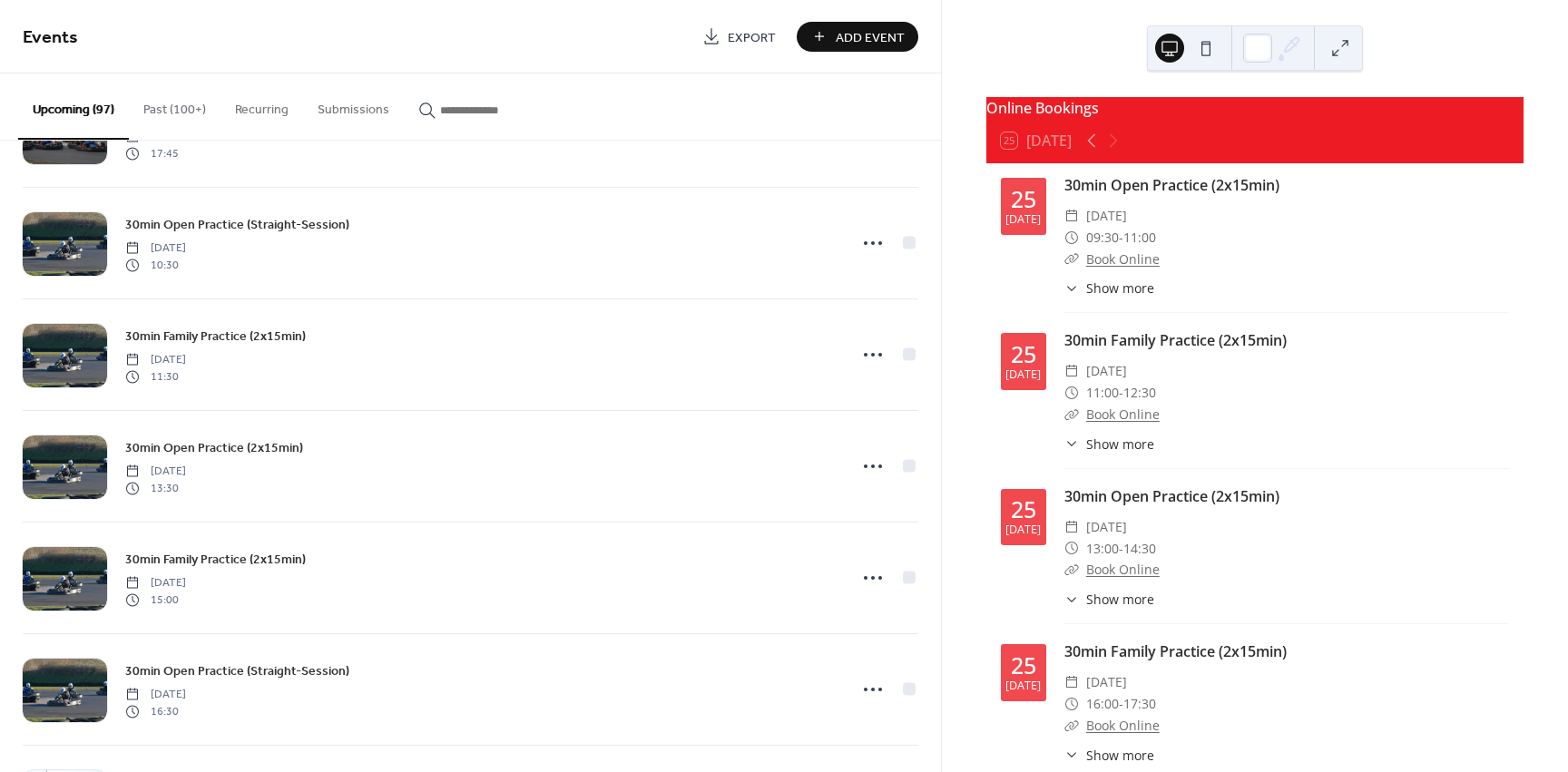 scroll, scrollTop: 4419, scrollLeft: 0, axis: vertical 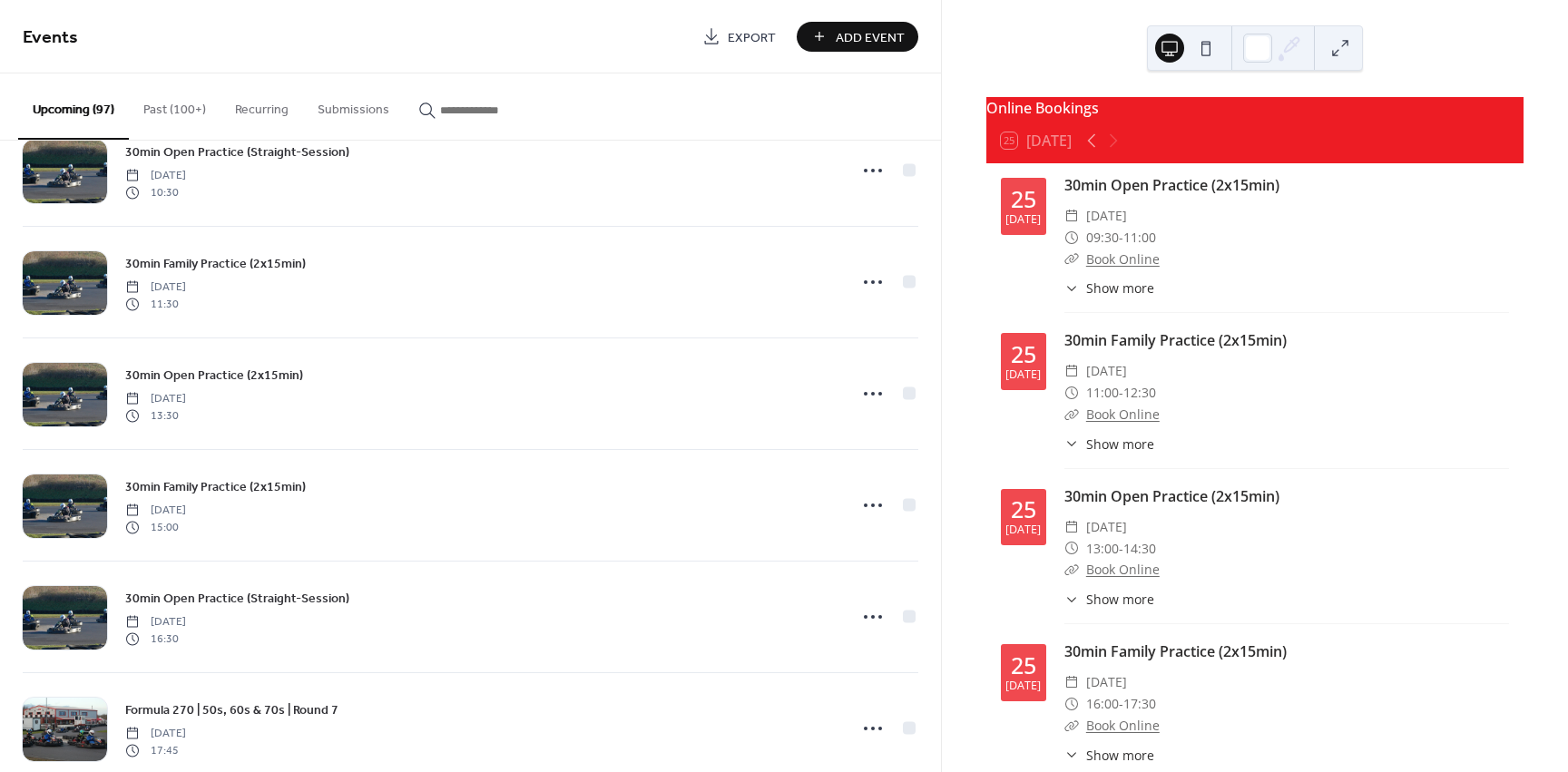 click on "Online Bookings 25 [DATE] [DATE] 30min Open Practice (2x15min) ​ [DATE] ​ 09:30 - 11:00 ​ Book Online ​ Show more Have a go in our karts starting from £42.50! Open sessions are for teens and adults. Inexperienced drivers are still welcome.  - No experience or equipment required - Min' age 12yrs+ | Min' height 147cm+ - GX200s & GX270s only [DATE] 30min Family Practice (2x15min) ​ [DATE] ​ 11:00 - 12:30 ​ Book Online ​ Show more Have a go in our karts from £42.50! Family sessions are for inexperienced drivers and family groups.   - No experience or equipment required - Min' age 8yrs+ | Min' height 119cm+ - GX160 Cadets & GX200s only [DATE] 30min Open Practice (2x15min) ​ [DATE] ​ 13:00 - 14:30 ​ Book Online ​ Show more Have a go in our karts starting from £42.50! Open sessions are for teens and adults. Inexperienced drivers are still welcome.  - No experience or equipment required - Min' age 12yrs+ | Min' height 147cm+ - GX200s & GX270s only" at bounding box center [1255, 386] 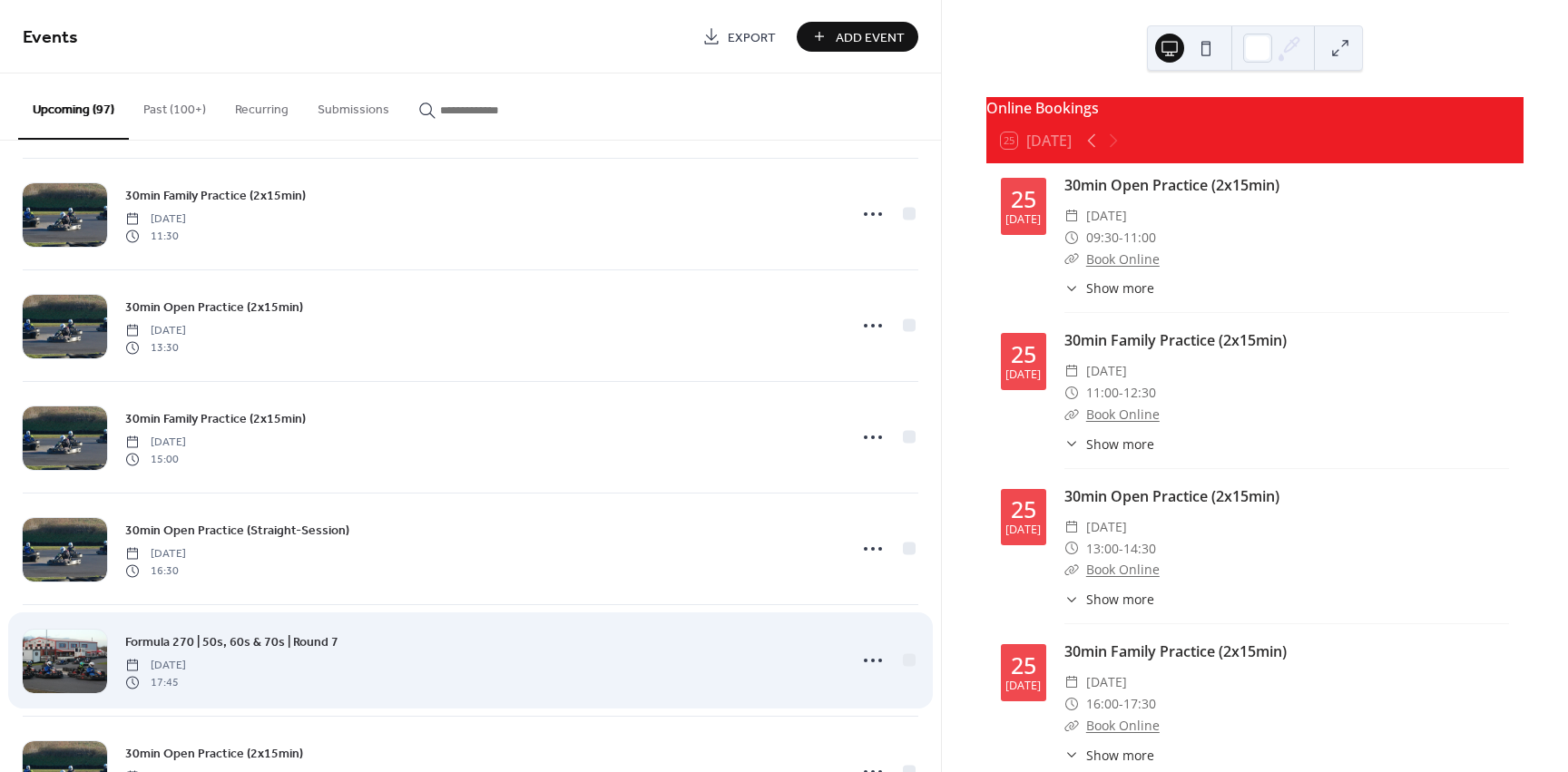 scroll, scrollTop: 4139, scrollLeft: 0, axis: vertical 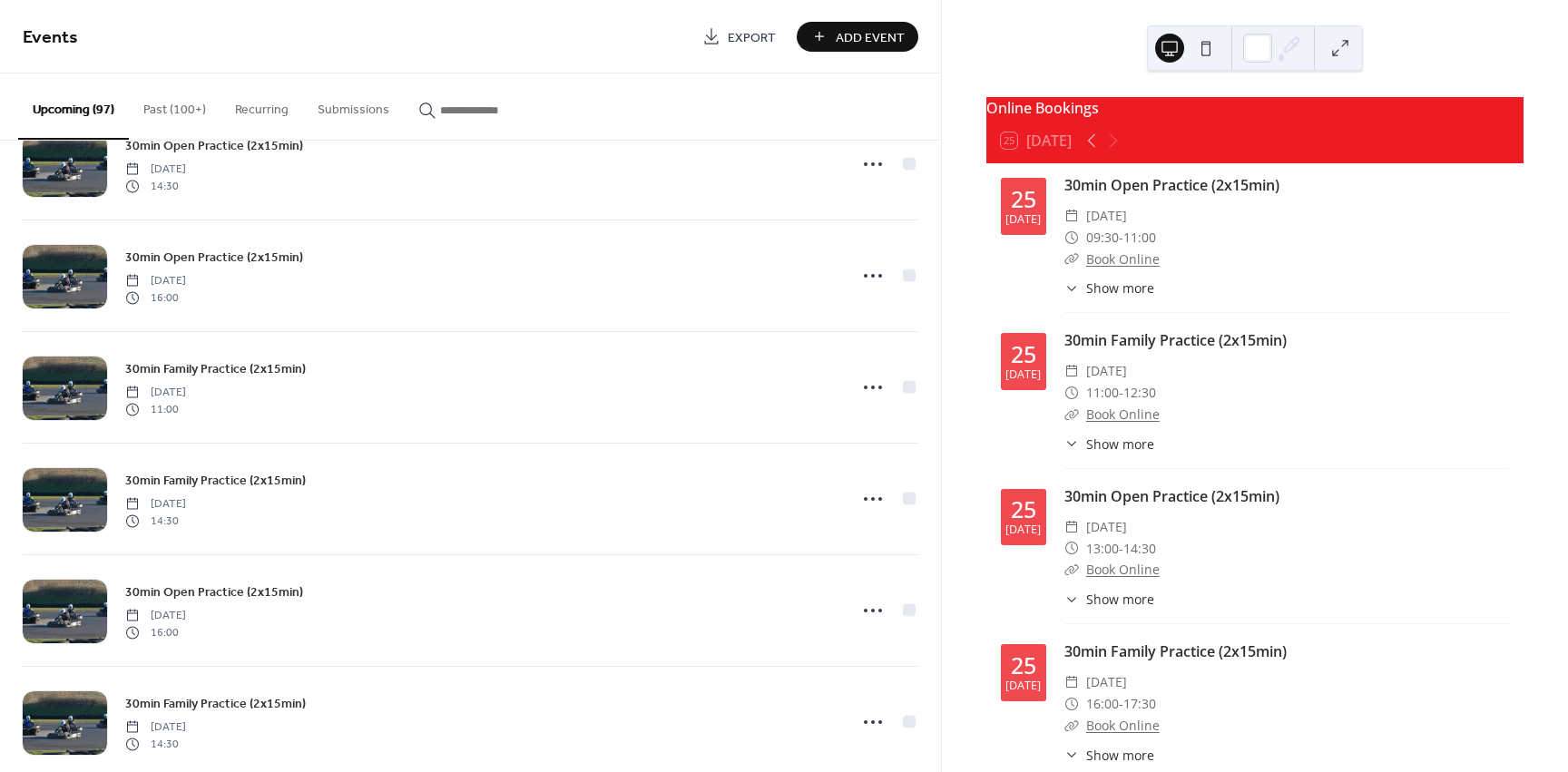click on "Online Bookings 25 [DATE] [DATE] 30min Open Practice (2x15min) ​ [DATE] ​ 09:30 - 11:00 ​ Book Online ​ Show more Have a go in our karts starting from £42.50! Open sessions are for teens and adults. Inexperienced drivers are still welcome.  - No experience or equipment required - Min' age 12yrs+ | Min' height 147cm+ - GX200s & GX270s only [DATE] 30min Family Practice (2x15min) ​ [DATE] ​ 11:00 - 12:30 ​ Book Online ​ Show more Have a go in our karts from £42.50! Family sessions are for inexperienced drivers and family groups.   - No experience or equipment required - Min' age 8yrs+ | Min' height 119cm+ - GX160 Cadets & GX200s only [DATE] 30min Open Practice (2x15min) ​ [DATE] ​ 13:00 - 14:30 ​ Book Online ​ Show more Have a go in our karts starting from £42.50! Open sessions are for teens and adults. Inexperienced drivers are still welcome.  - No experience or equipment required - Min' age 12yrs+ | Min' height 147cm+ - GX200s & GX270s only" at bounding box center (1255, 386) 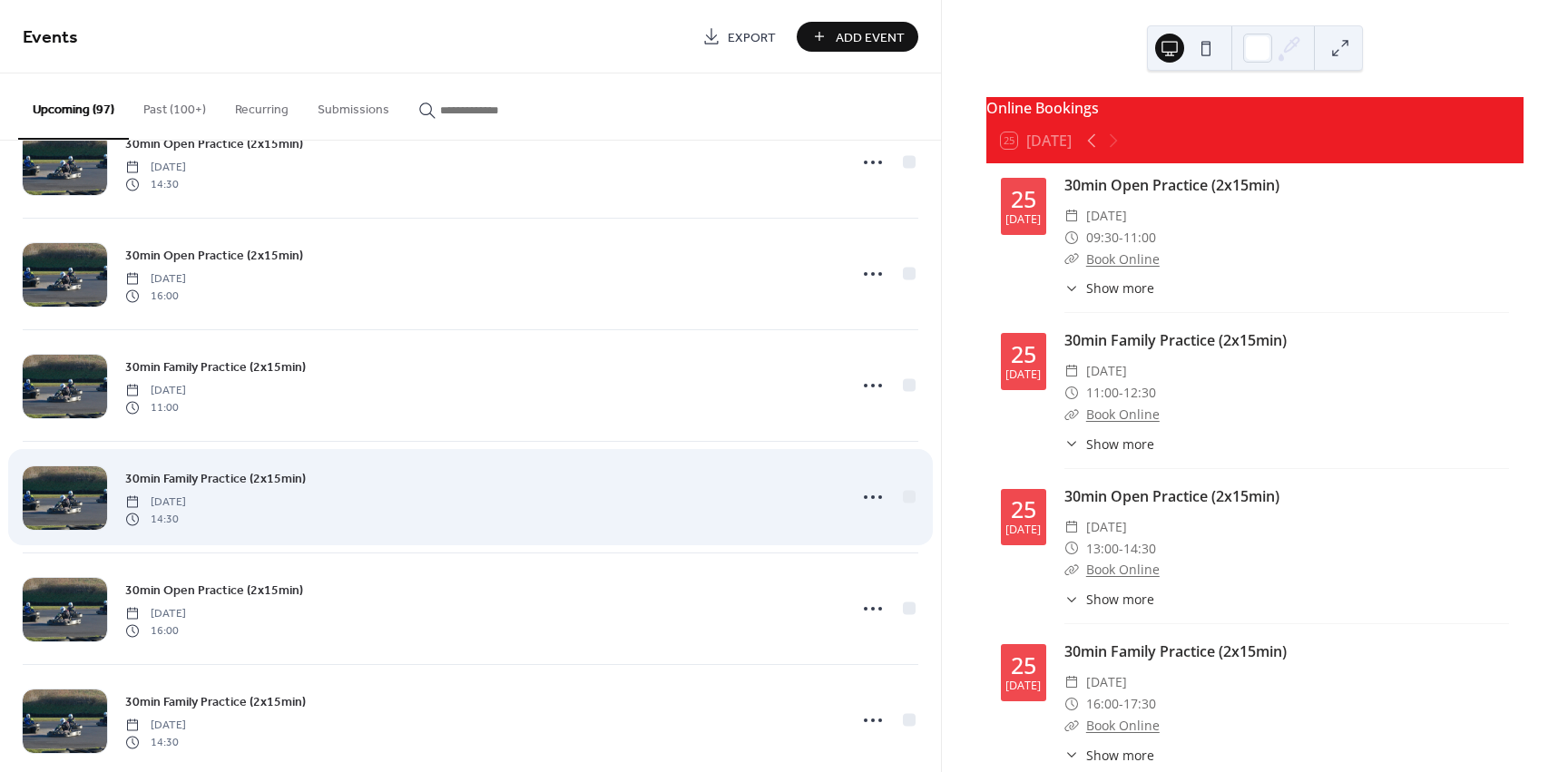 scroll, scrollTop: 5080, scrollLeft: 0, axis: vertical 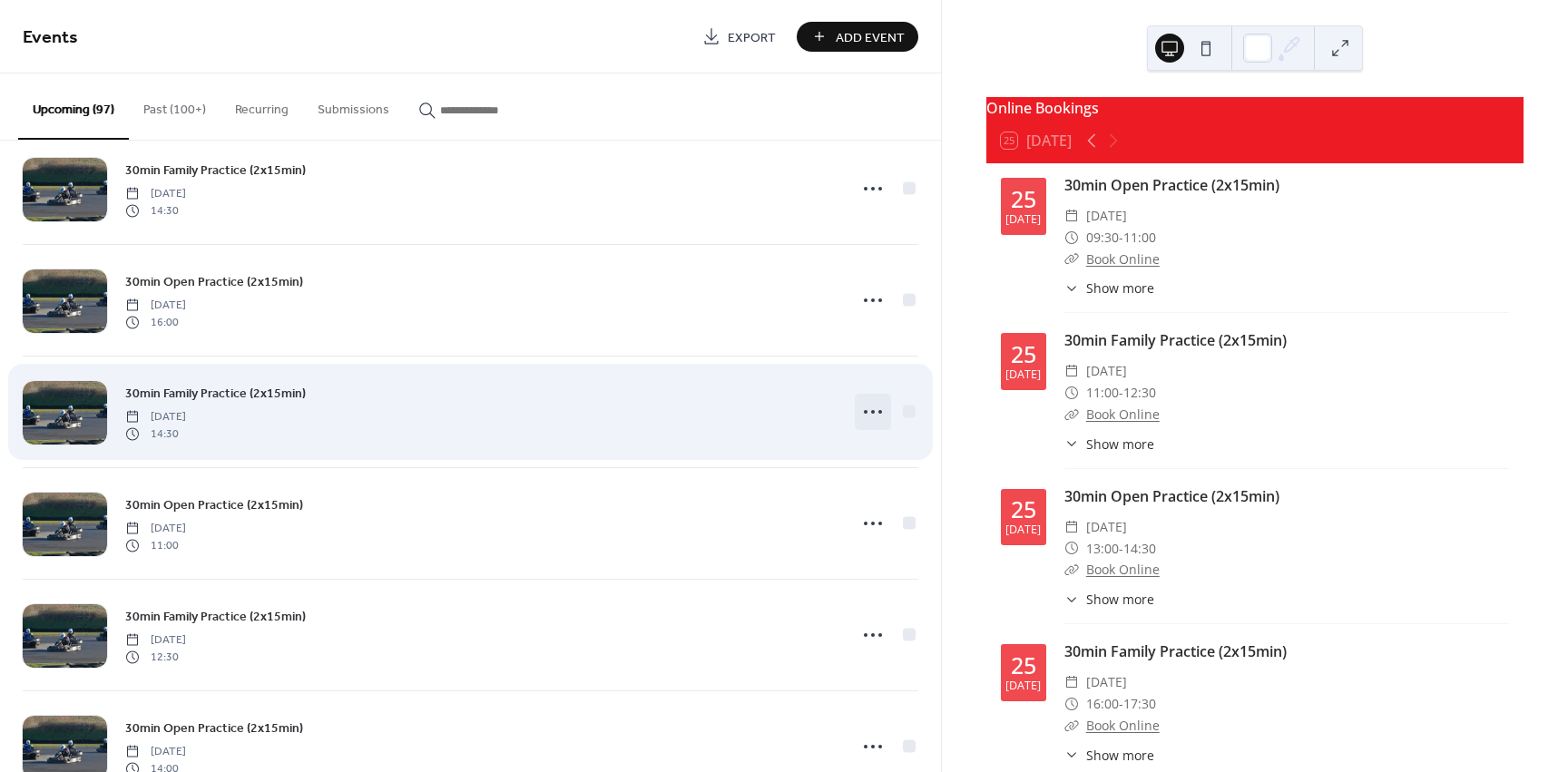 click 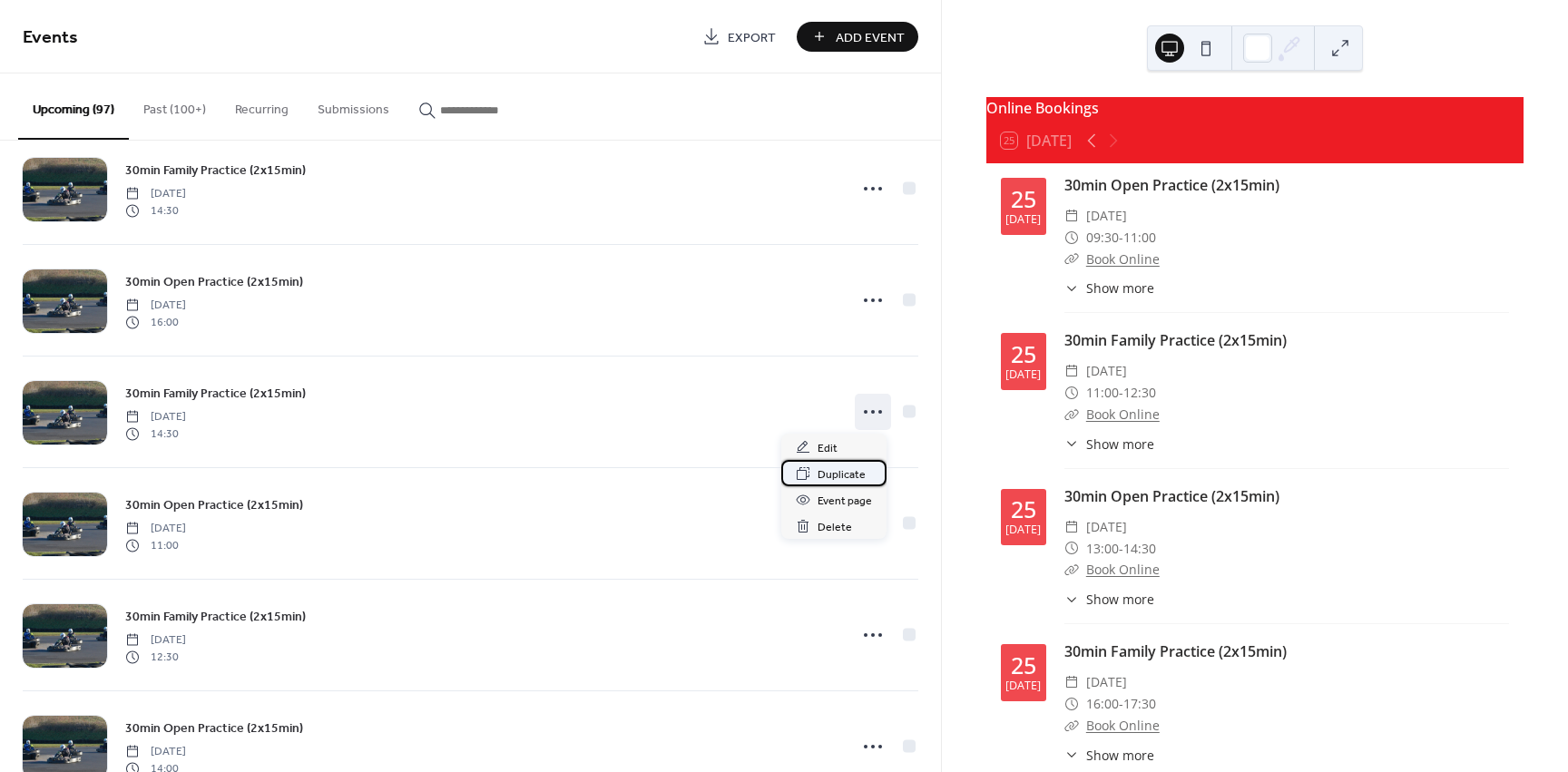 click on "Duplicate" at bounding box center (841, 474) 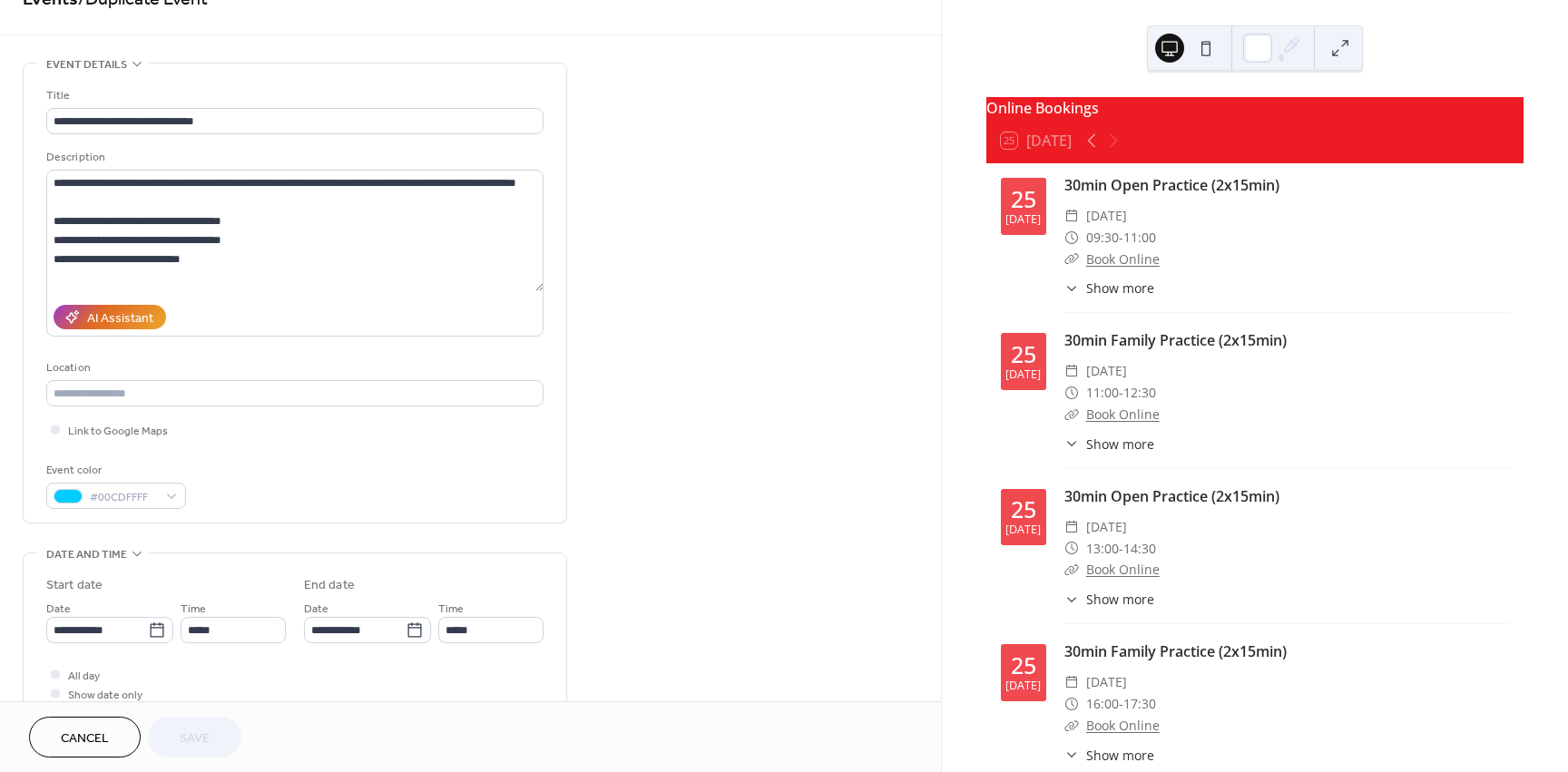 scroll, scrollTop: 88, scrollLeft: 0, axis: vertical 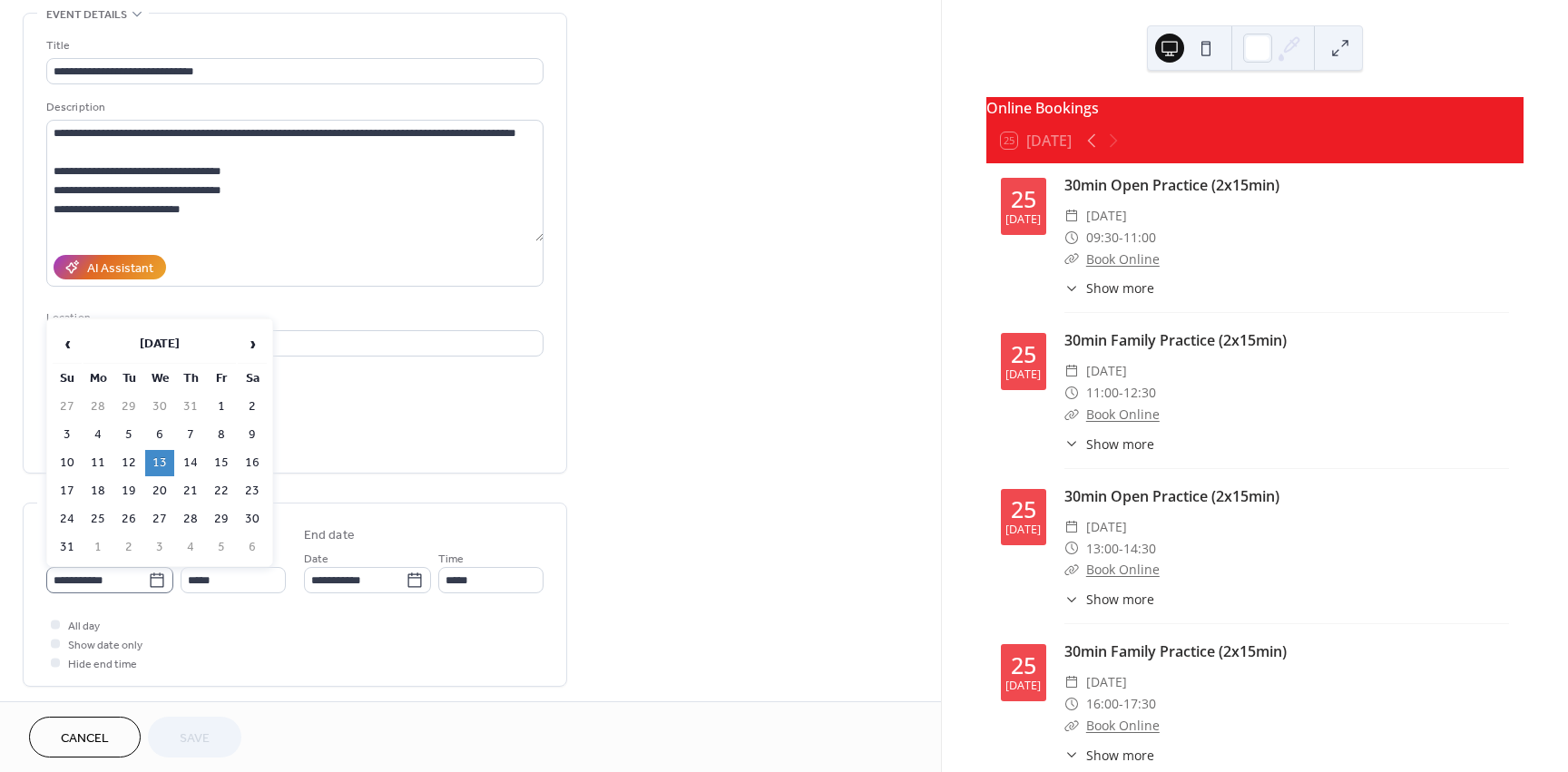 click 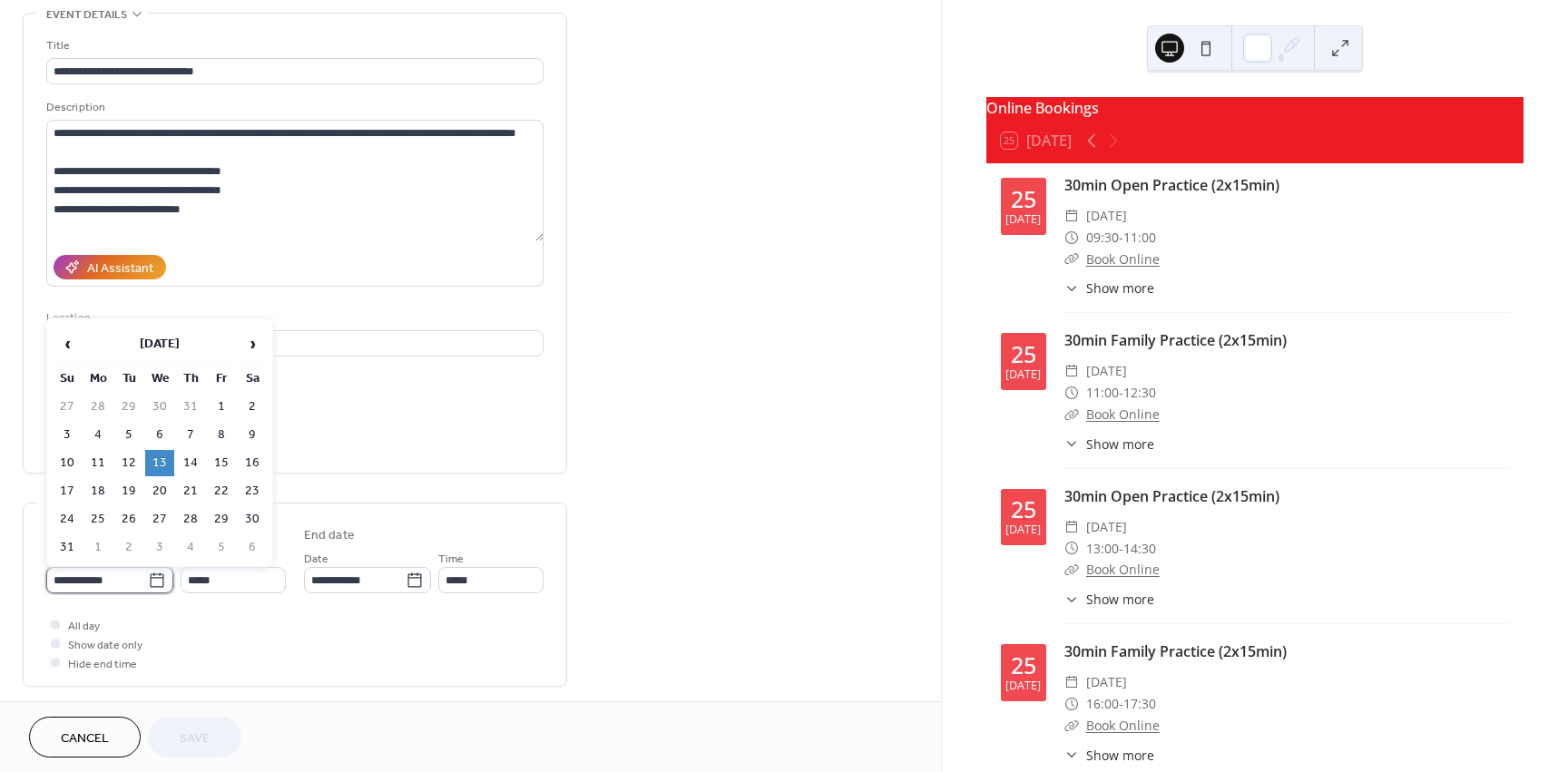 click on "**********" at bounding box center [97, 580] 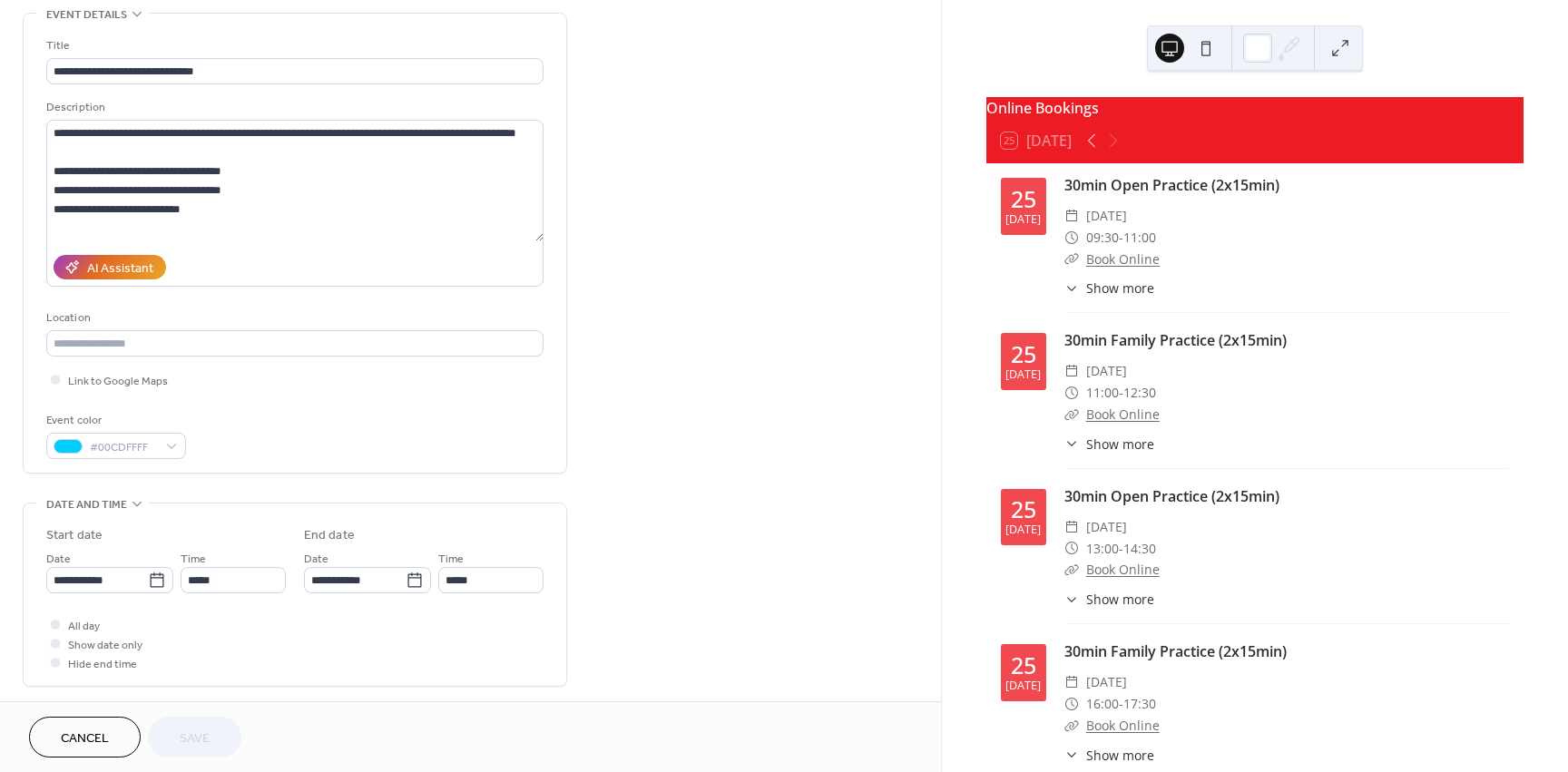 drag, startPoint x: 368, startPoint y: 662, endPoint x: 187, endPoint y: 586, distance: 196.30843 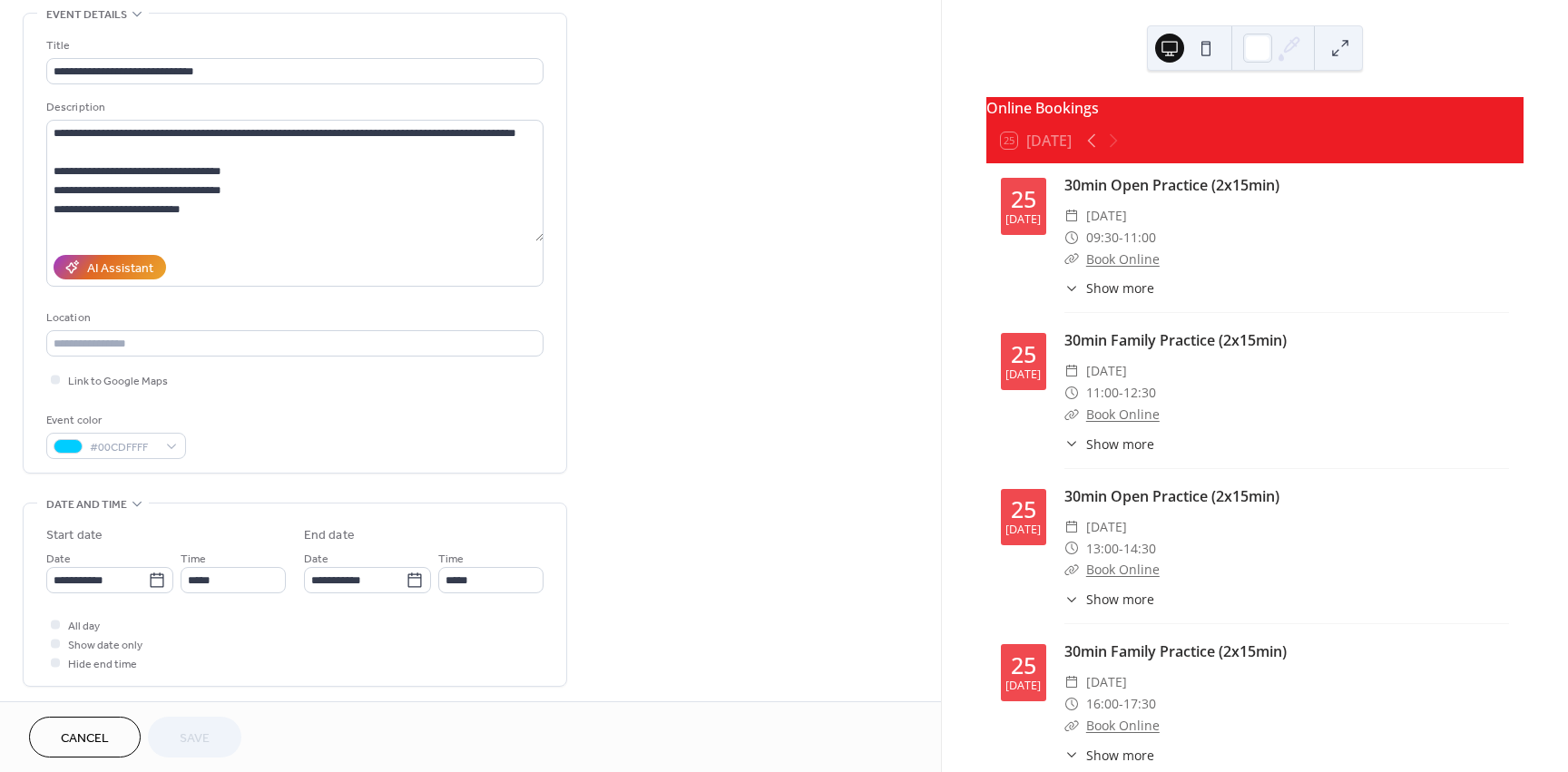 click on "All day Show date only Hide end time" at bounding box center (295, 643) 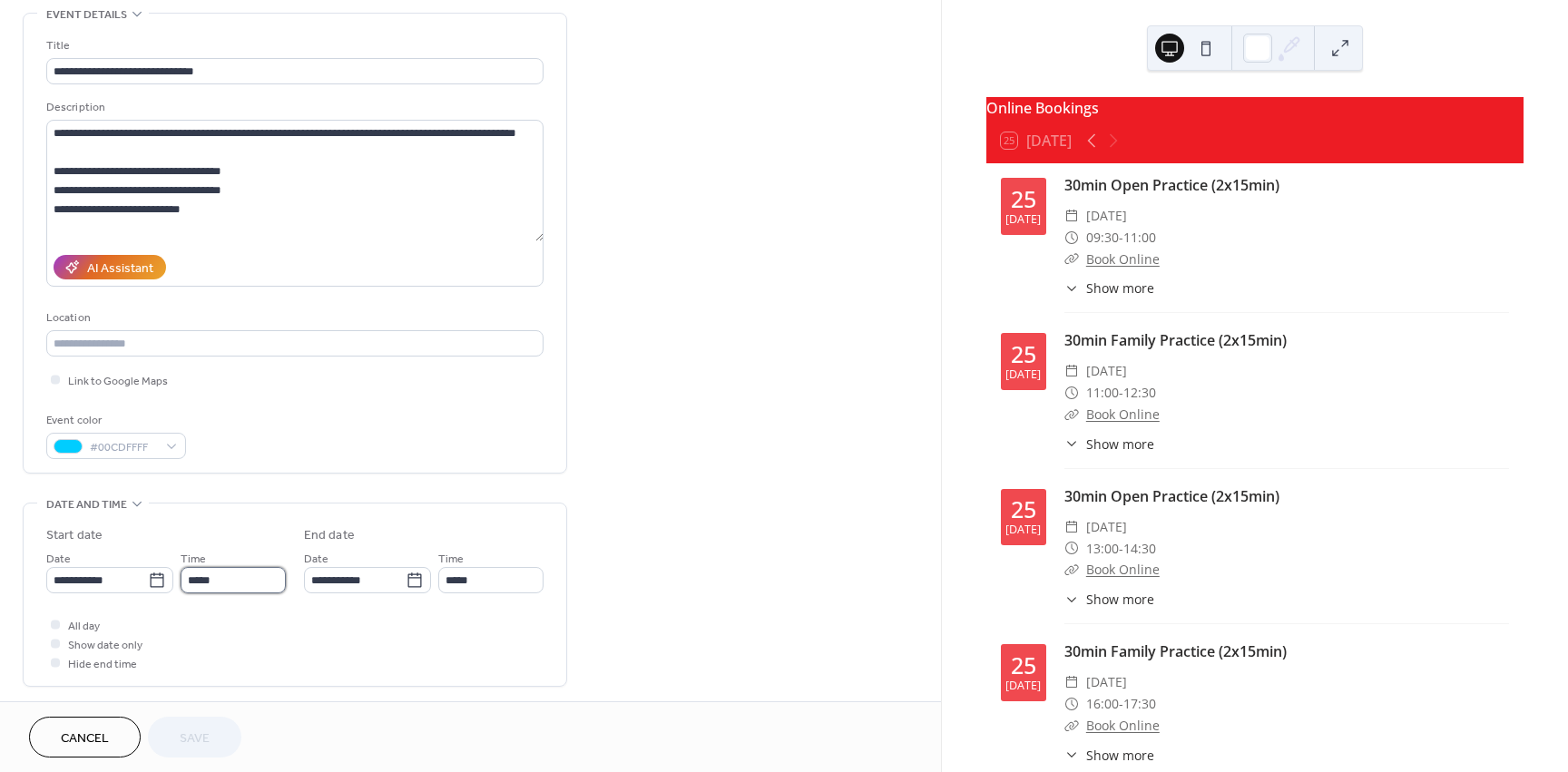 click on "*****" at bounding box center (233, 580) 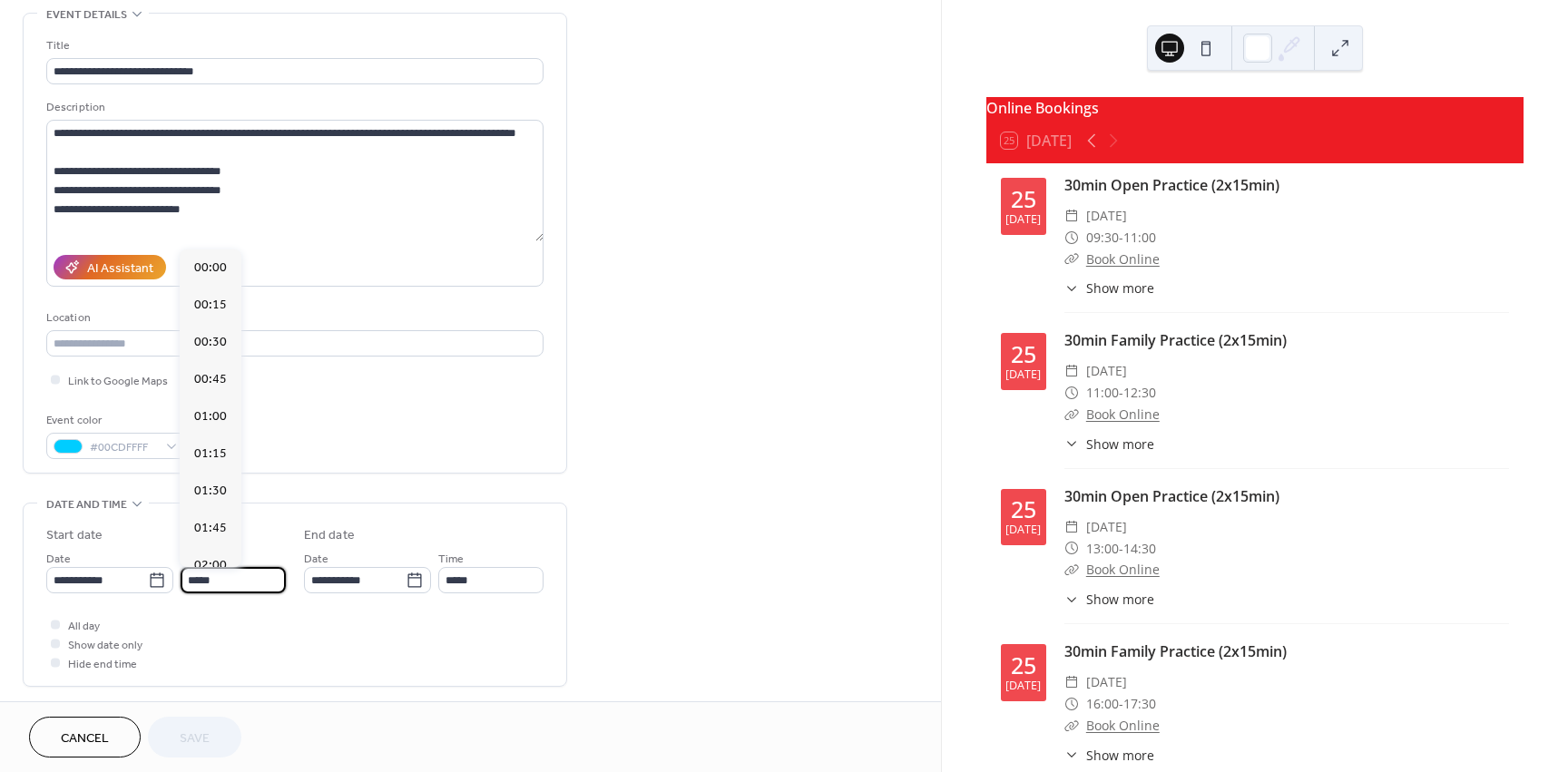 scroll, scrollTop: 2157, scrollLeft: 0, axis: vertical 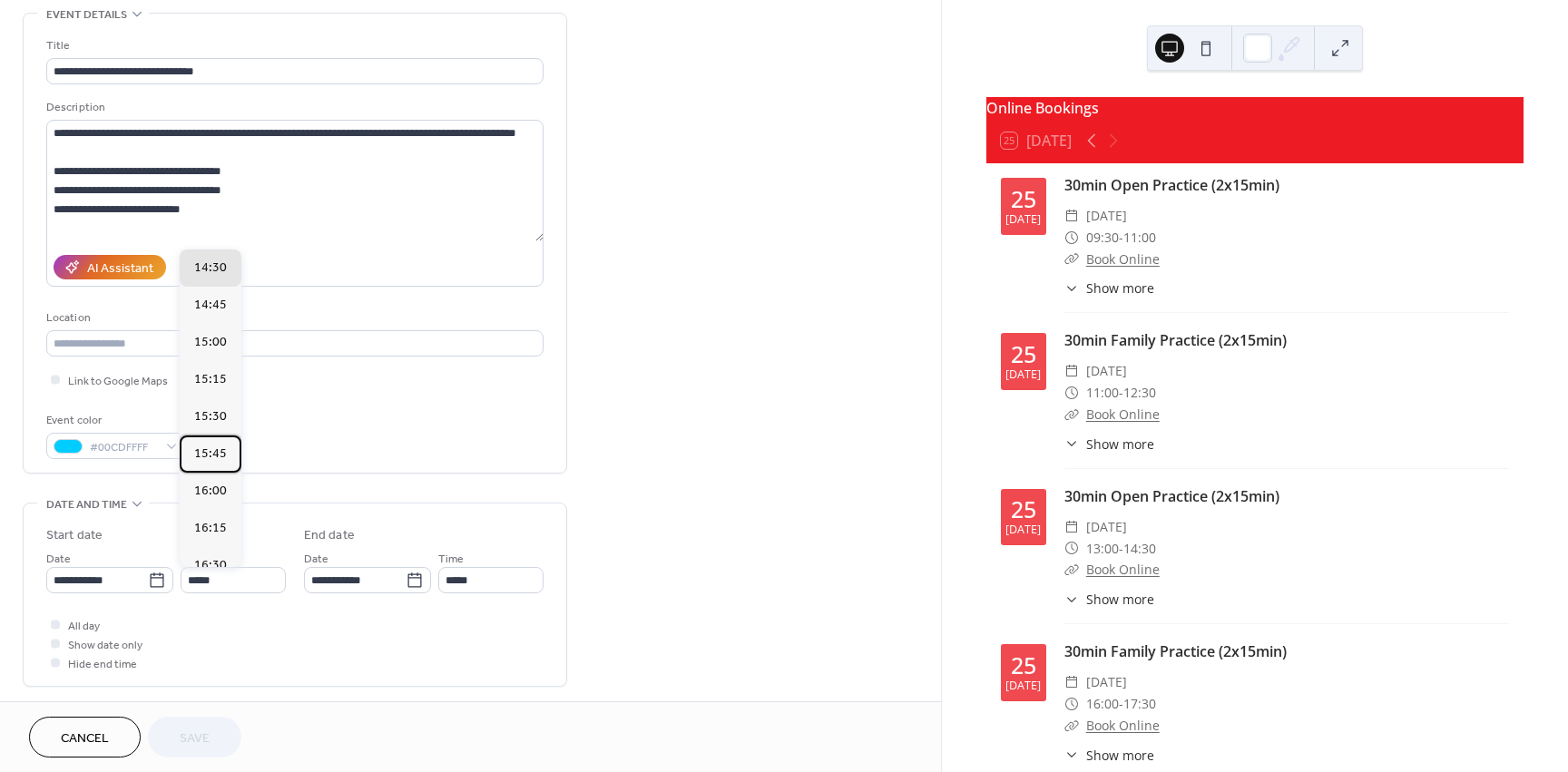 click on "00:00 00:15 00:30 00:45 01:00 01:15 01:30 01:45 02:00 02:15 02:30 02:45 03:00 03:15 03:30 03:45 04:00 04:15 04:30 04:45 05:00 05:15 05:30 05:45 06:00 06:15 06:30 06:45 07:00 07:15 07:30 07:45 08:00 08:15 08:30 08:45 09:00 09:15 09:30 09:45 10:00 10:15 10:30 10:45 11:00 11:15 11:30 11:45 12:00 12:15 12:30 12:45 13:00 13:15 13:30 13:45 14:00 14:15 14:30 14:45 15:00 15:15 15:30 15:45 16:00 16:15 16:30 16:45 17:00 17:15 17:30 17:45 18:00 18:15 18:30 18:45 19:00 19:15 19:30 19:45 20:00 20:15 20:30 20:45 21:00 21:15 21:30 21:45 22:00 22:15 22:30 22:45 23:00 23:15 23:30 23:45" at bounding box center [211, 408] 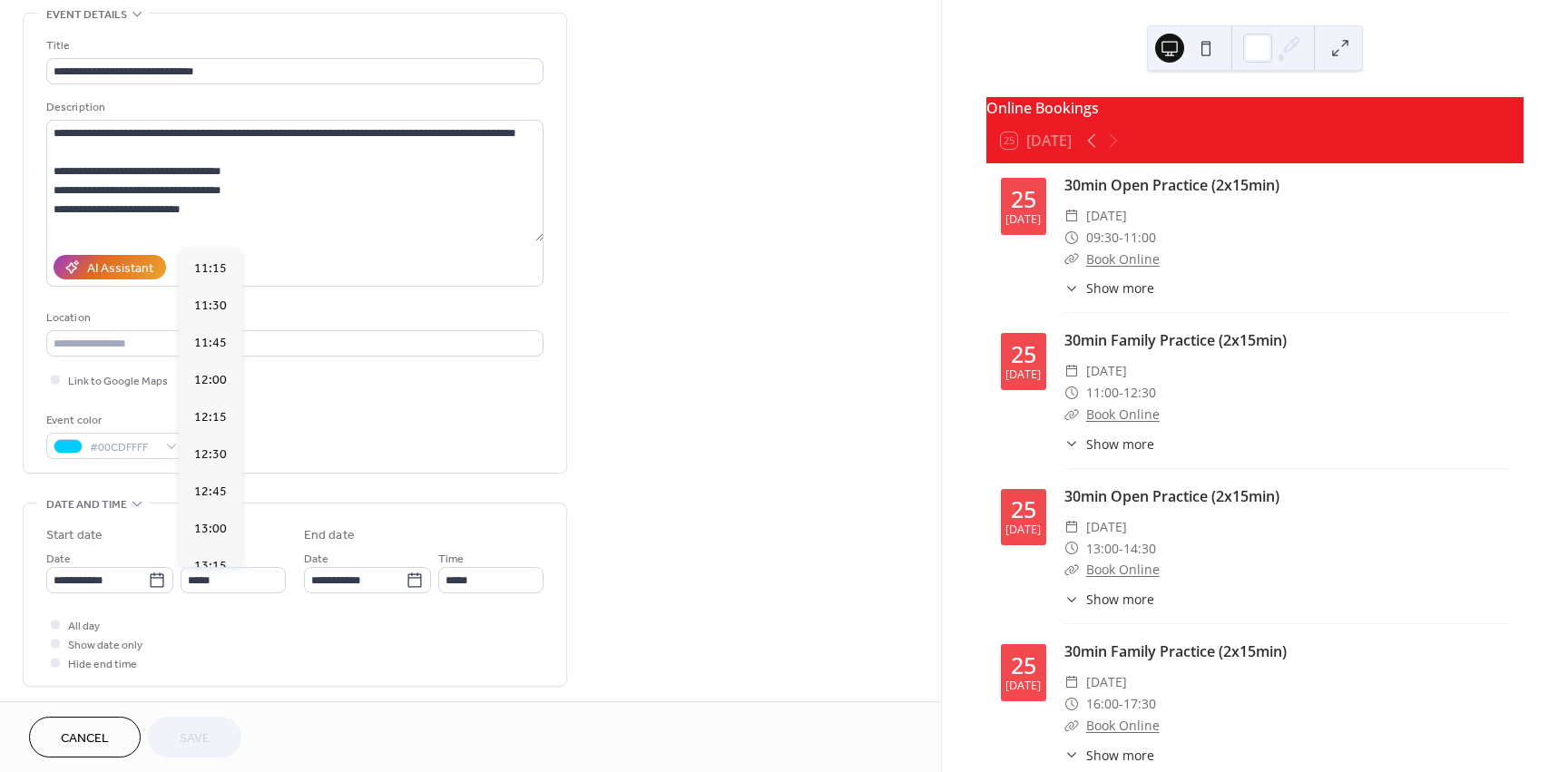scroll, scrollTop: 1611, scrollLeft: 0, axis: vertical 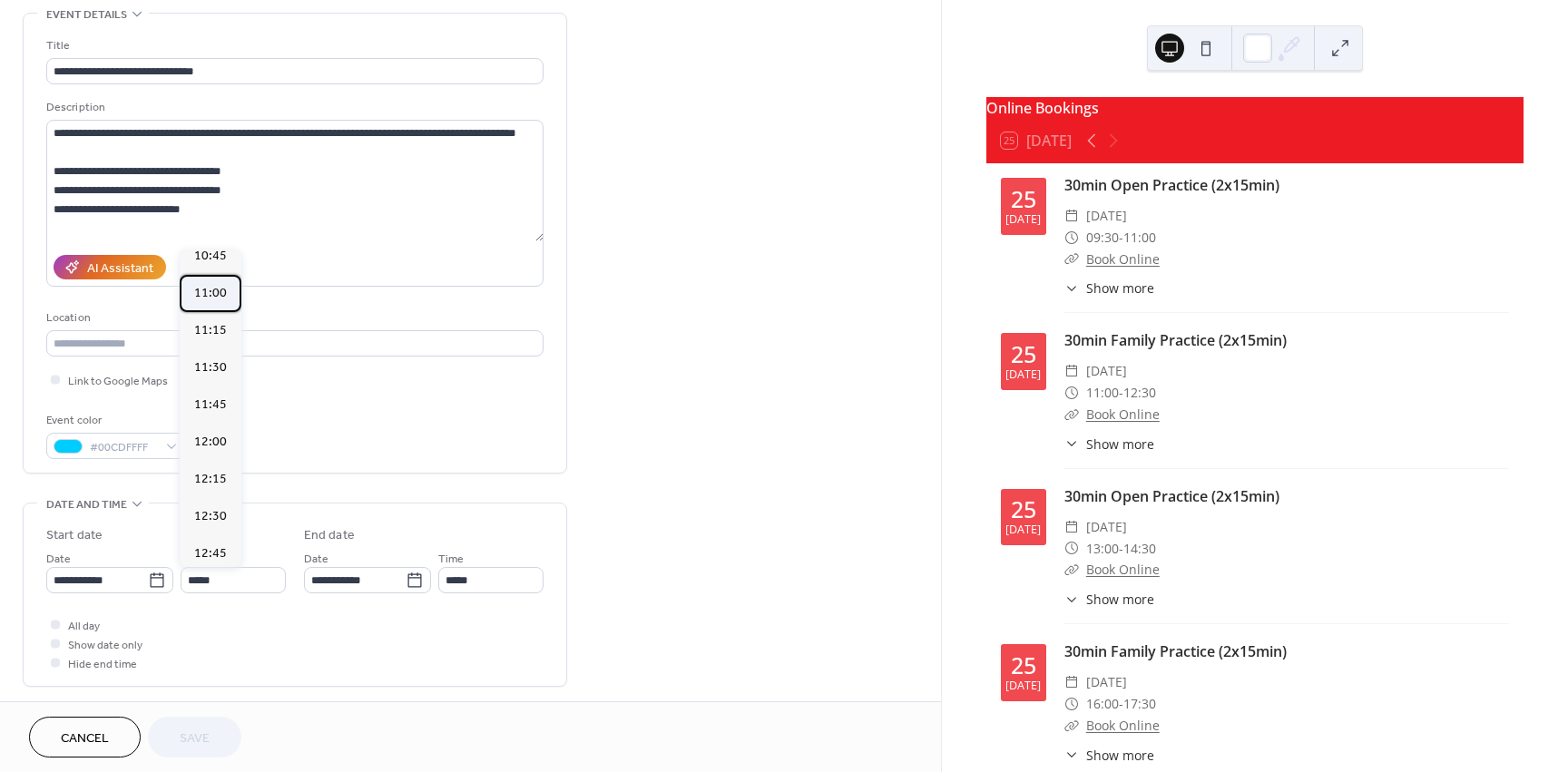 click on "11:00" at bounding box center (211, 293) 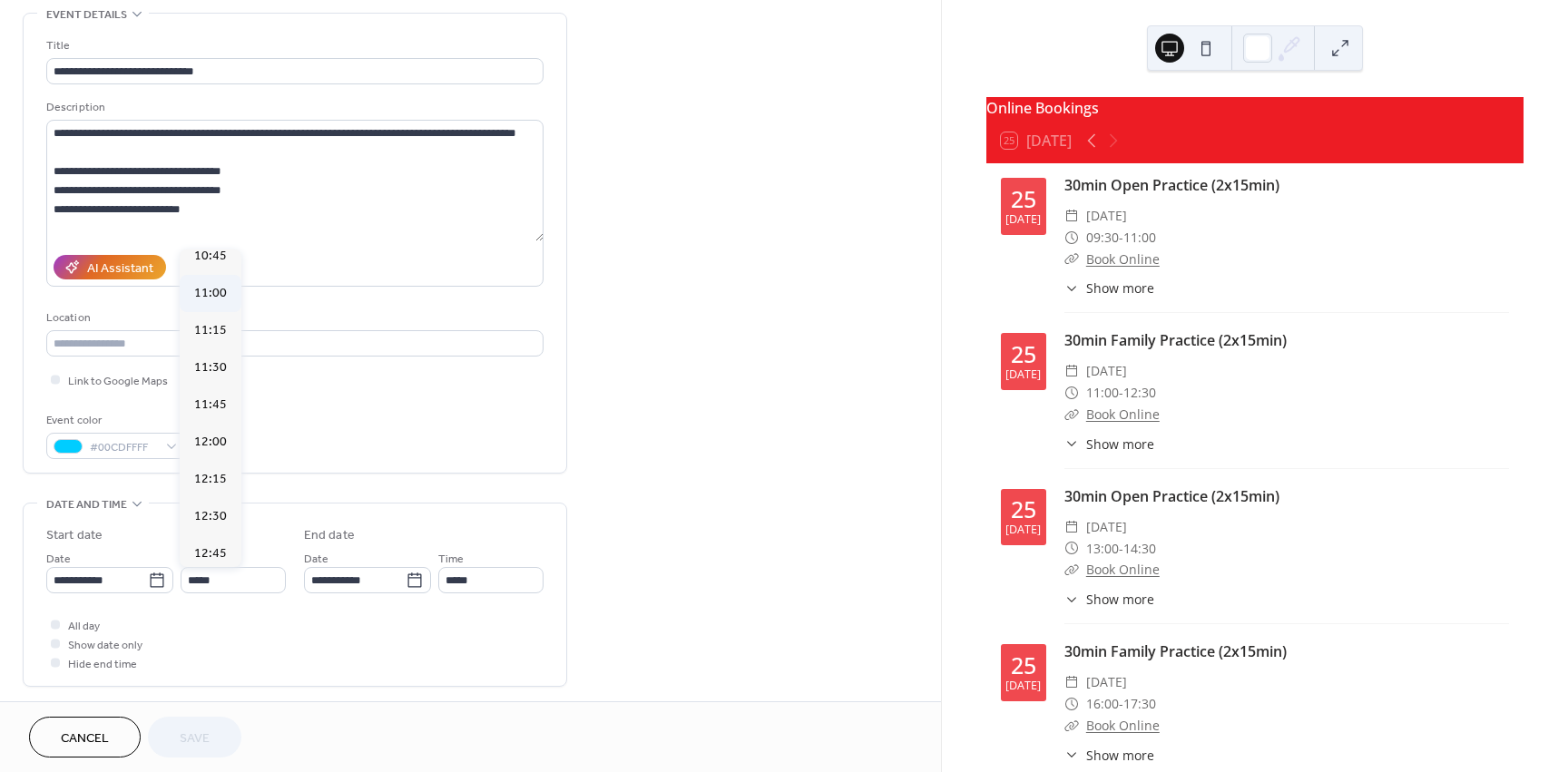 type on "*****" 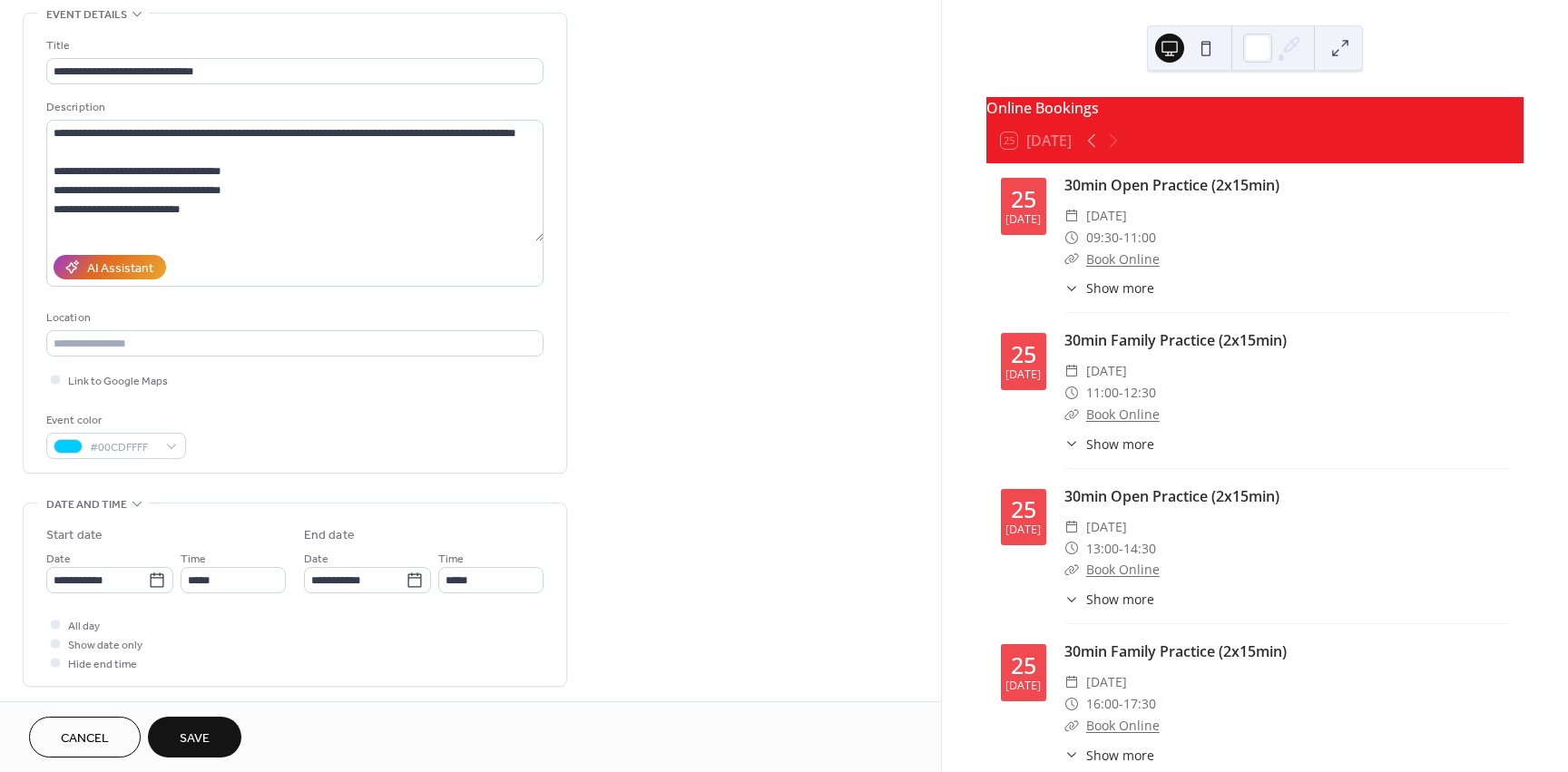 click on "**********" at bounding box center (470, 636) 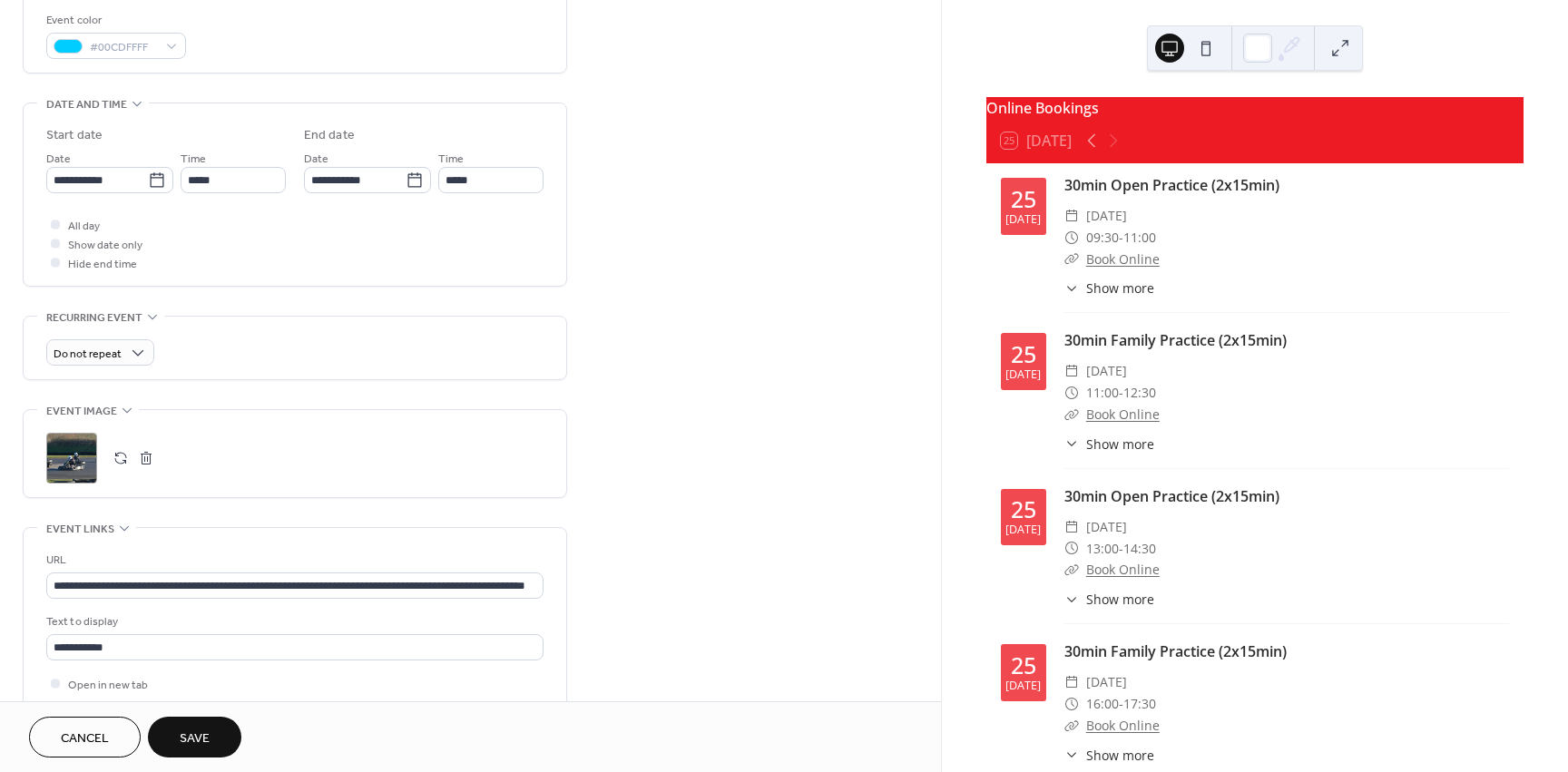 scroll, scrollTop: 569, scrollLeft: 0, axis: vertical 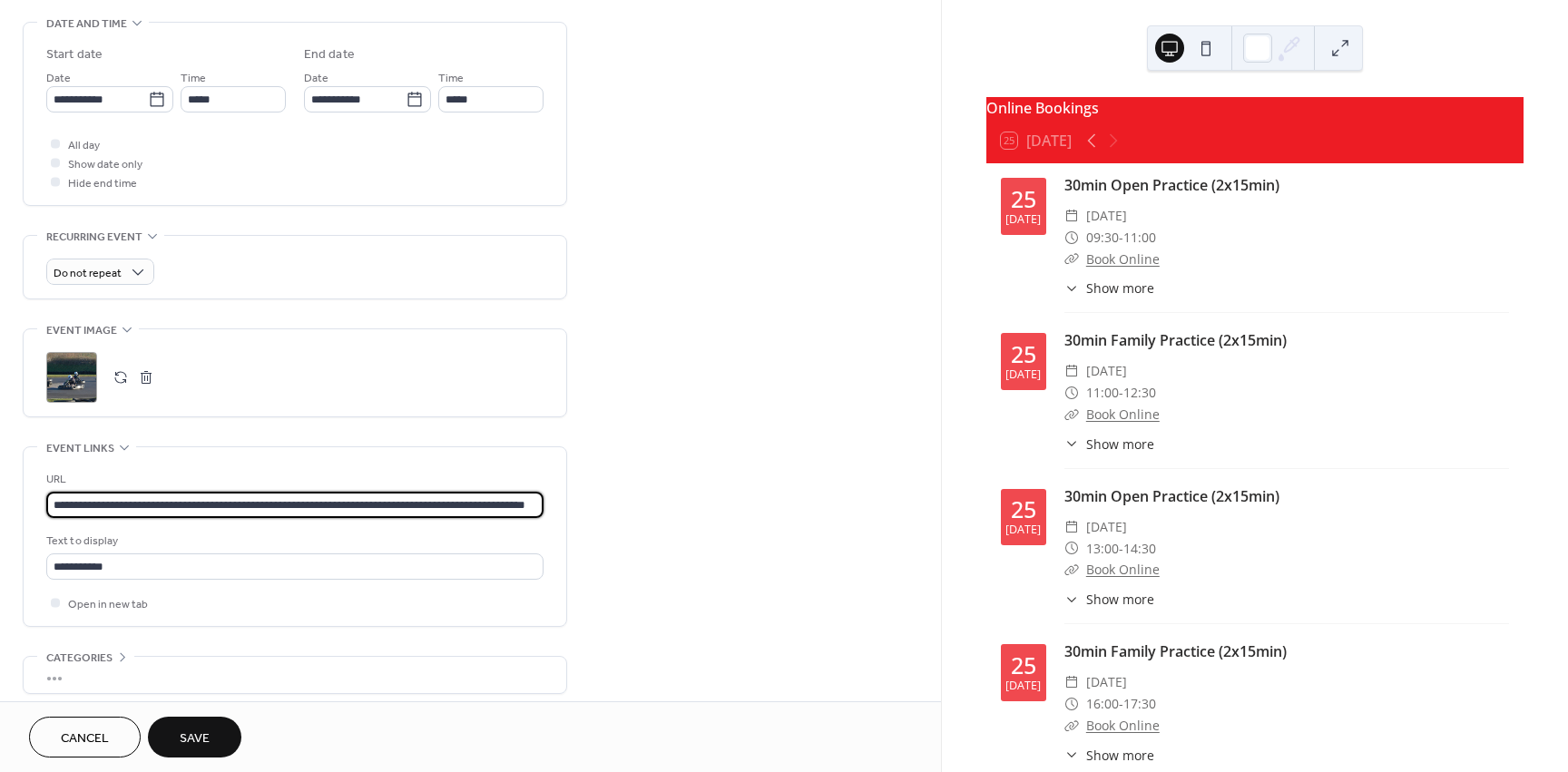 drag, startPoint x: 437, startPoint y: 501, endPoint x: 843, endPoint y: 462, distance: 407.86885 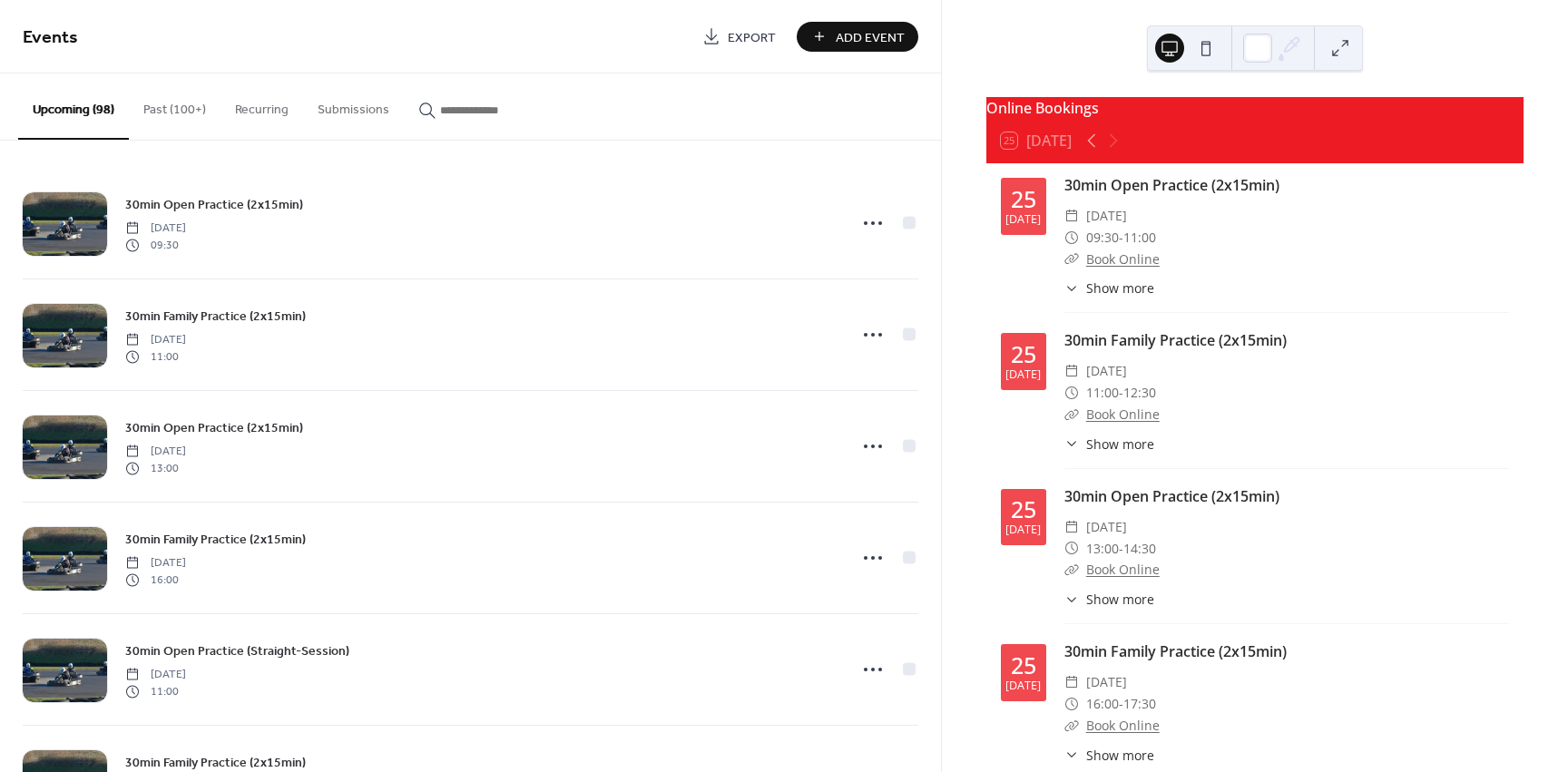 click at bounding box center (495, 110) 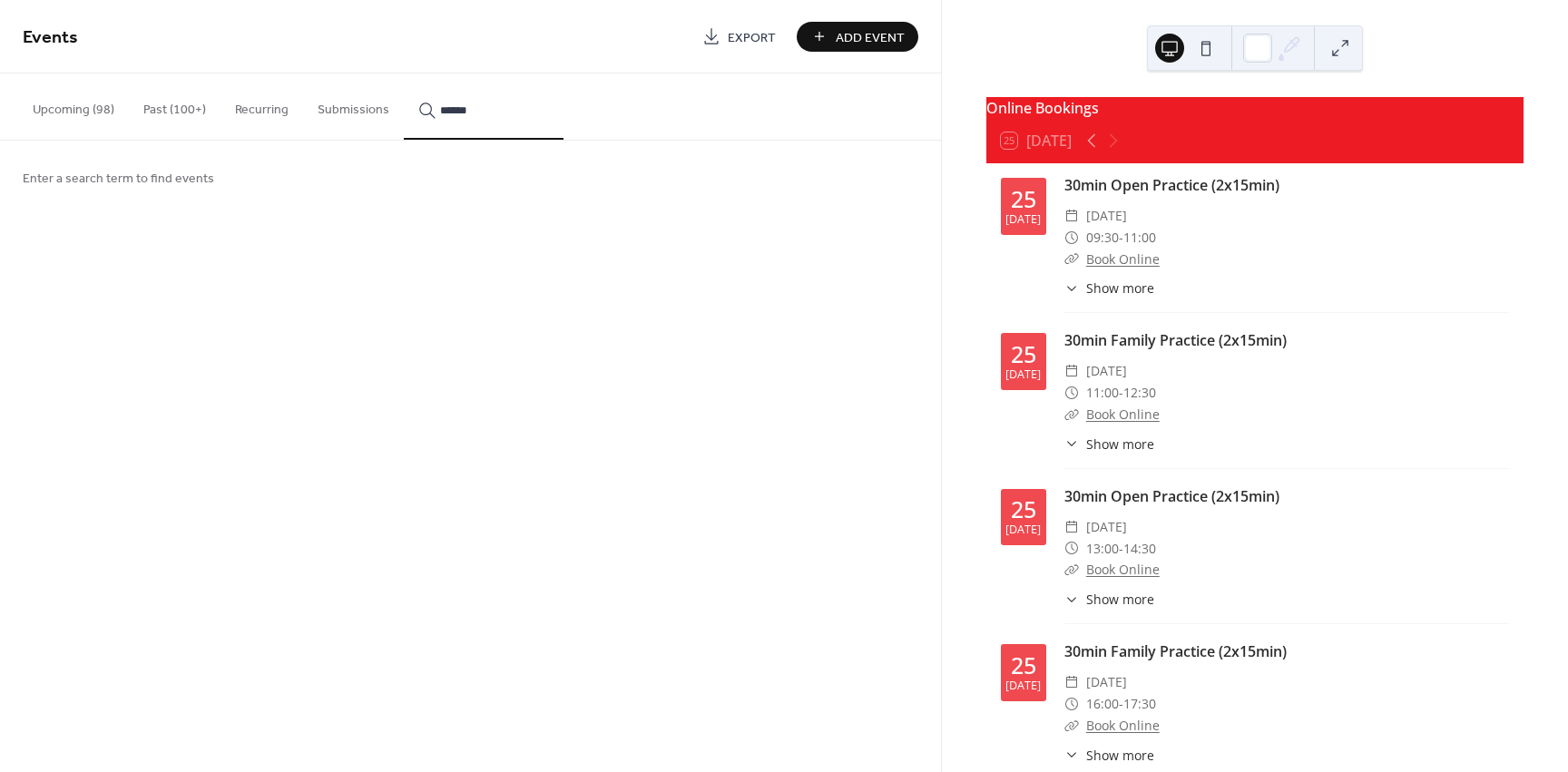 click on "*****" at bounding box center (484, 106) 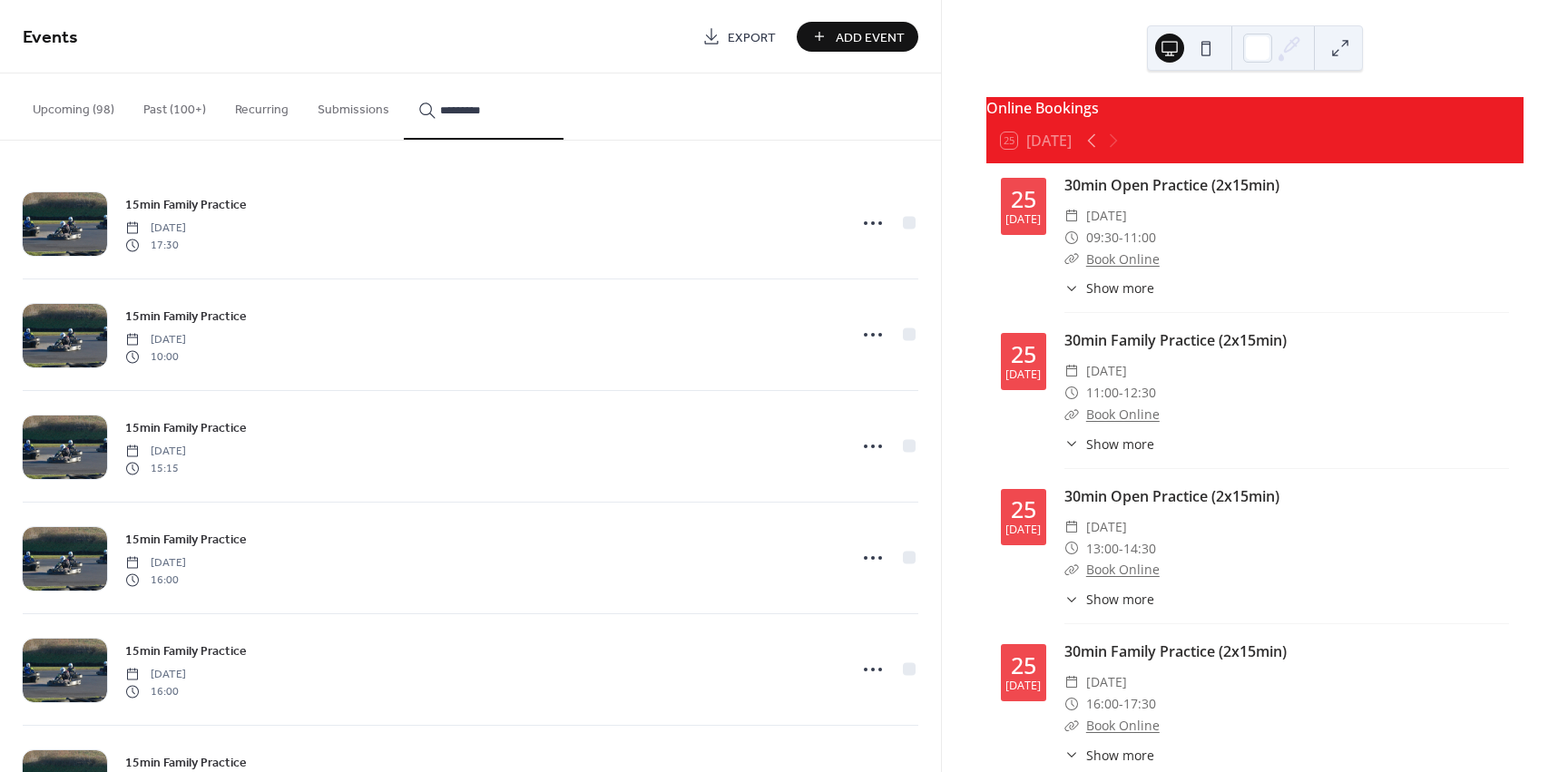 type on "*********" 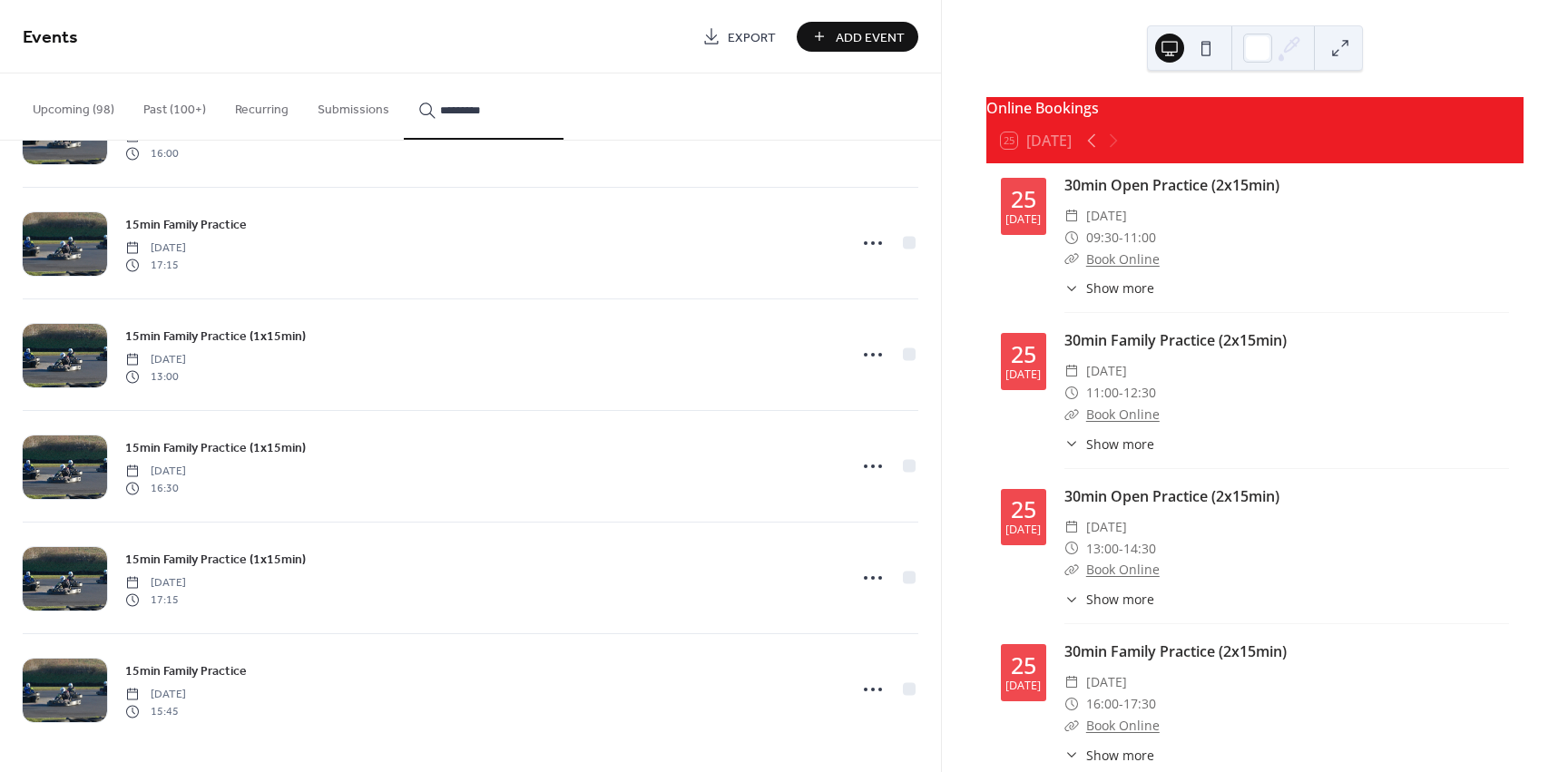 click 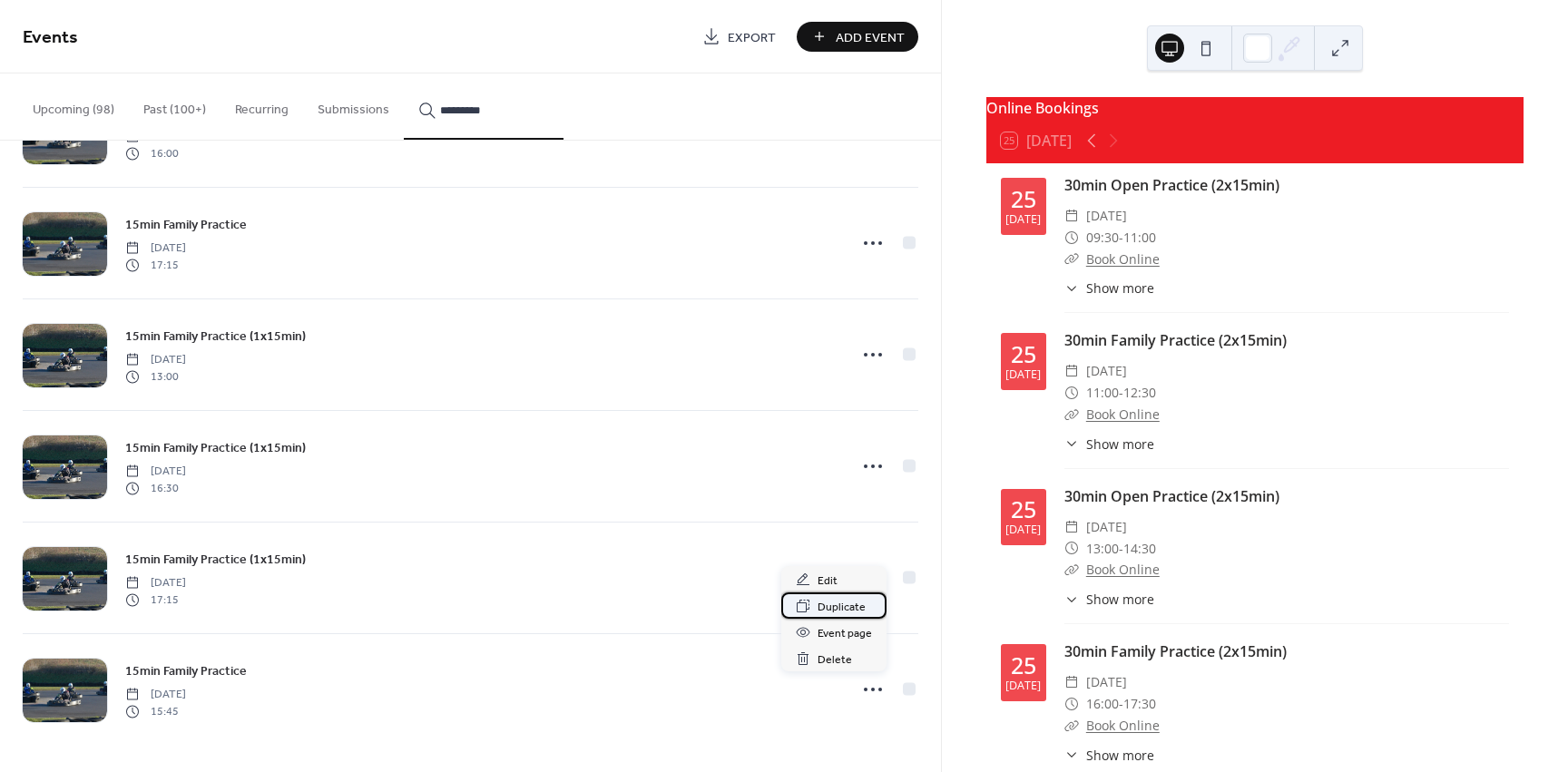 click on "Duplicate" at bounding box center (841, 607) 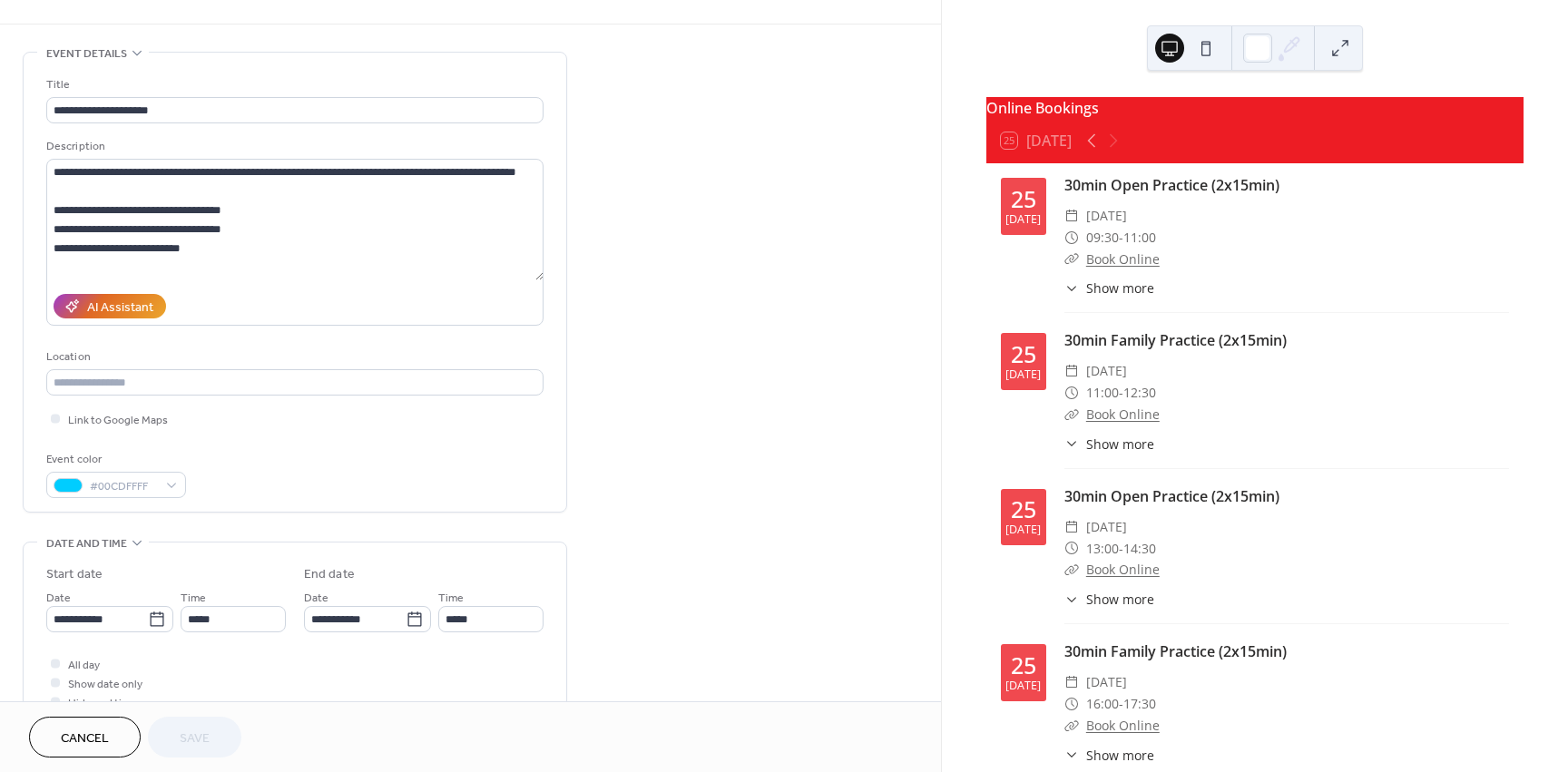 scroll, scrollTop: 64, scrollLeft: 0, axis: vertical 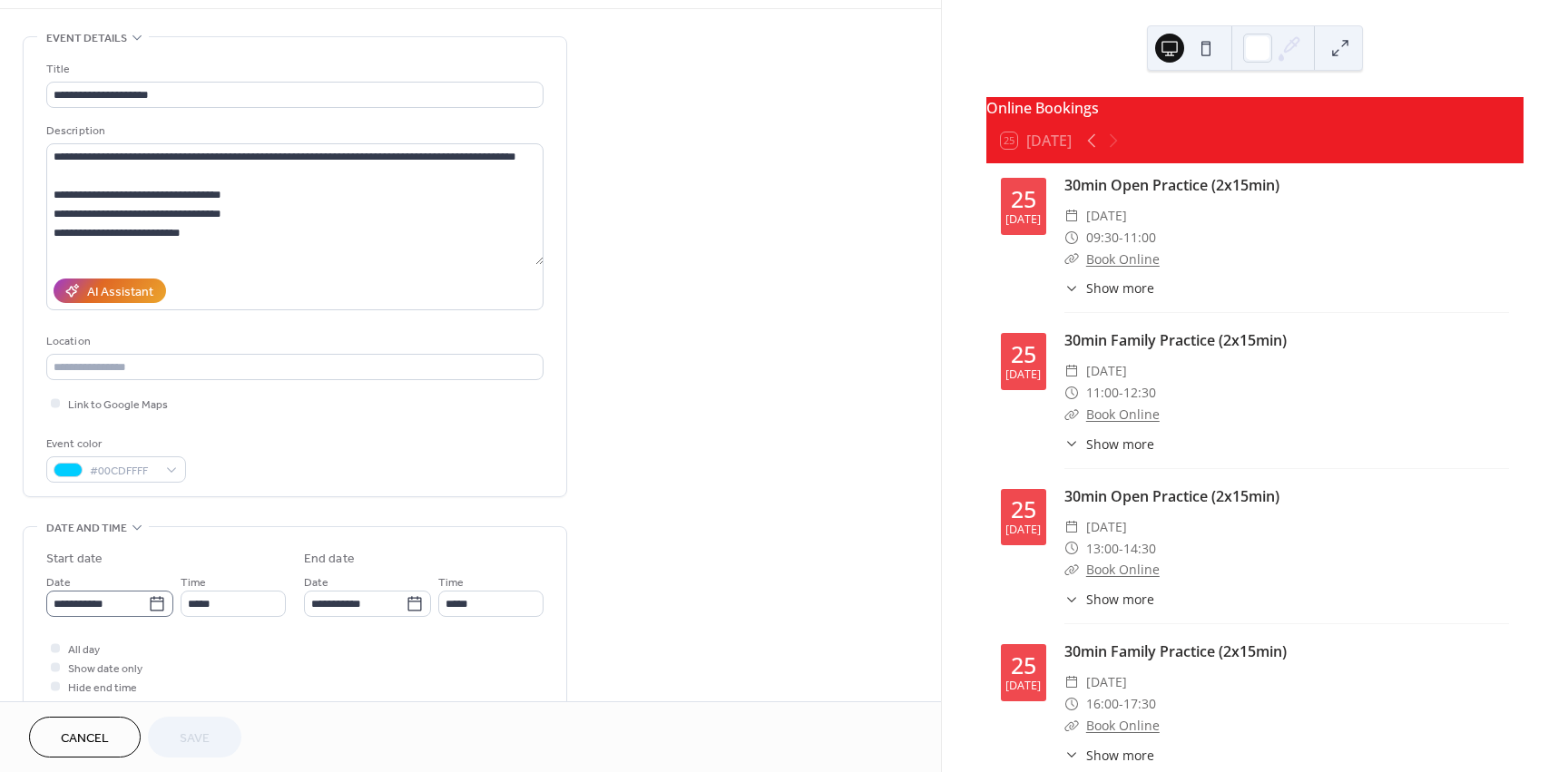 click 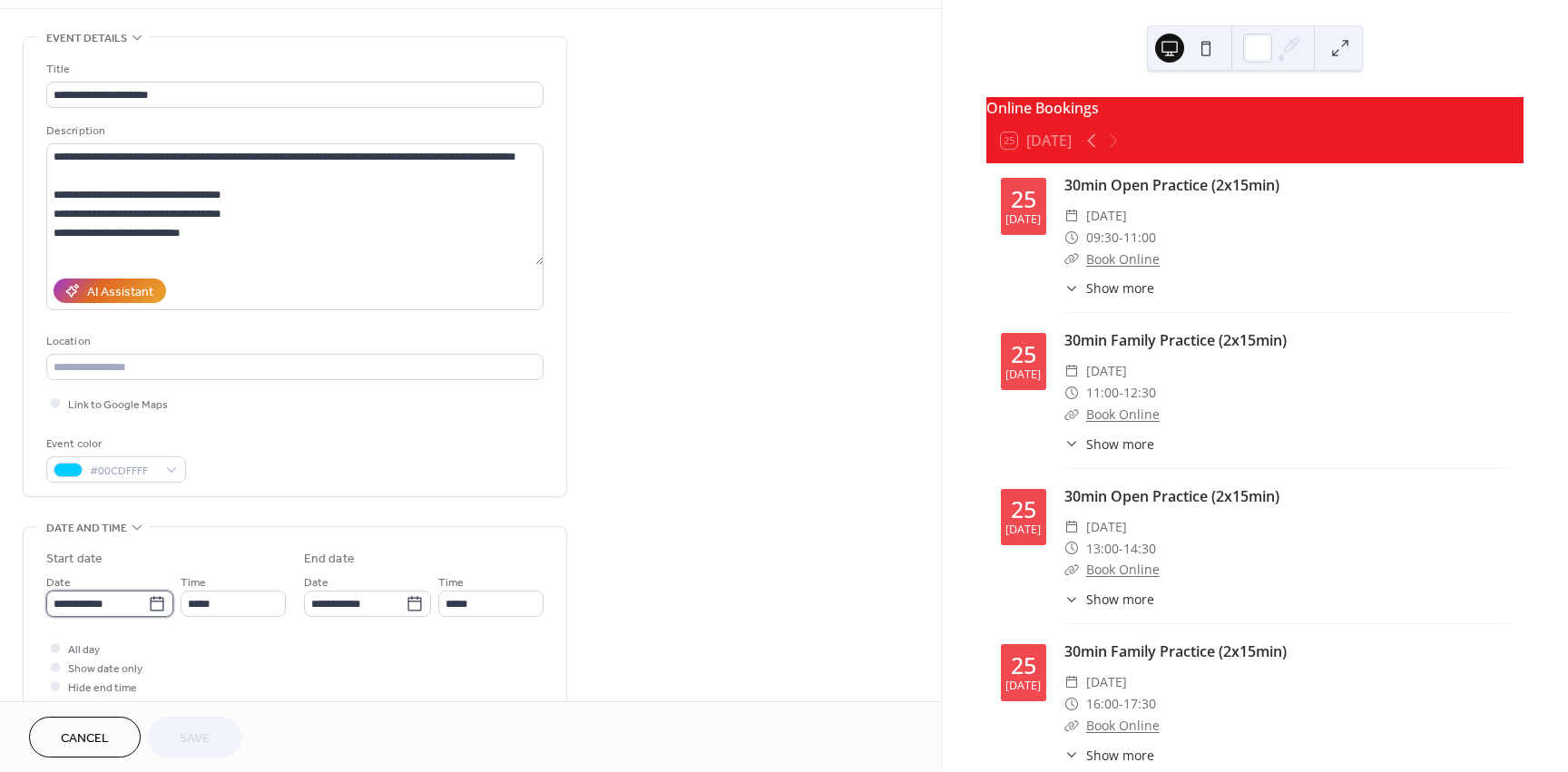 click on "**********" at bounding box center (97, 603) 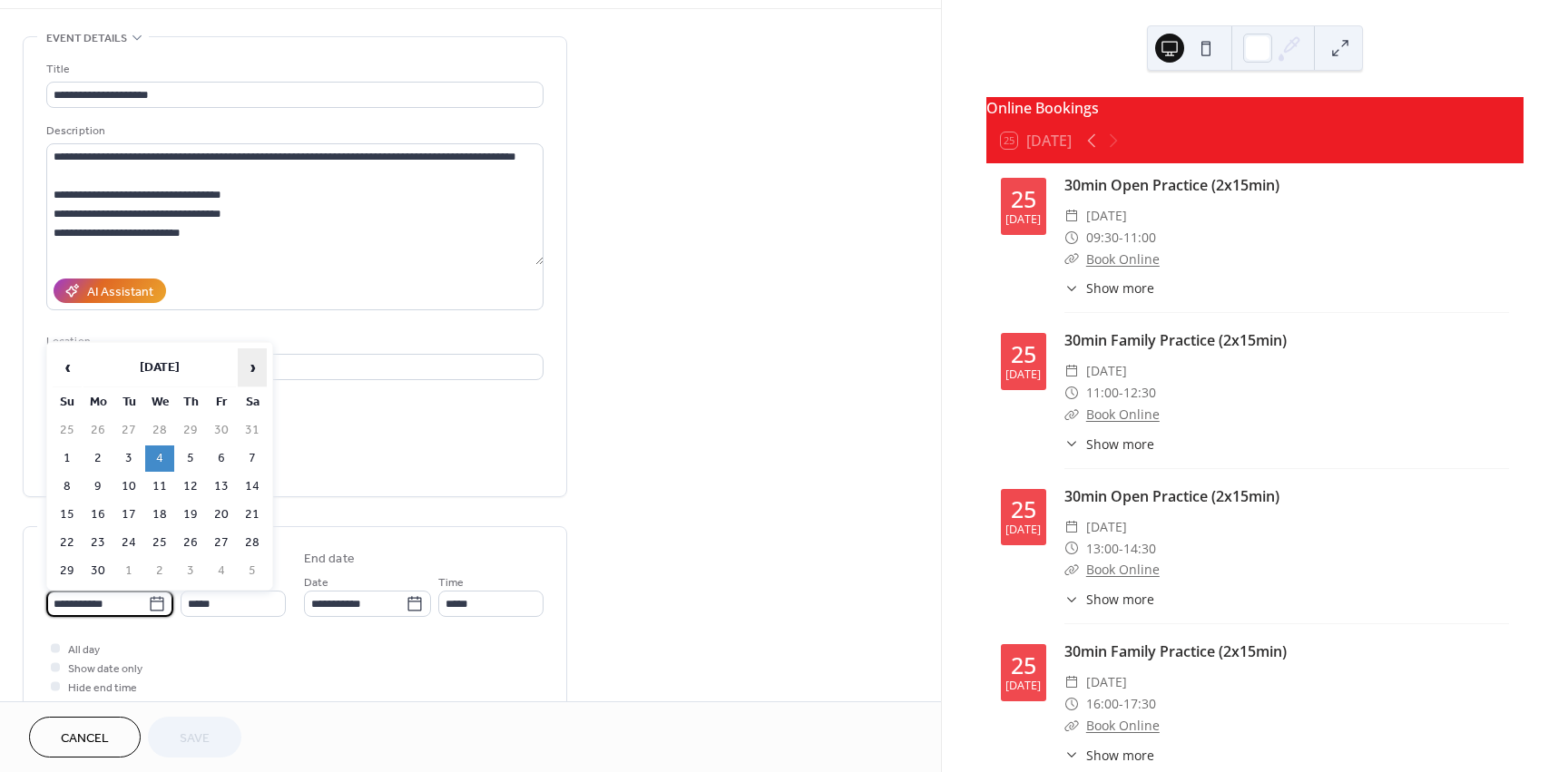 click on "›" at bounding box center (252, 367) 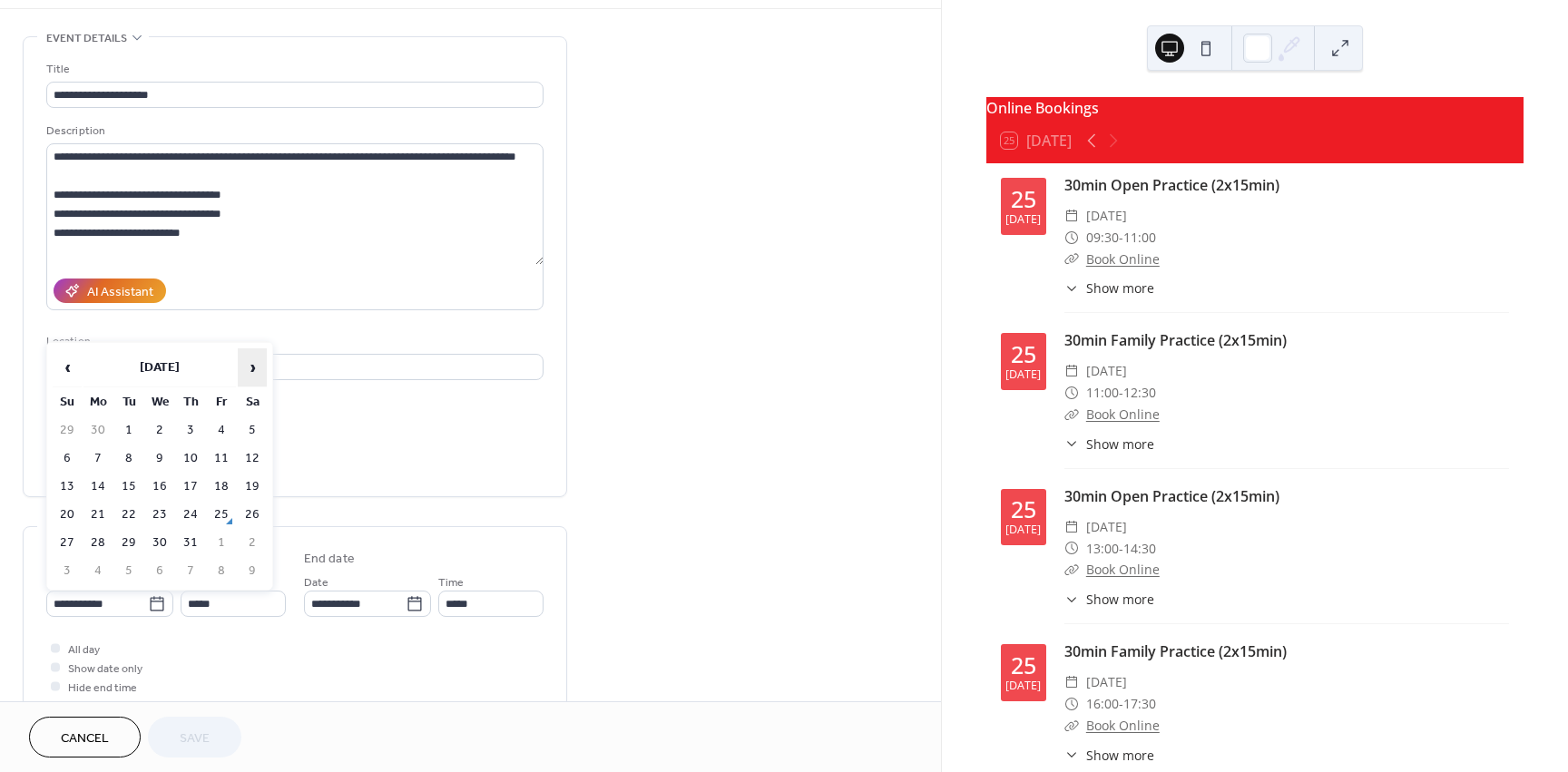 click on "›" at bounding box center (252, 367) 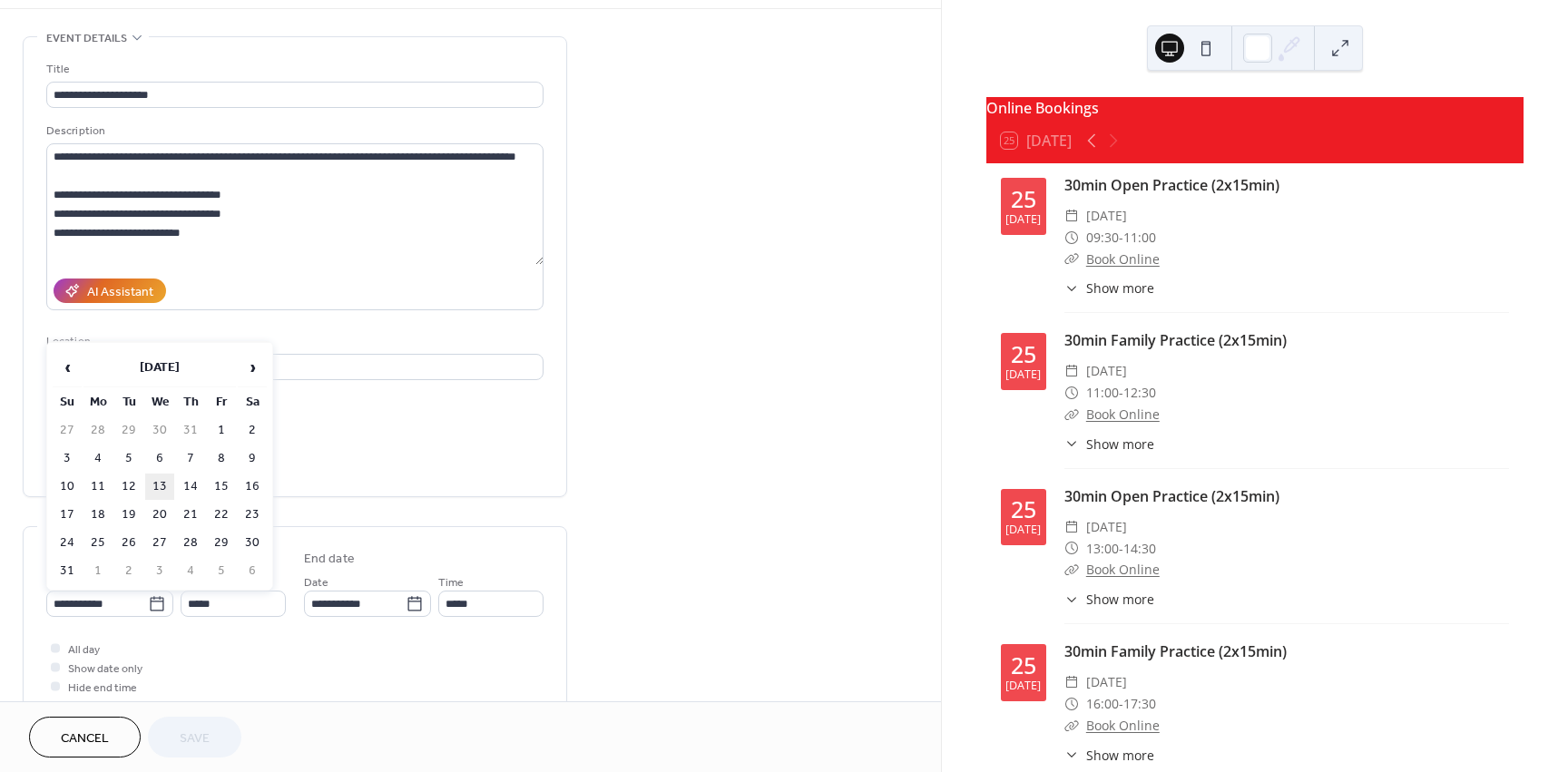 click on "13" at bounding box center [160, 486] 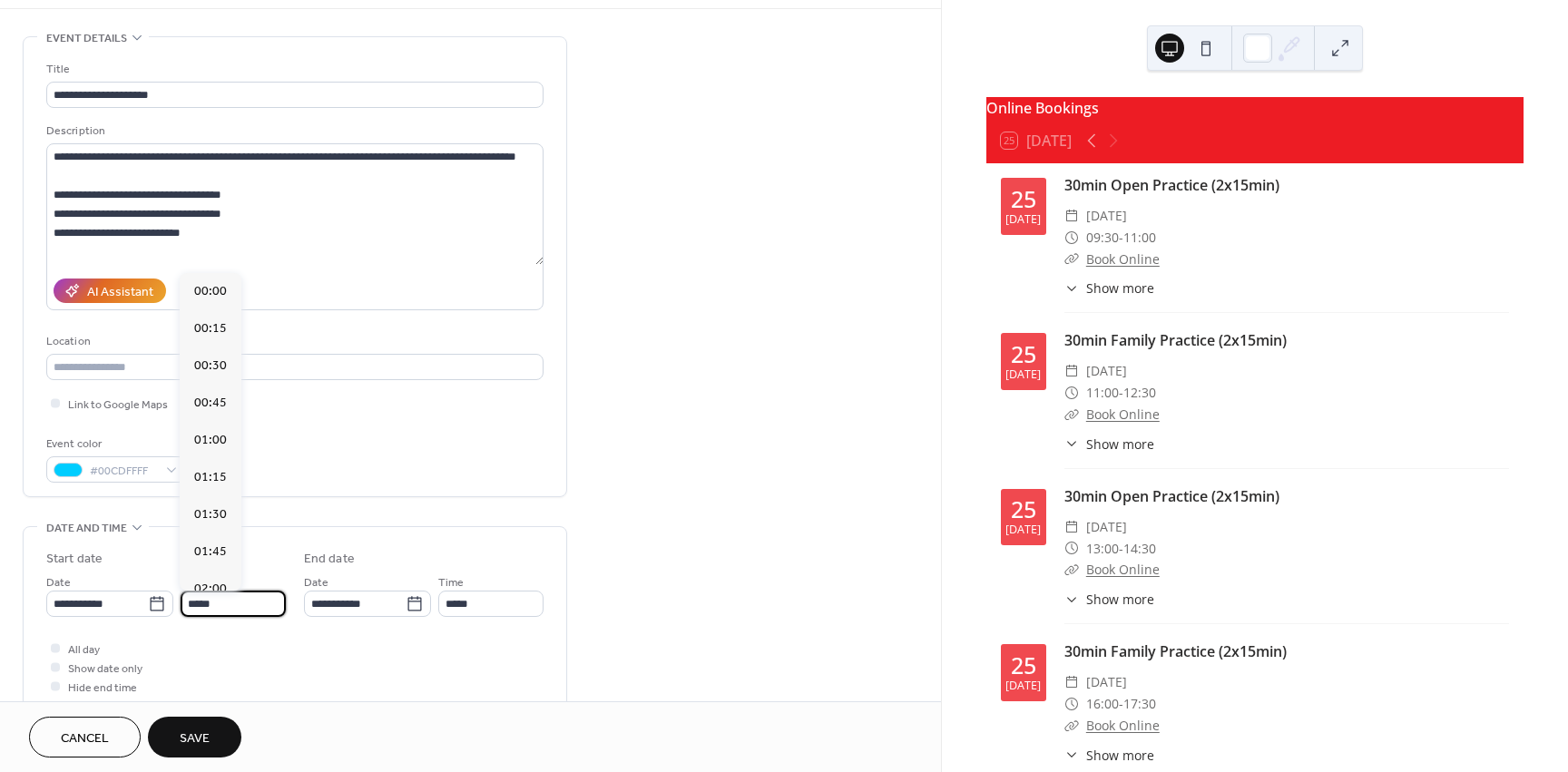 click on "*****" at bounding box center (233, 603) 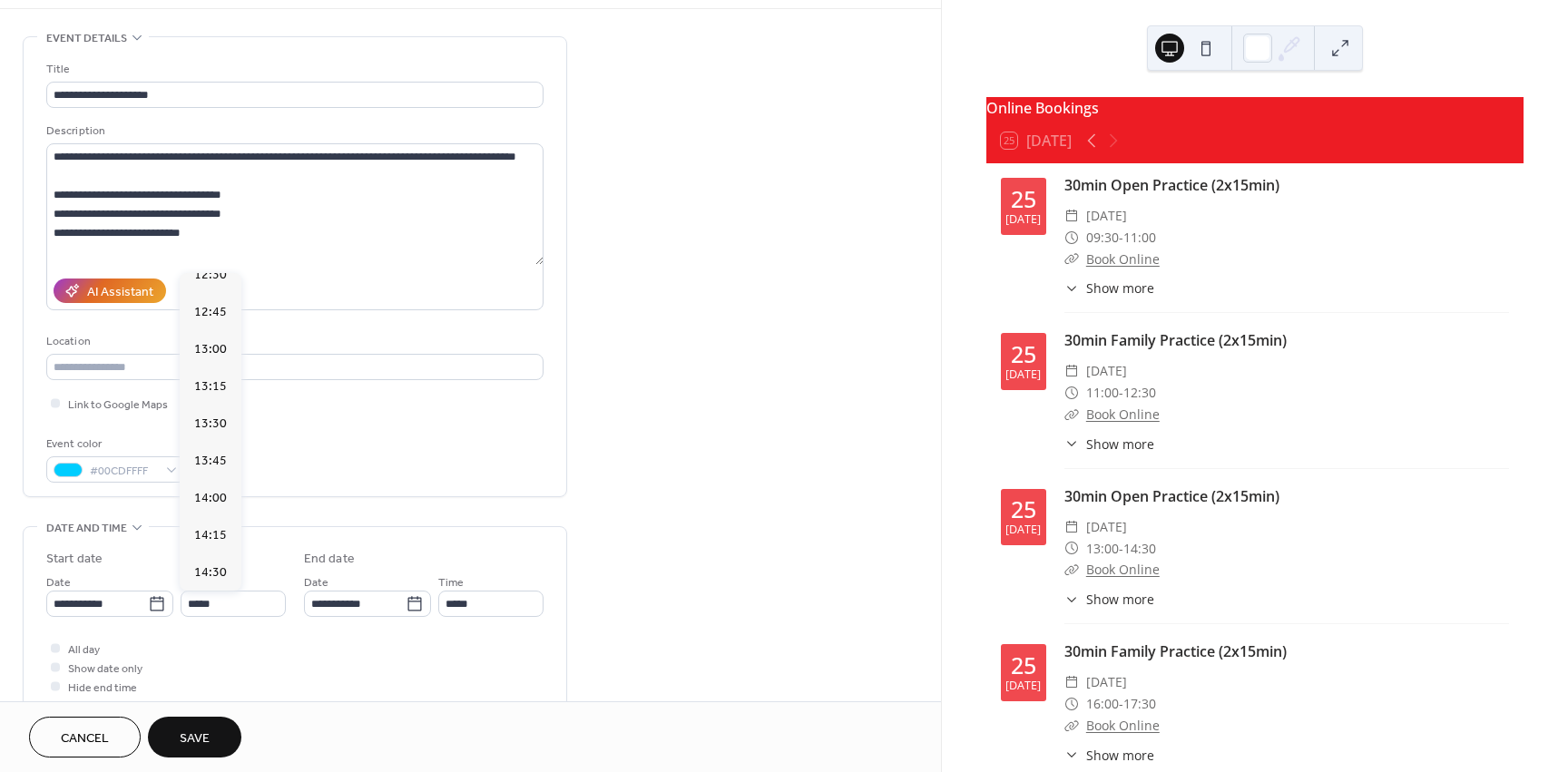 scroll, scrollTop: 1856, scrollLeft: 0, axis: vertical 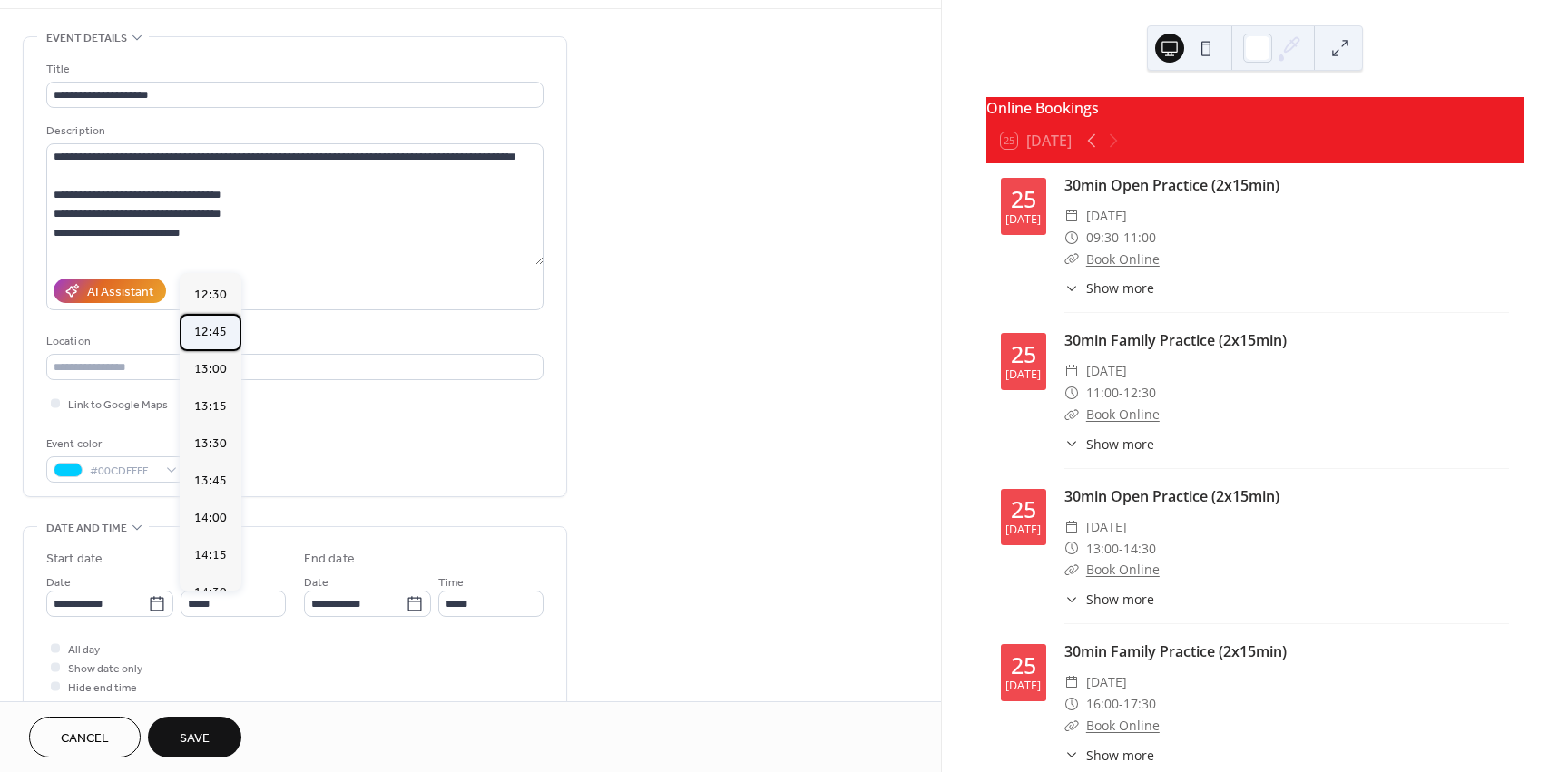 click on "12:45" at bounding box center (211, 332) 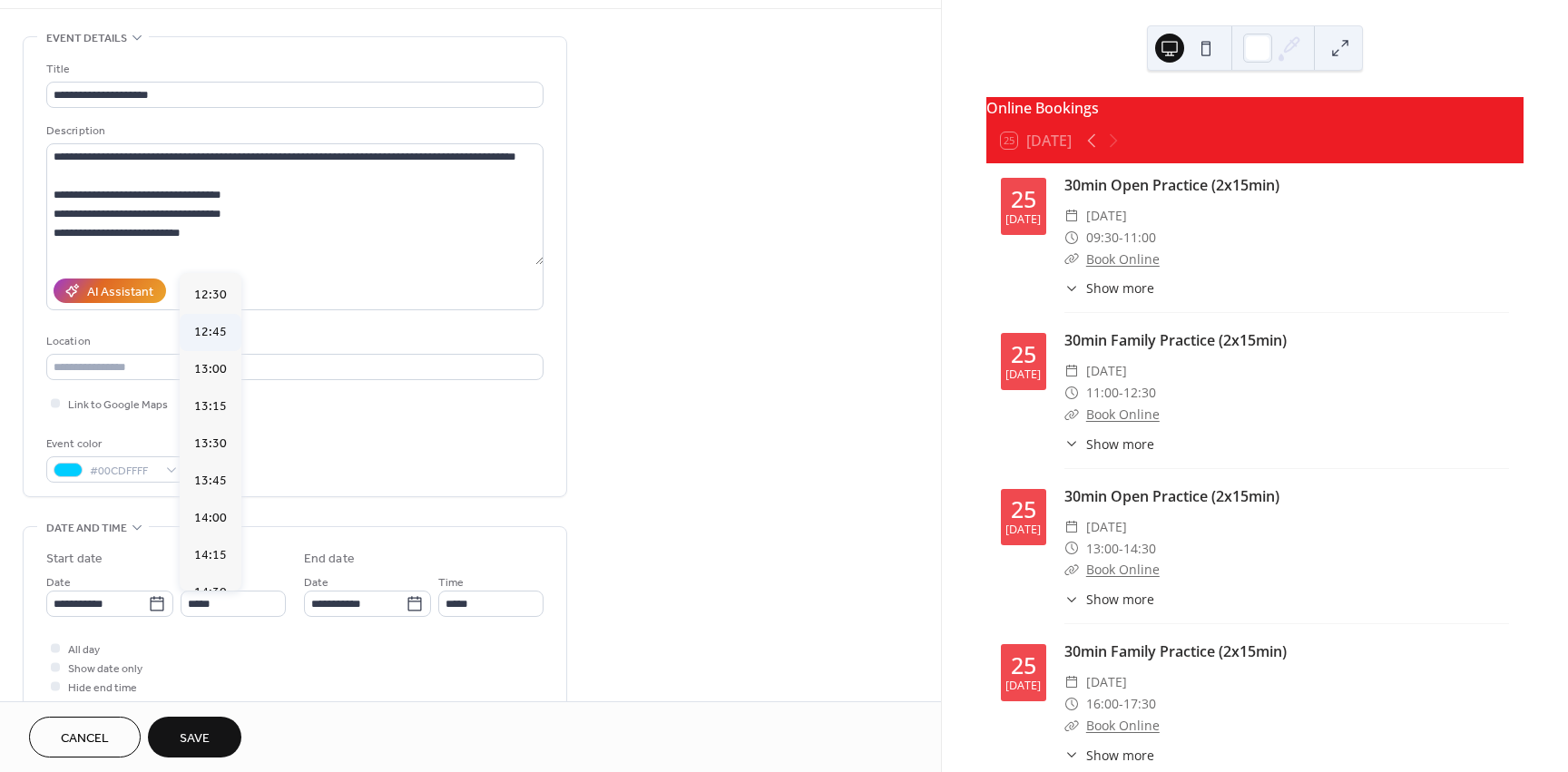 type on "*****" 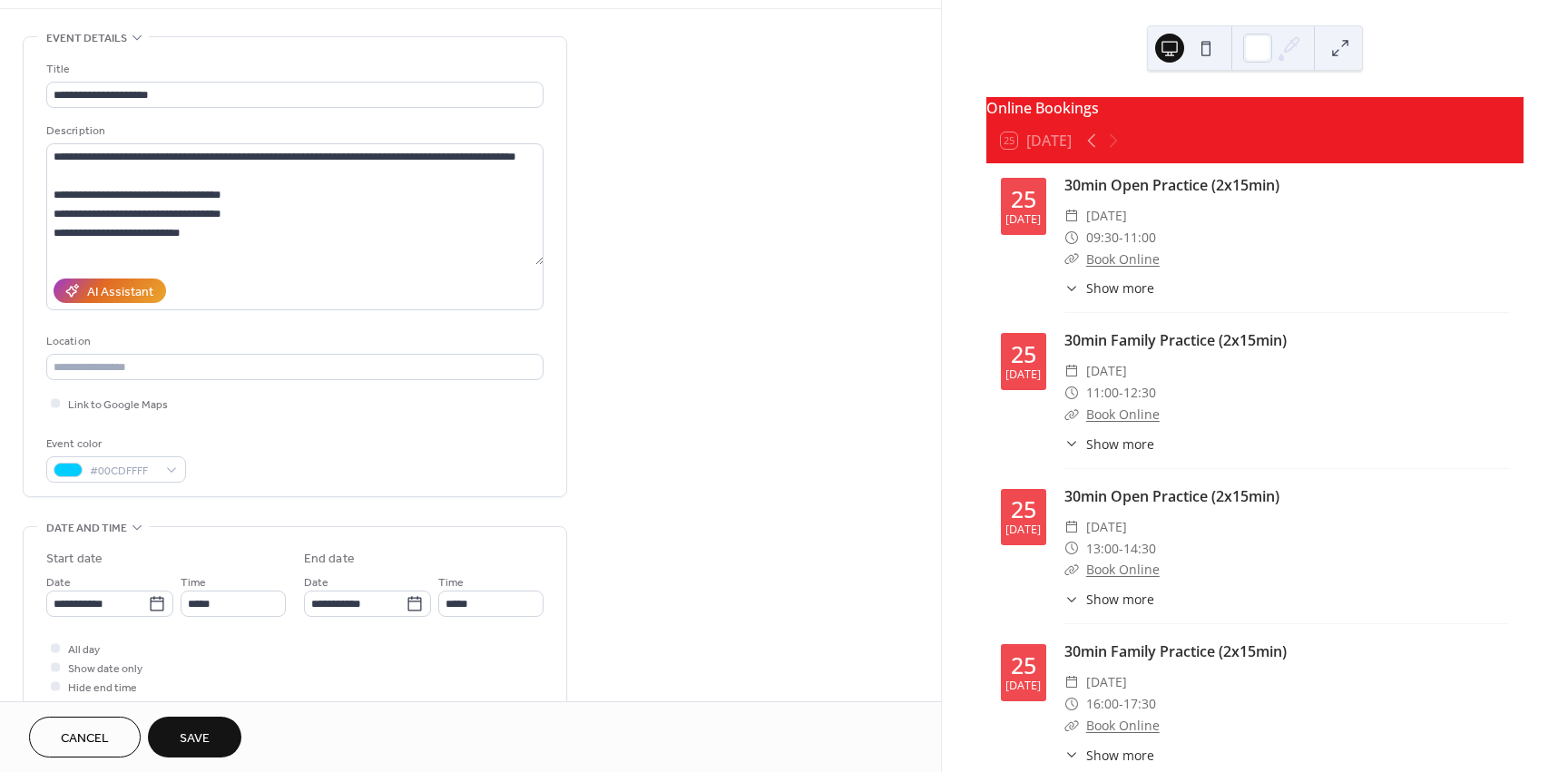 click on "**********" at bounding box center [470, 660] 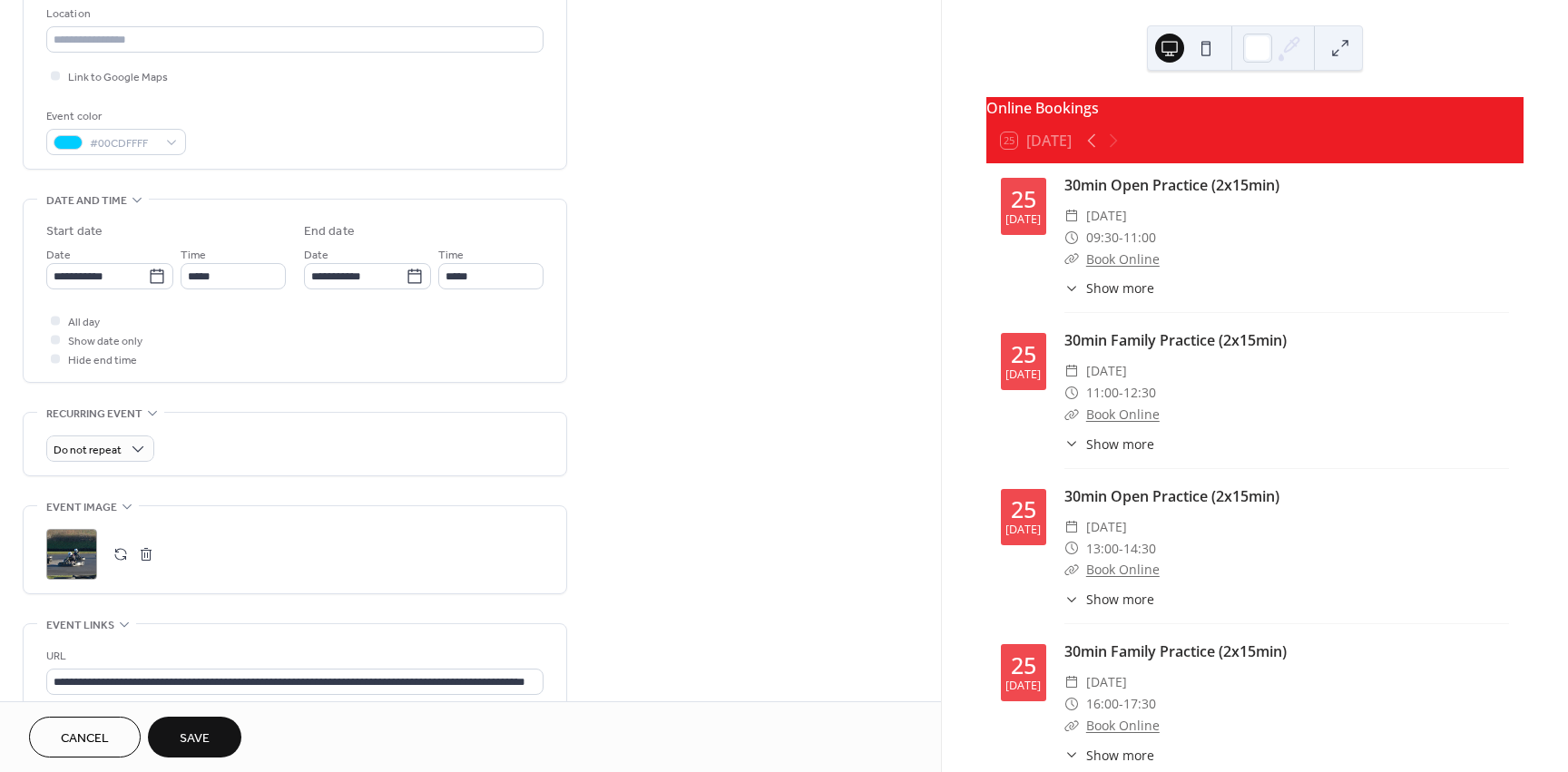 scroll, scrollTop: 583, scrollLeft: 0, axis: vertical 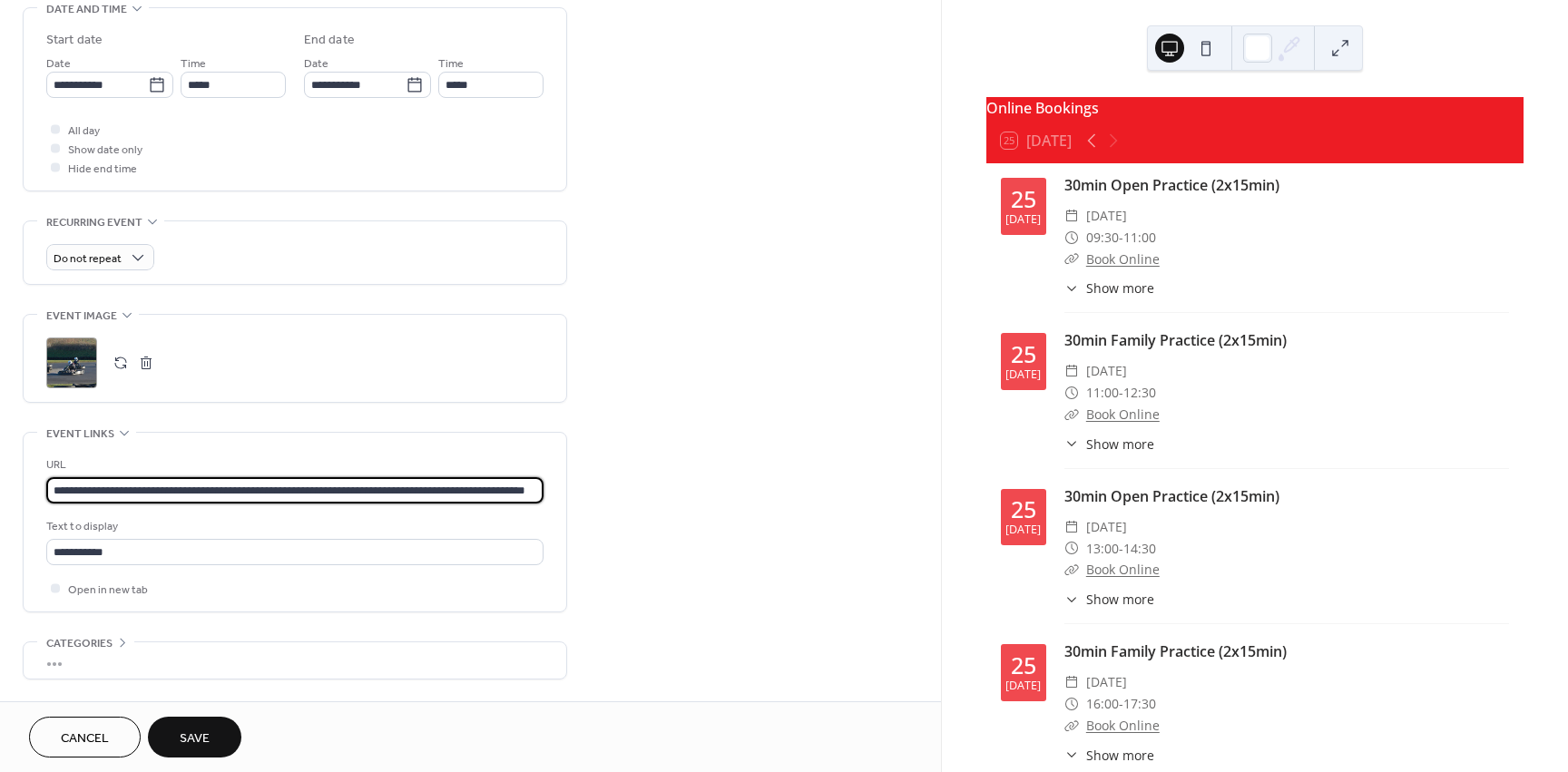 drag, startPoint x: 276, startPoint y: 477, endPoint x: 864, endPoint y: 485, distance: 588.0544 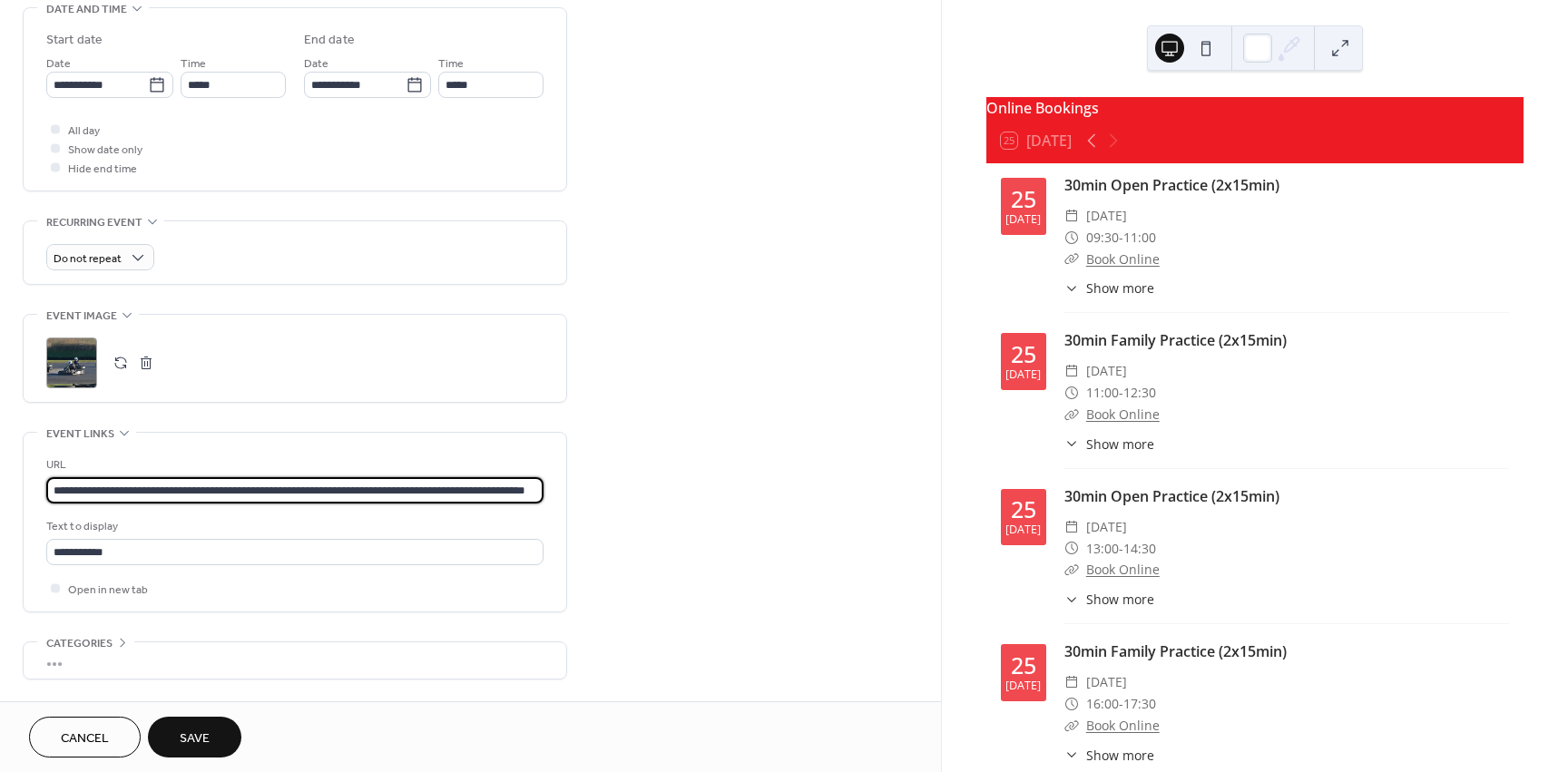 scroll, scrollTop: 0, scrollLeft: 53, axis: horizontal 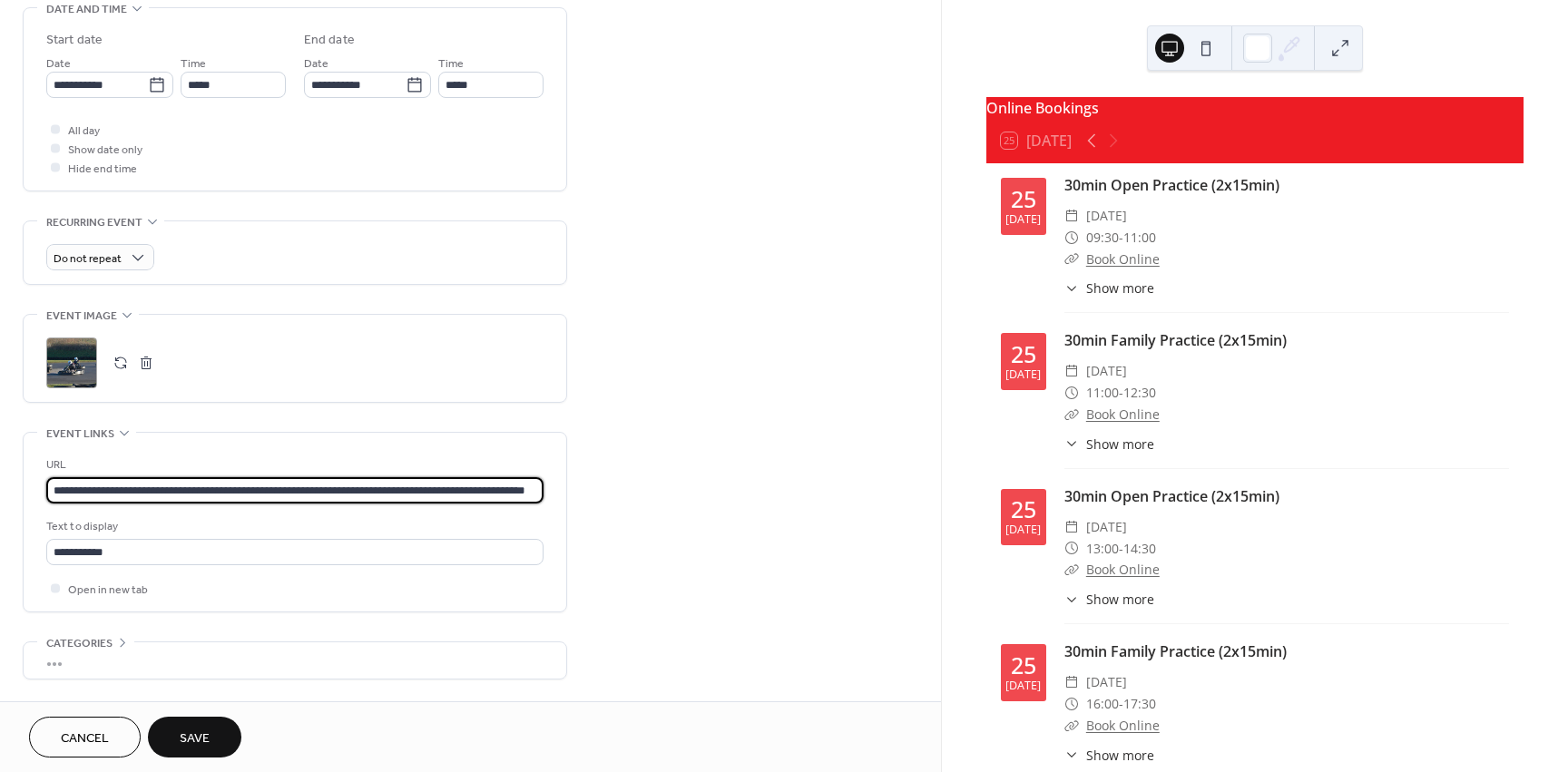 type on "**********" 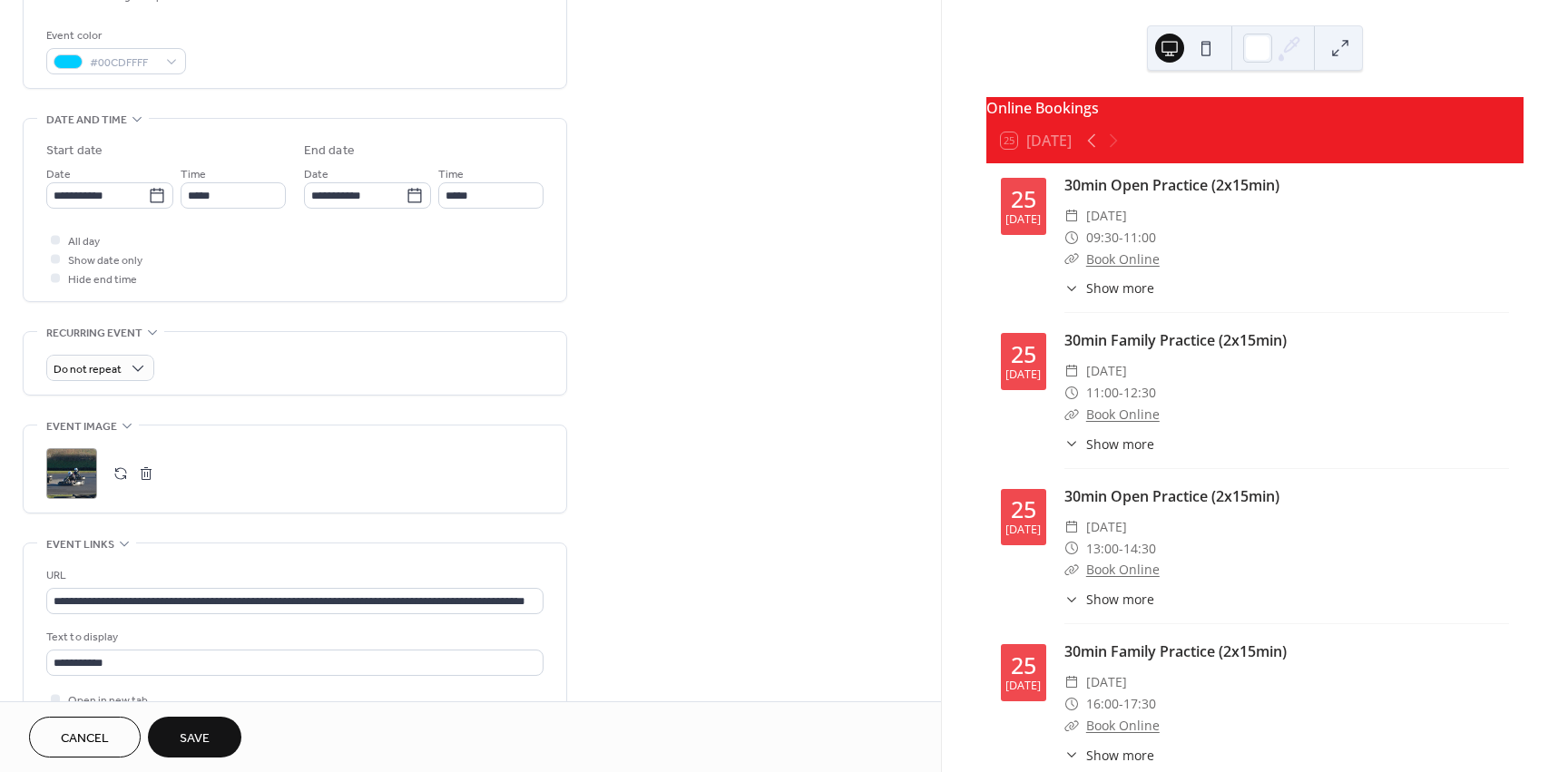 scroll, scrollTop: 647, scrollLeft: 0, axis: vertical 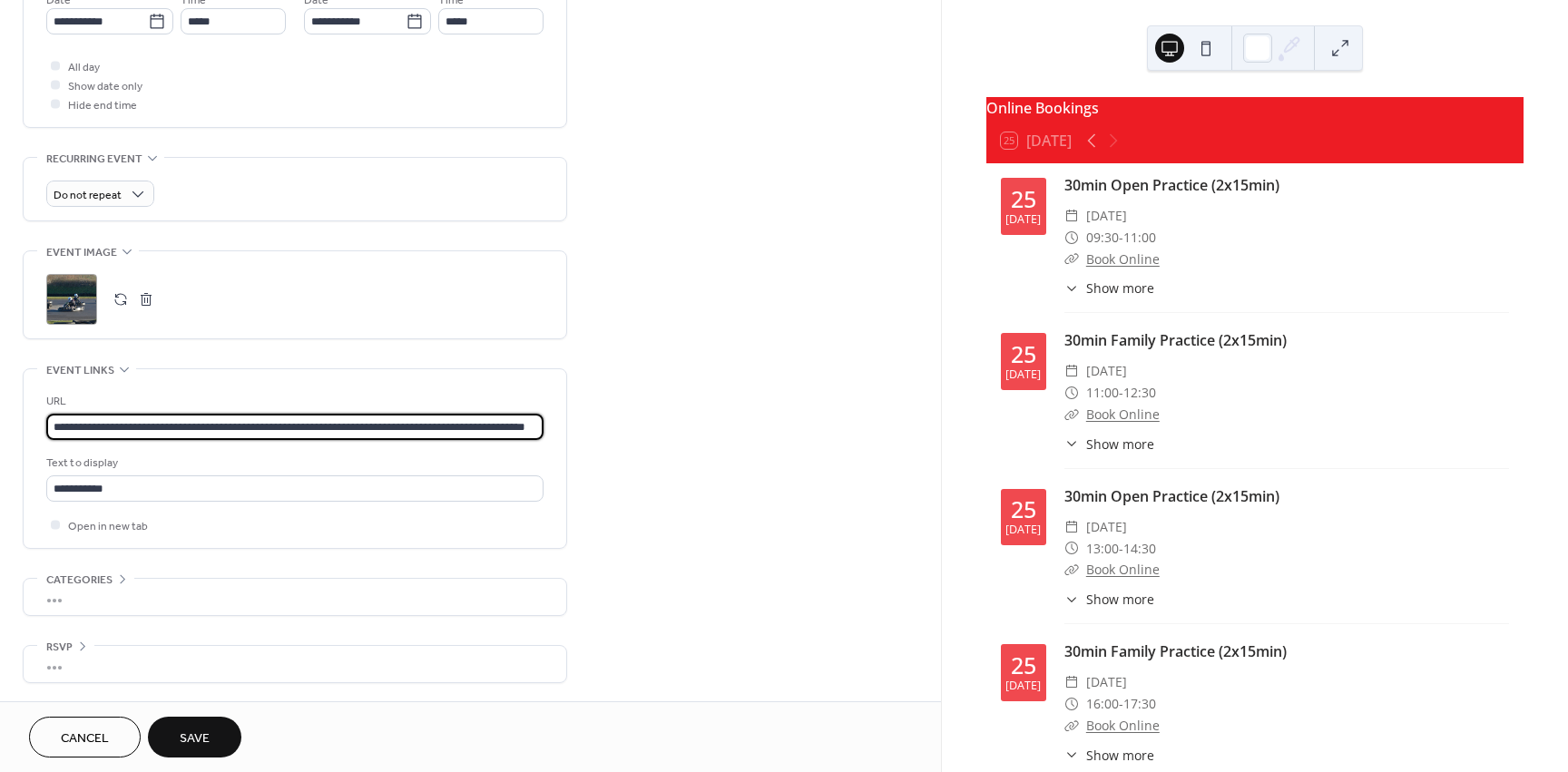 drag, startPoint x: 491, startPoint y: 420, endPoint x: 747, endPoint y: 420, distance: 256 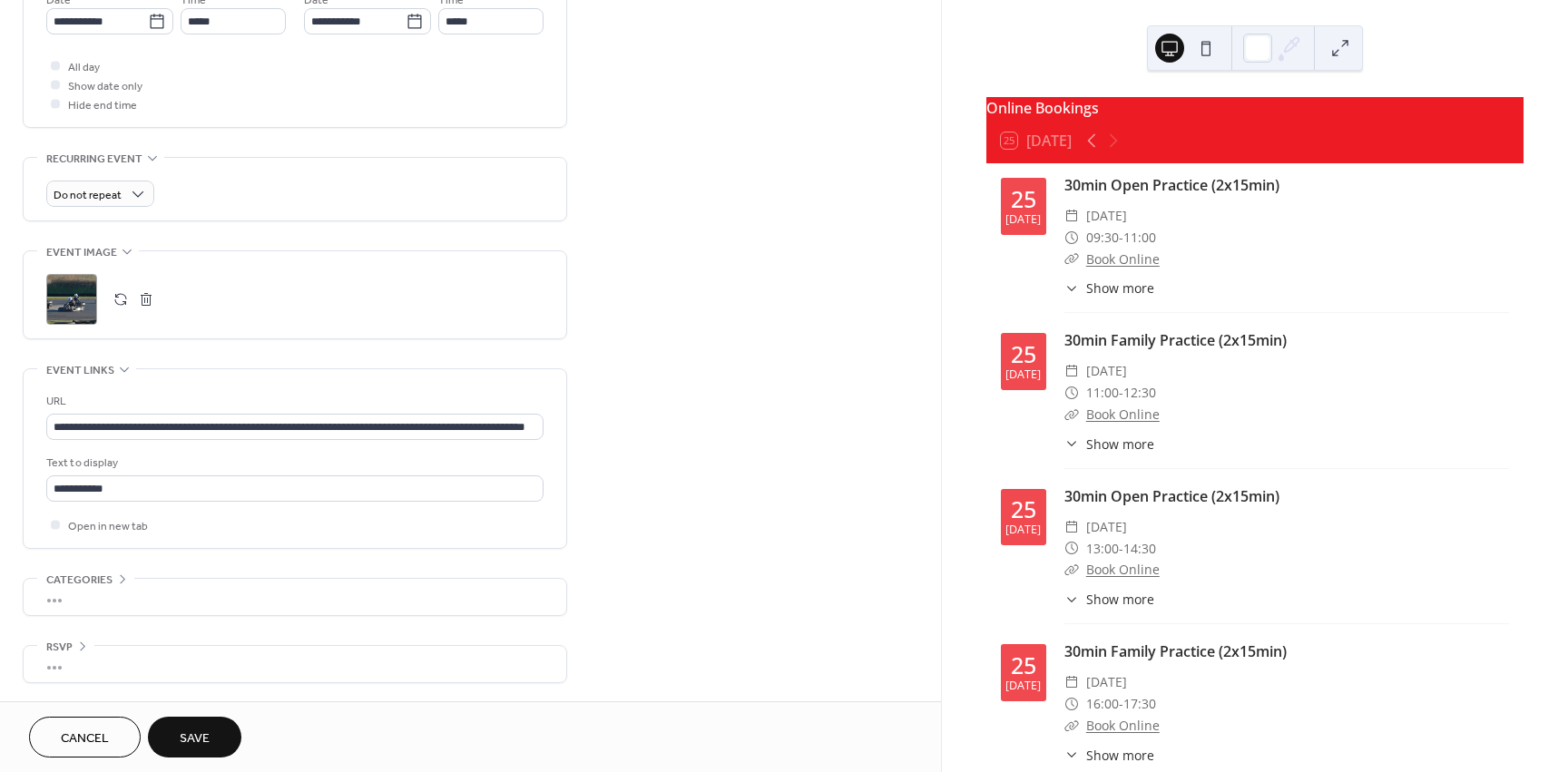 click on "**********" at bounding box center [470, 77] 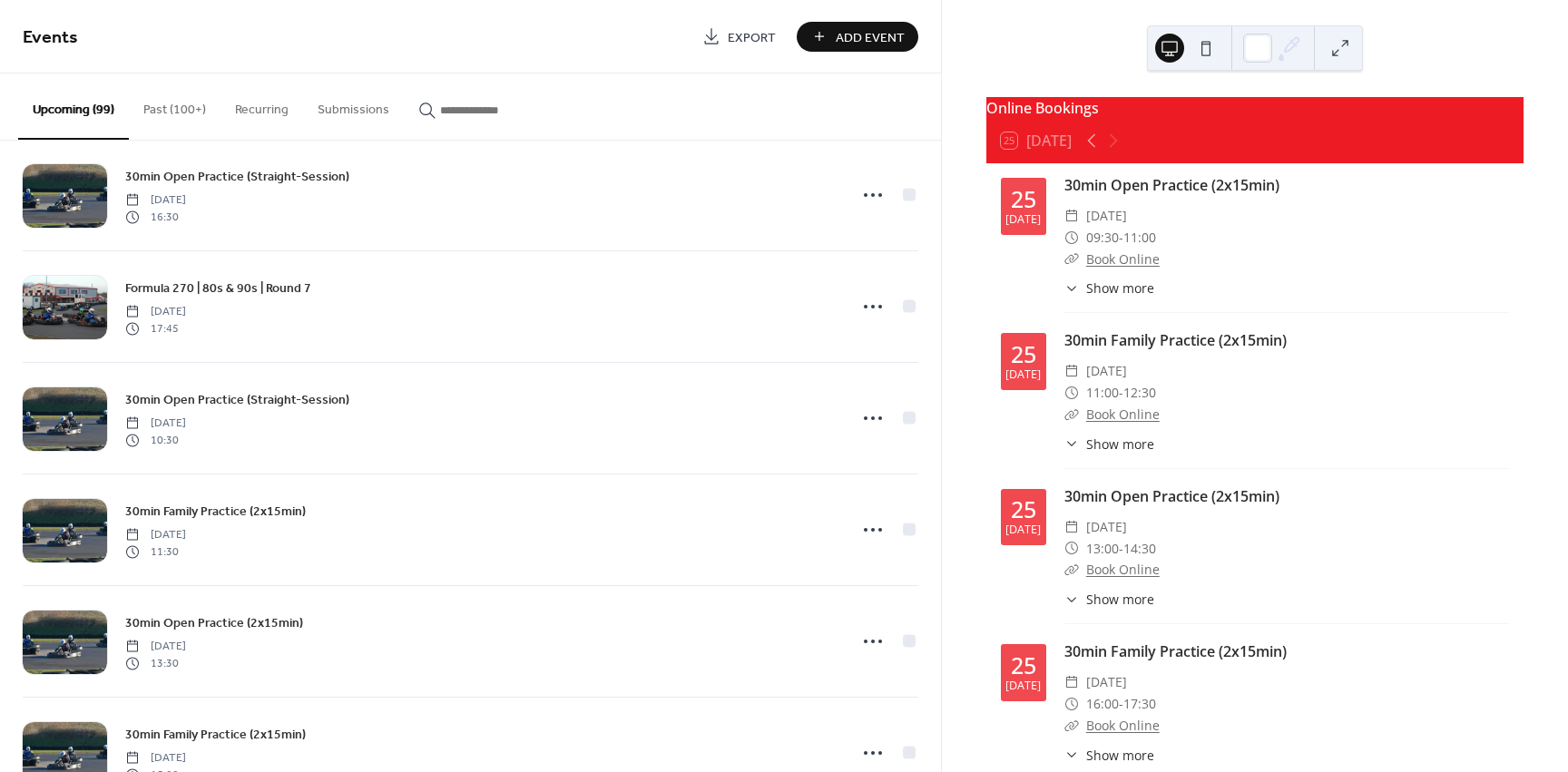 scroll, scrollTop: 3853, scrollLeft: 0, axis: vertical 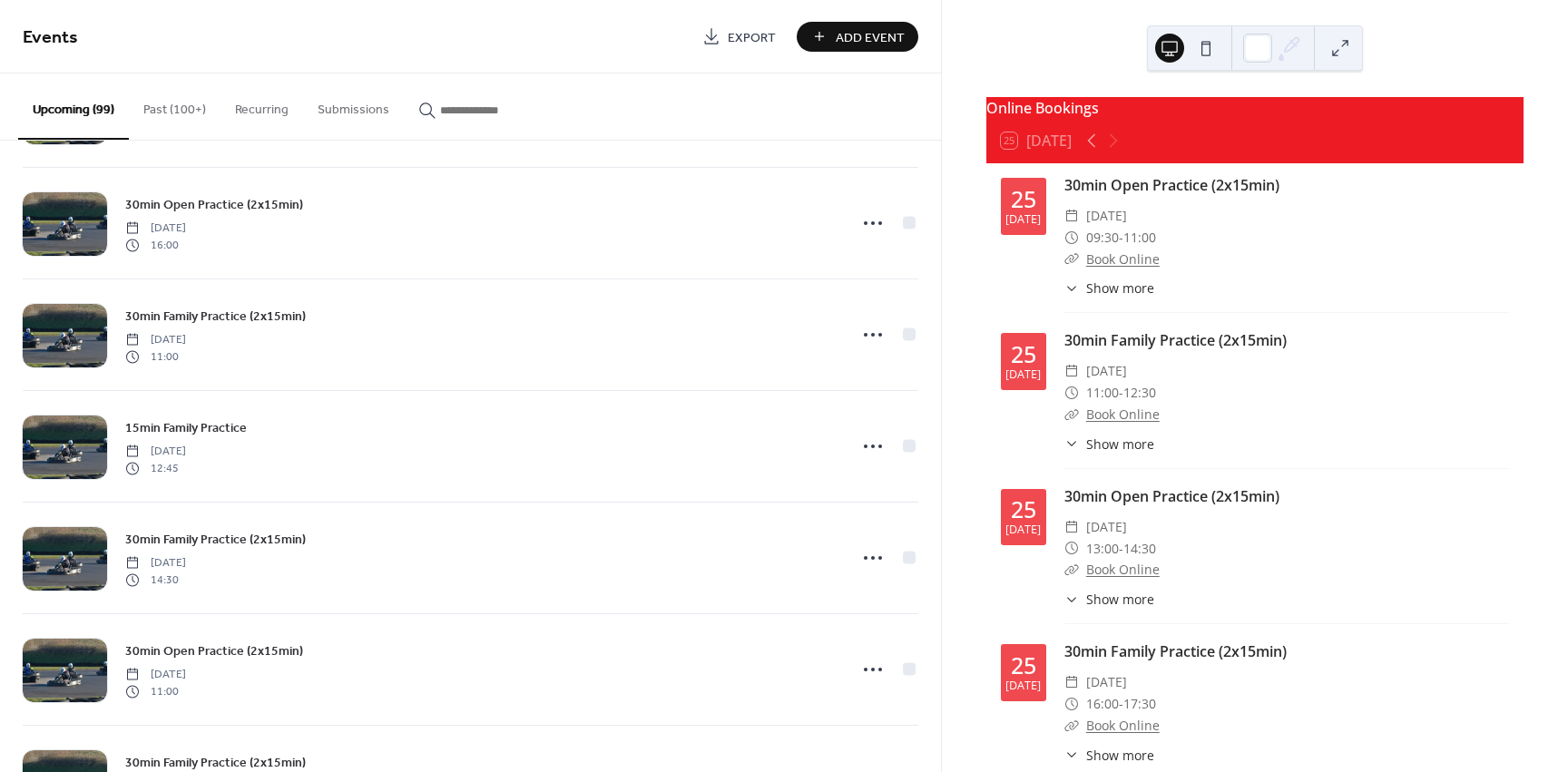 click at bounding box center [495, 110] 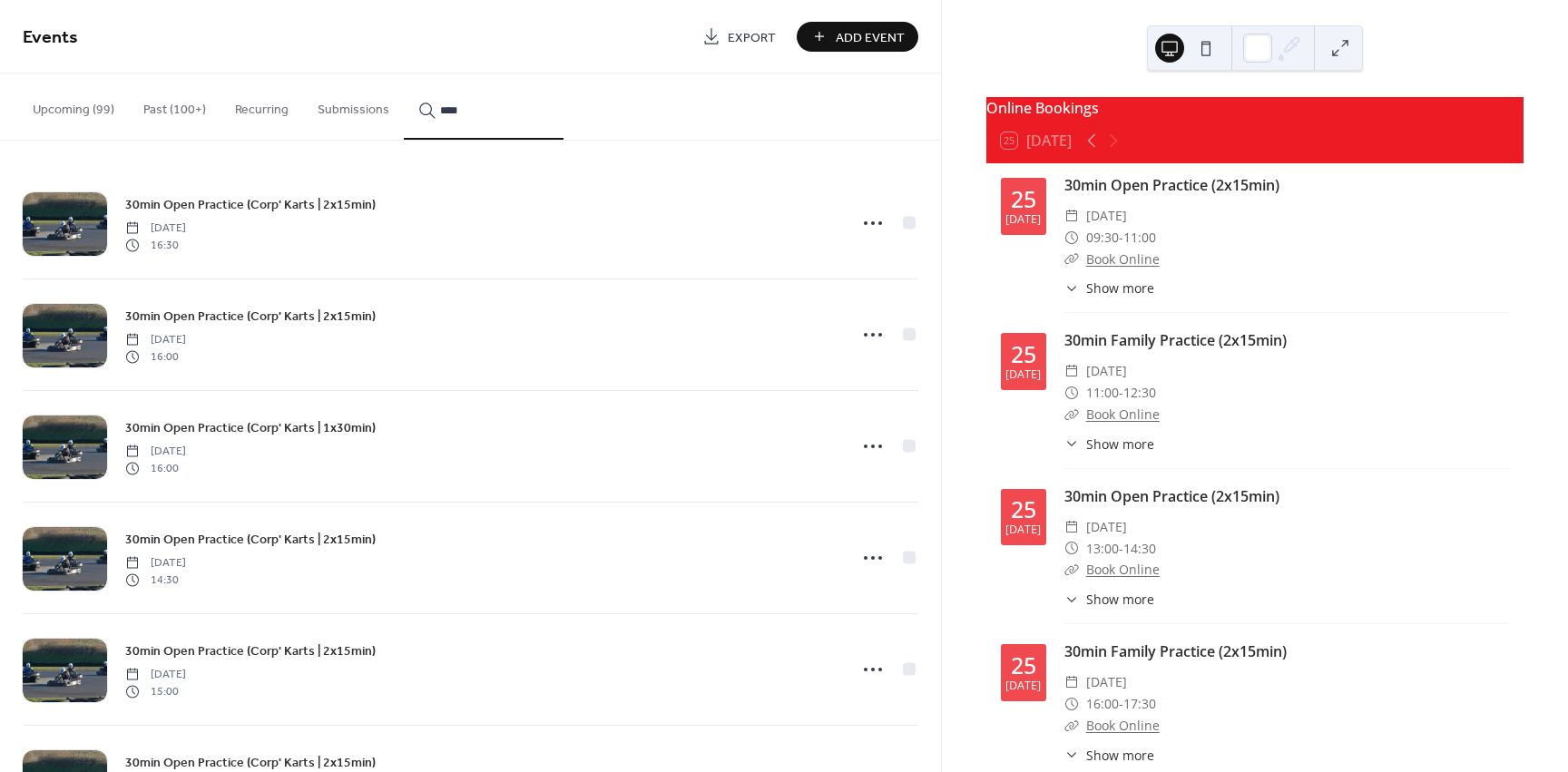 type on "****" 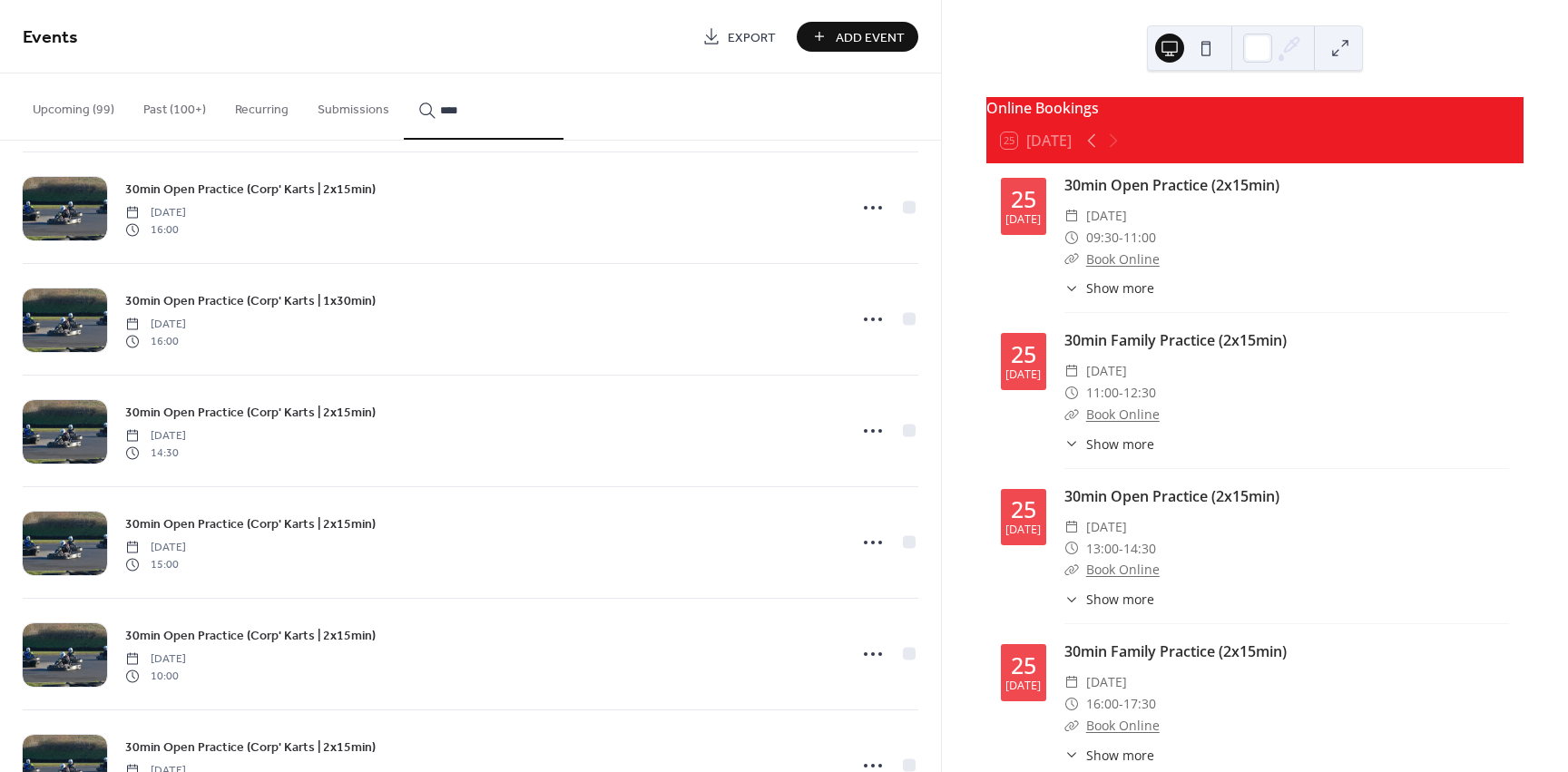 scroll, scrollTop: 315, scrollLeft: 0, axis: vertical 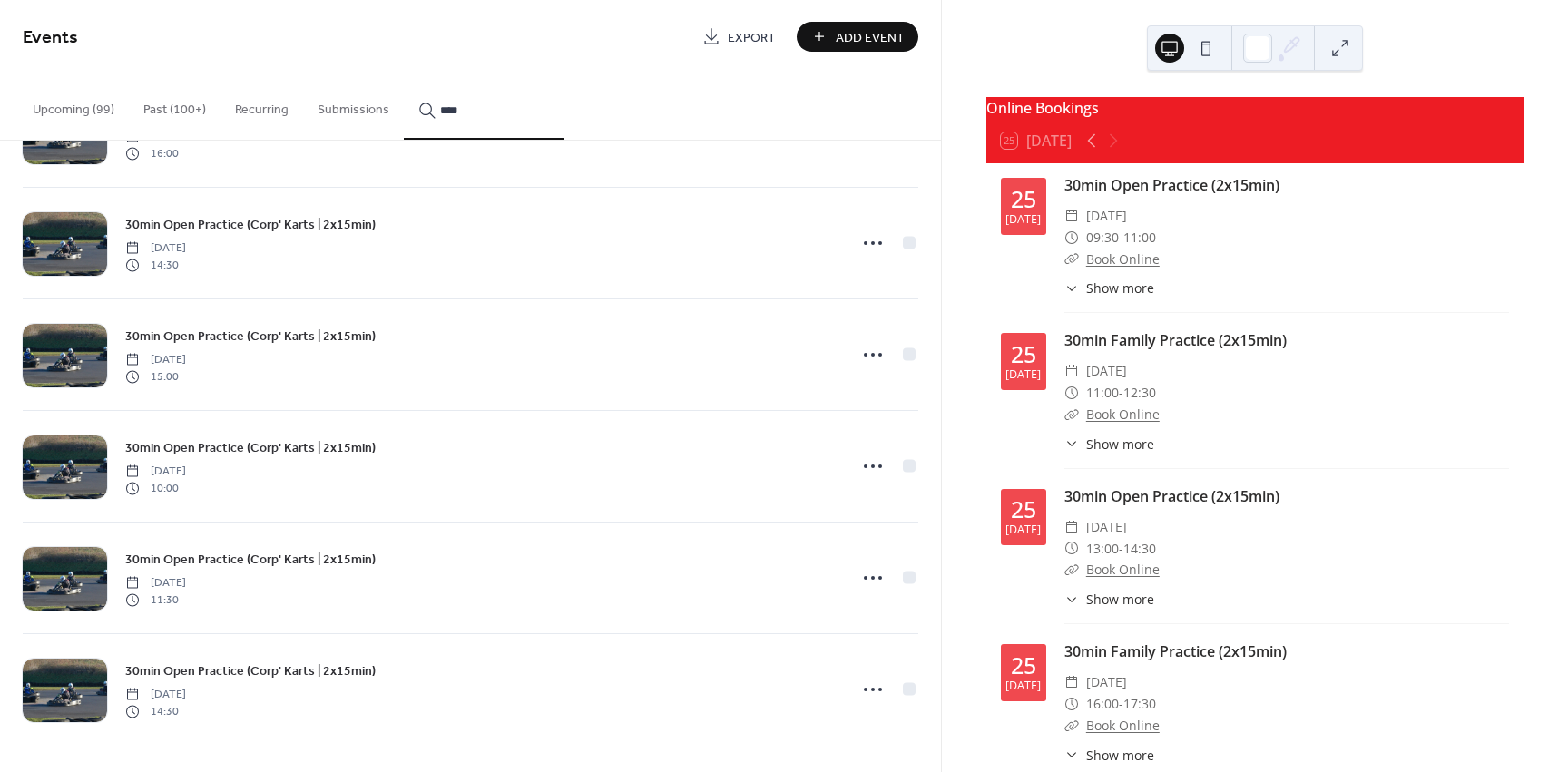 click 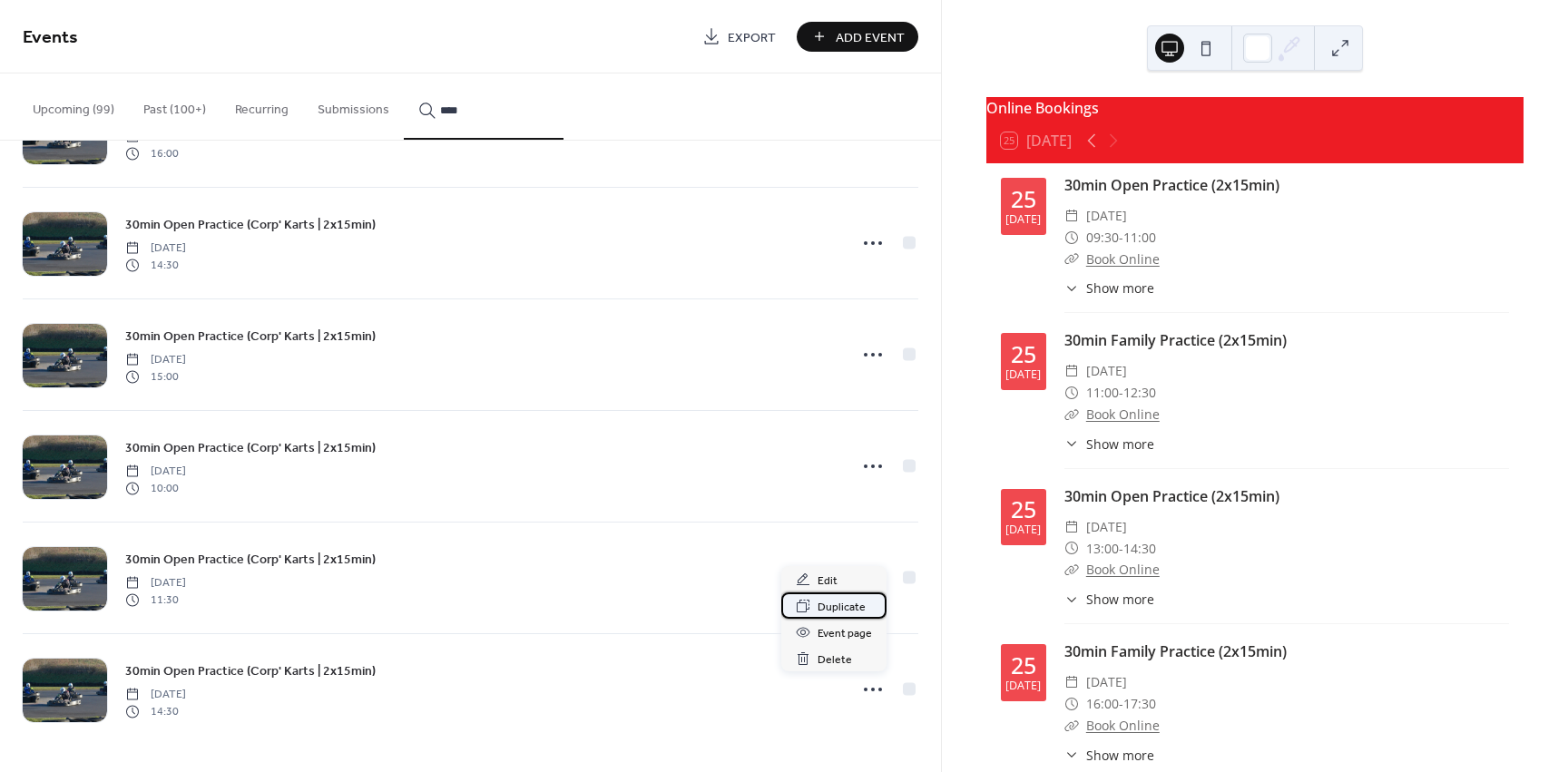 click on "Duplicate" at bounding box center (841, 607) 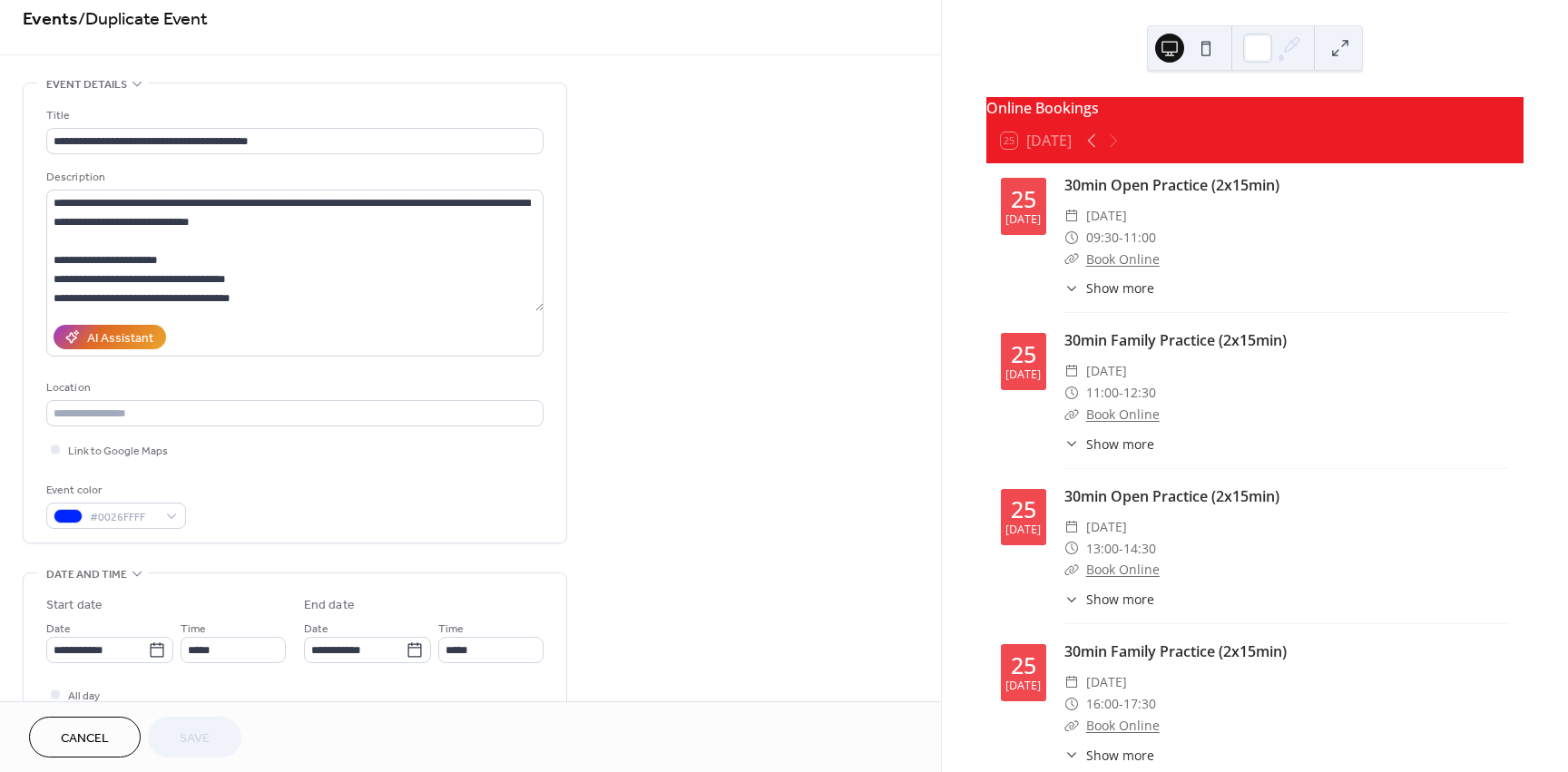 scroll, scrollTop: 20, scrollLeft: 0, axis: vertical 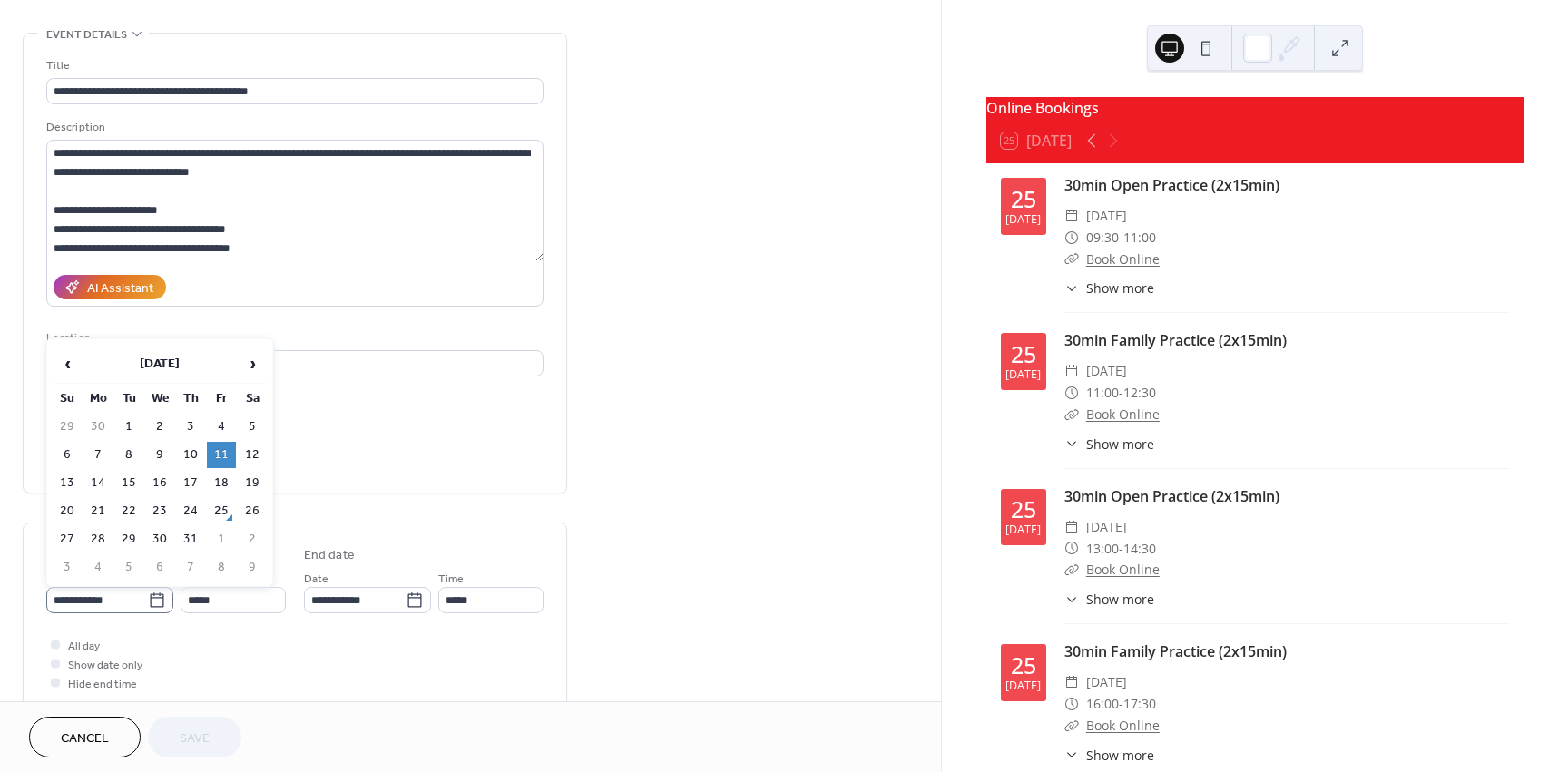 click 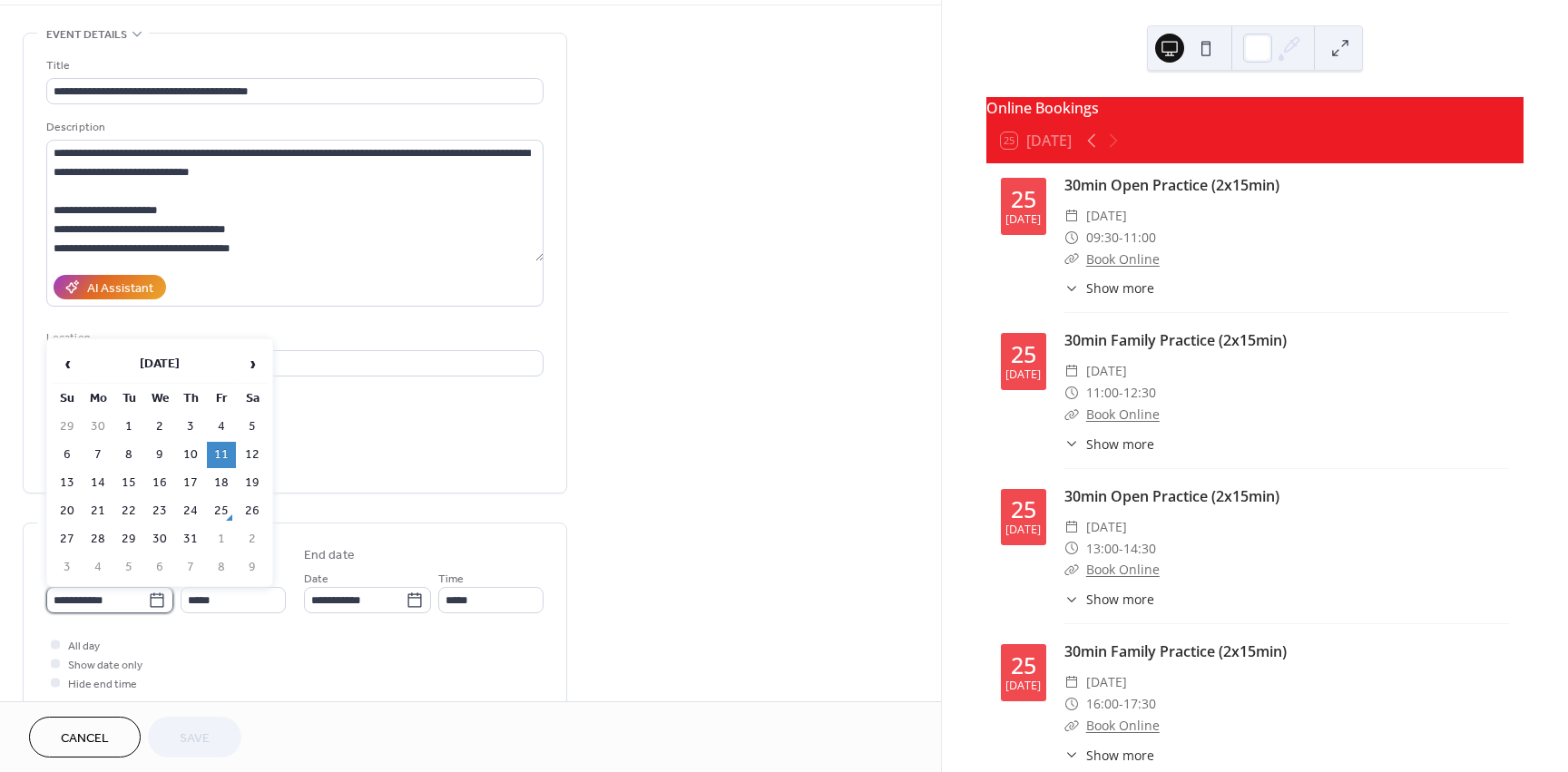 click on "**********" at bounding box center (97, 600) 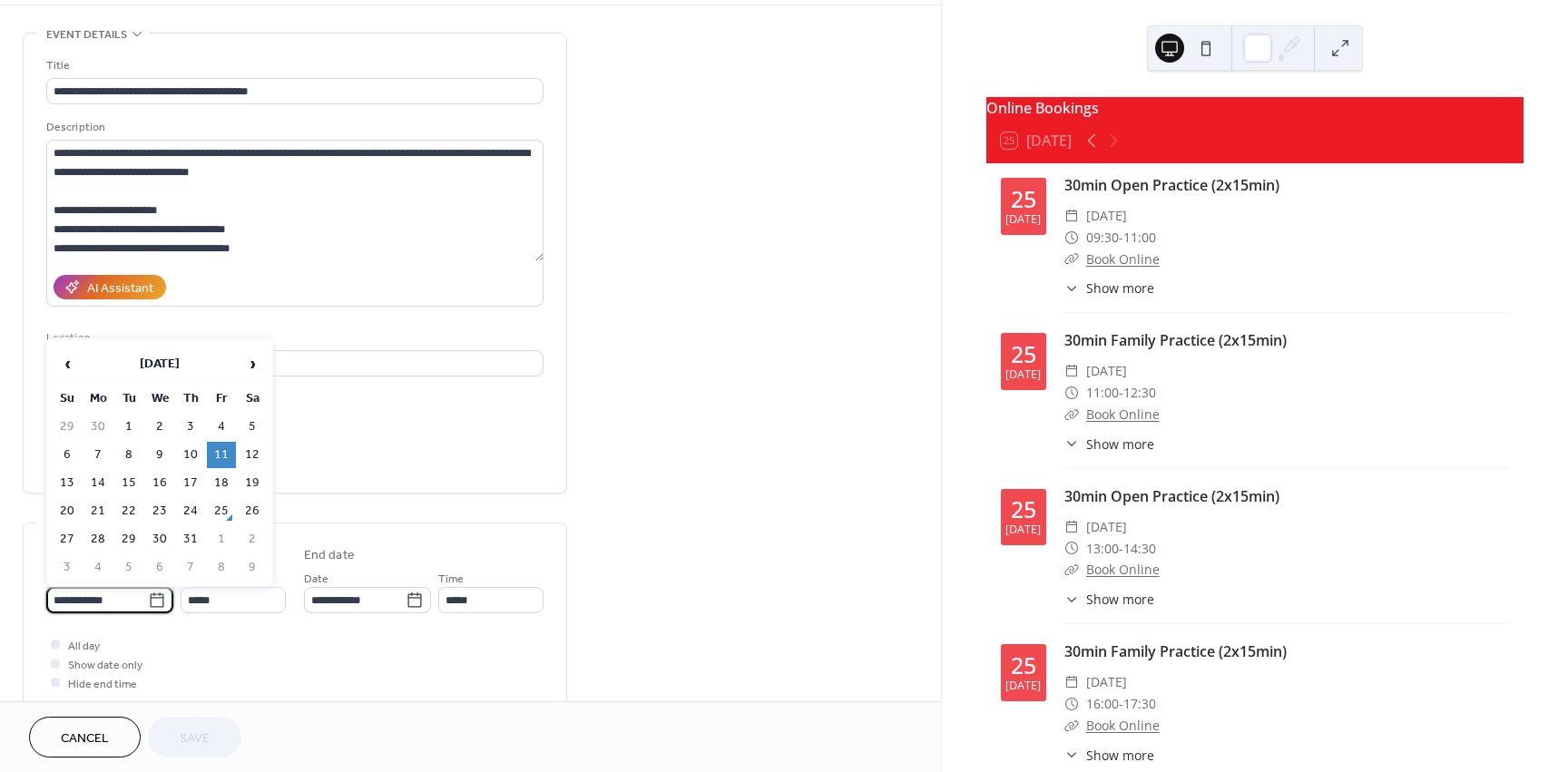 click on "**********" at bounding box center [470, 656] 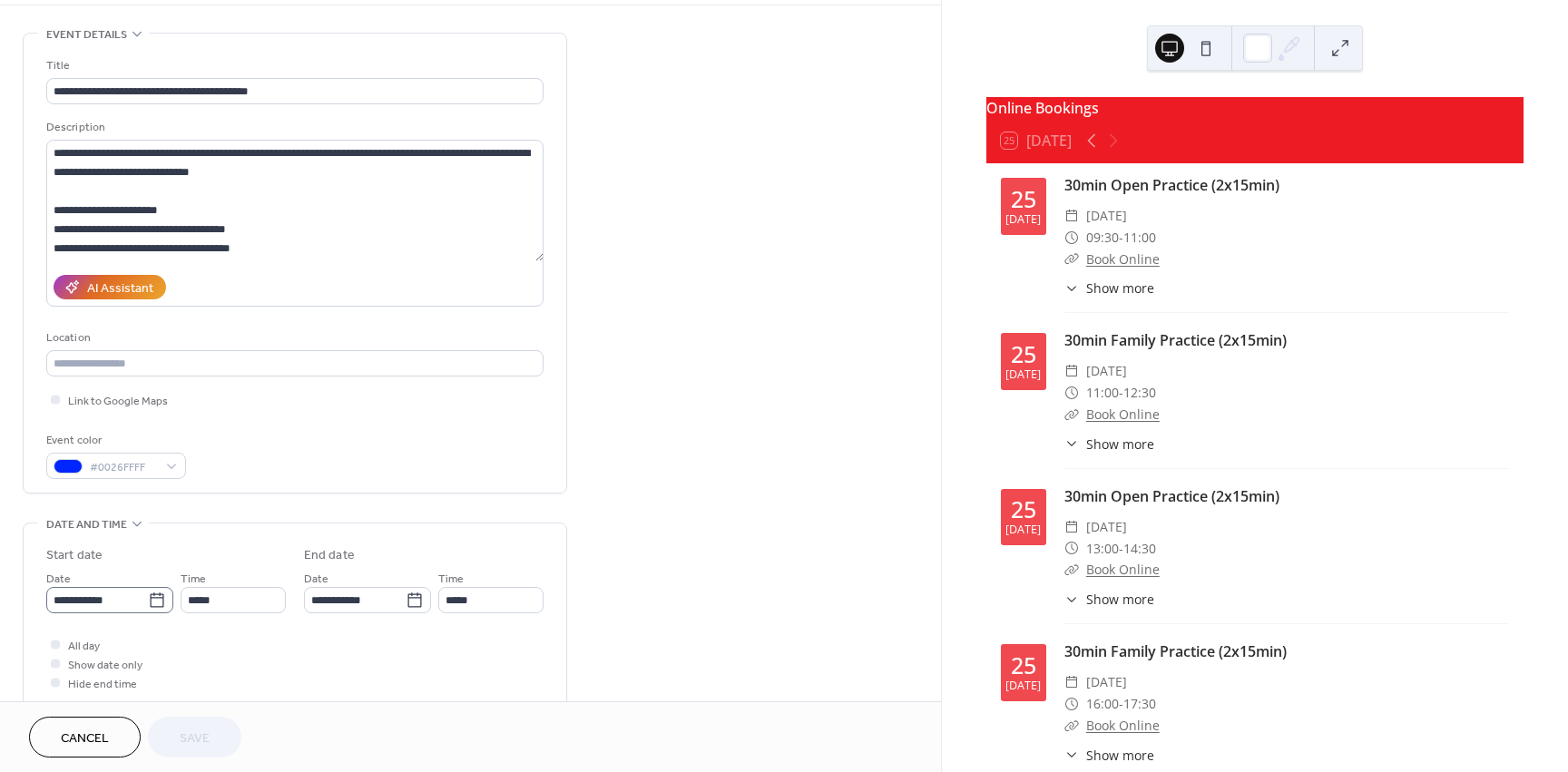 click 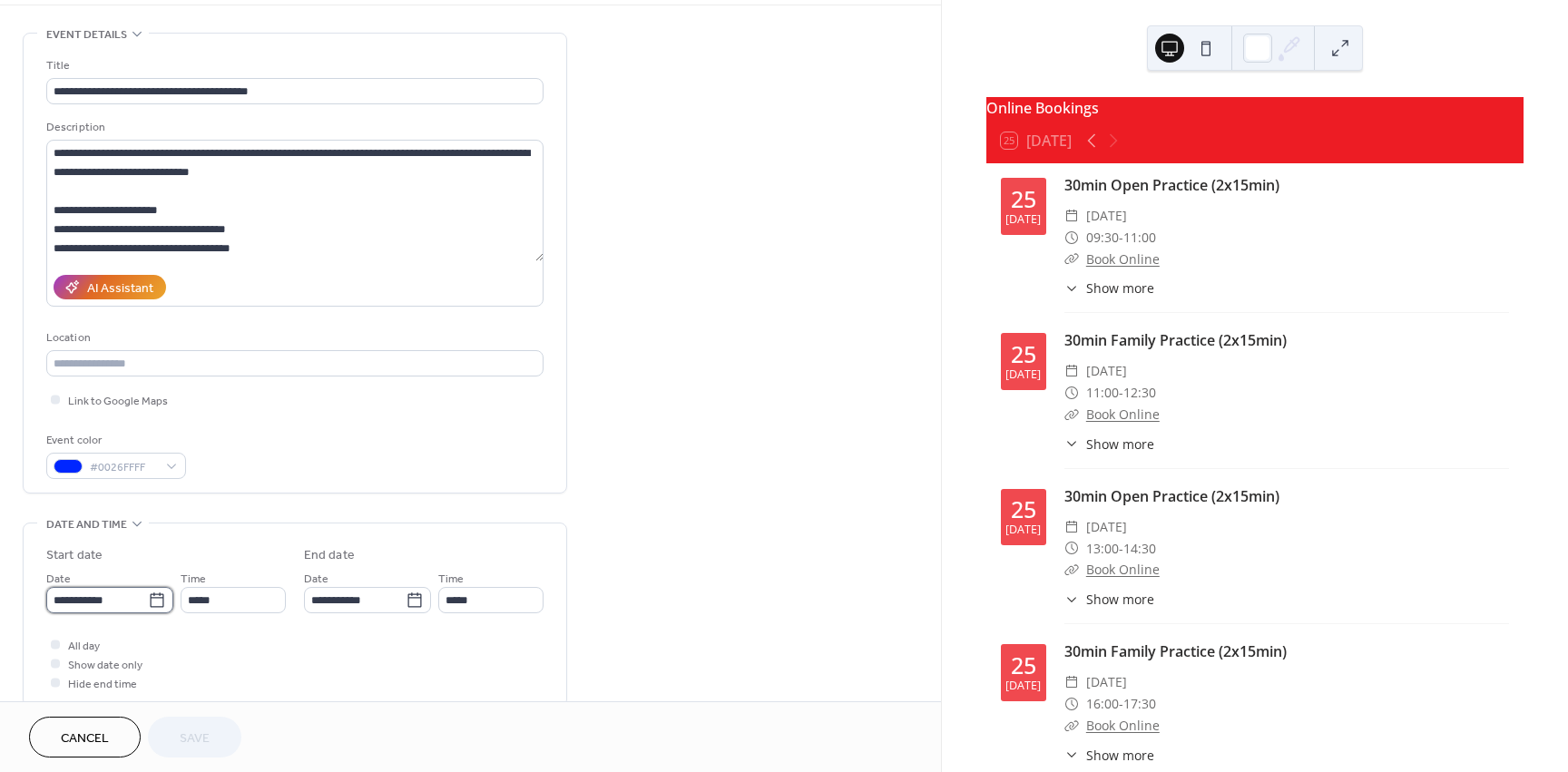 click on "**********" at bounding box center (97, 600) 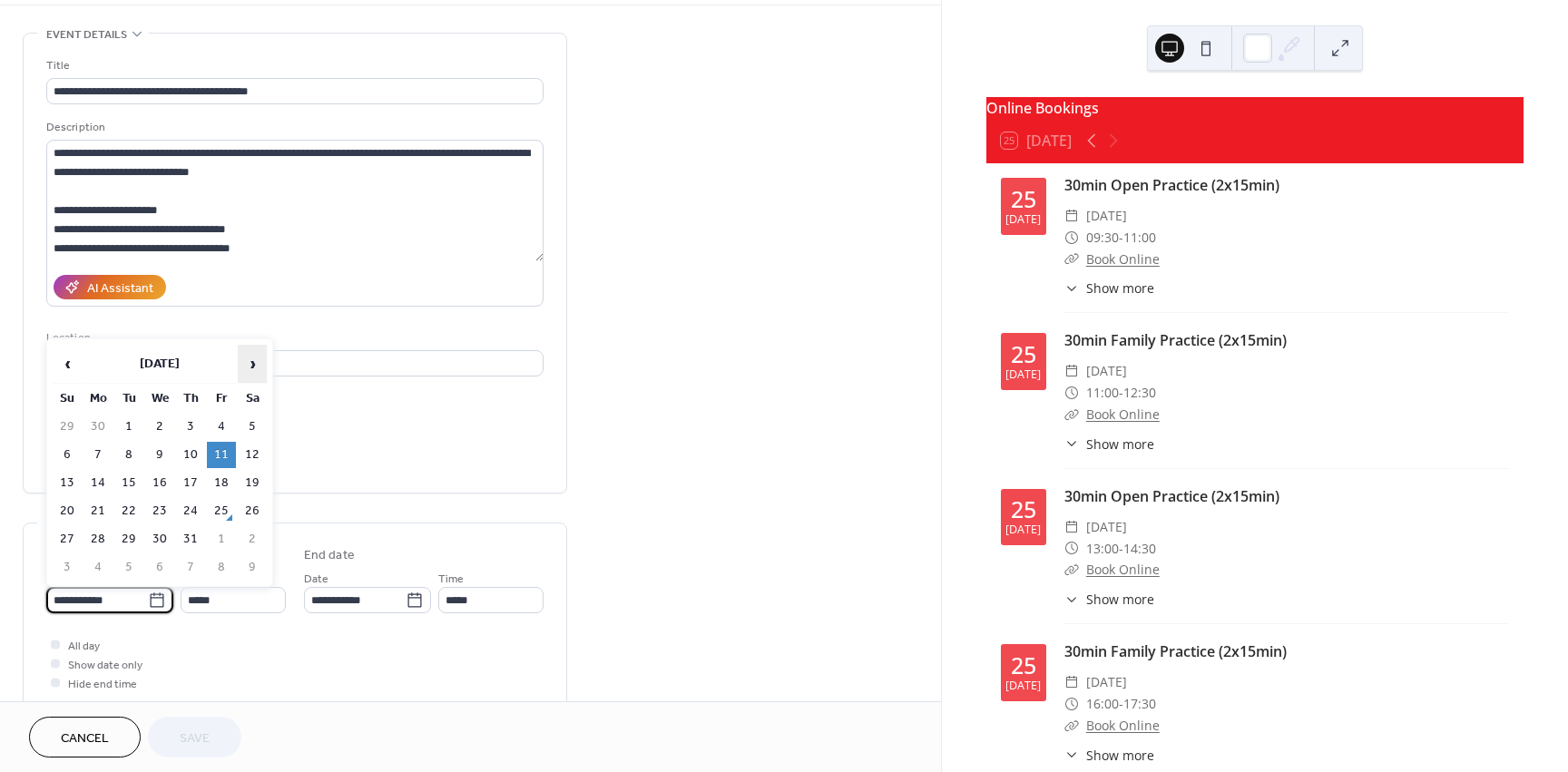 click on "›" at bounding box center (252, 364) 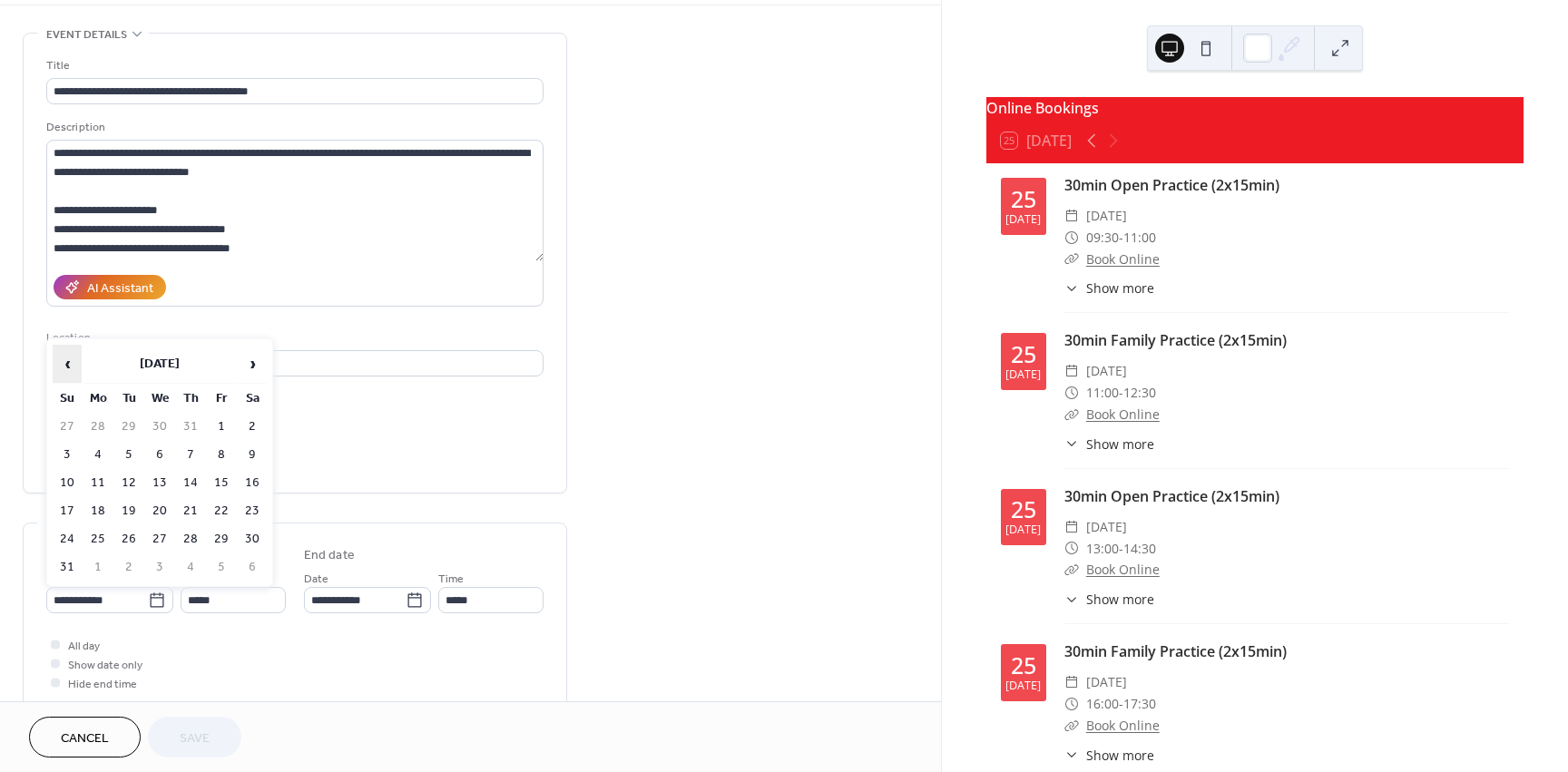 click on "‹" at bounding box center [67, 364] 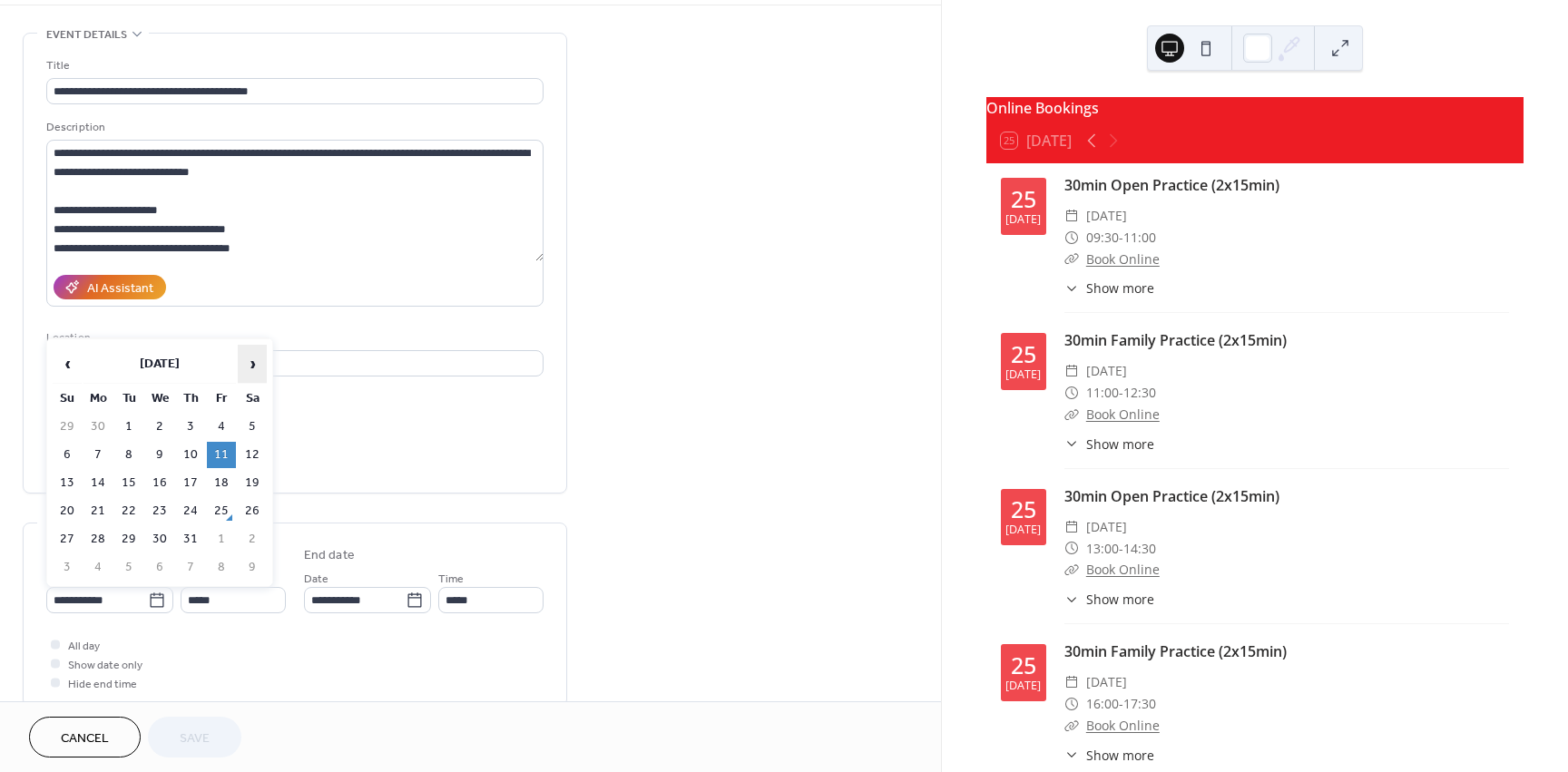 click on "›" at bounding box center (252, 364) 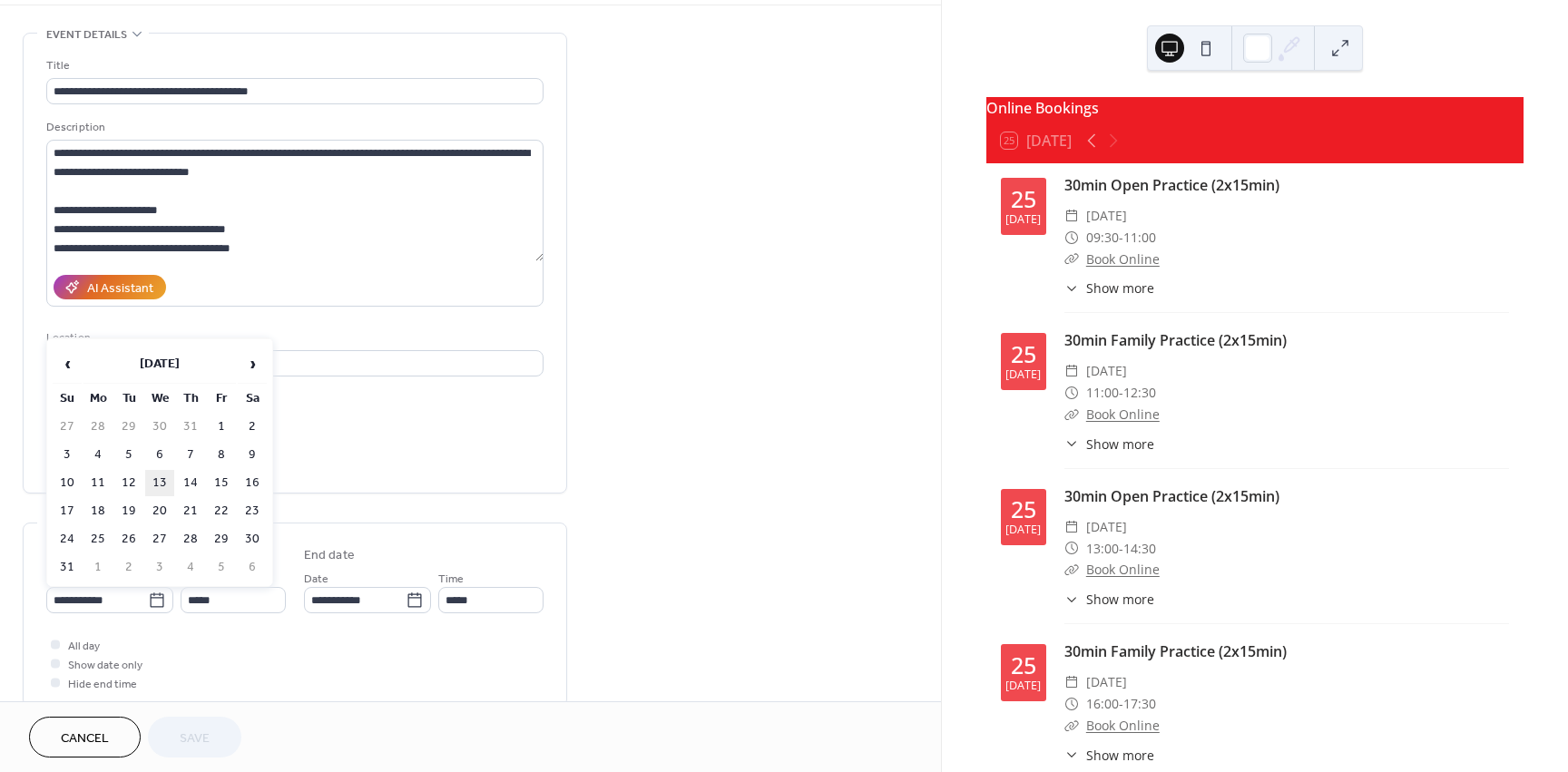 click on "13" at bounding box center [160, 483] 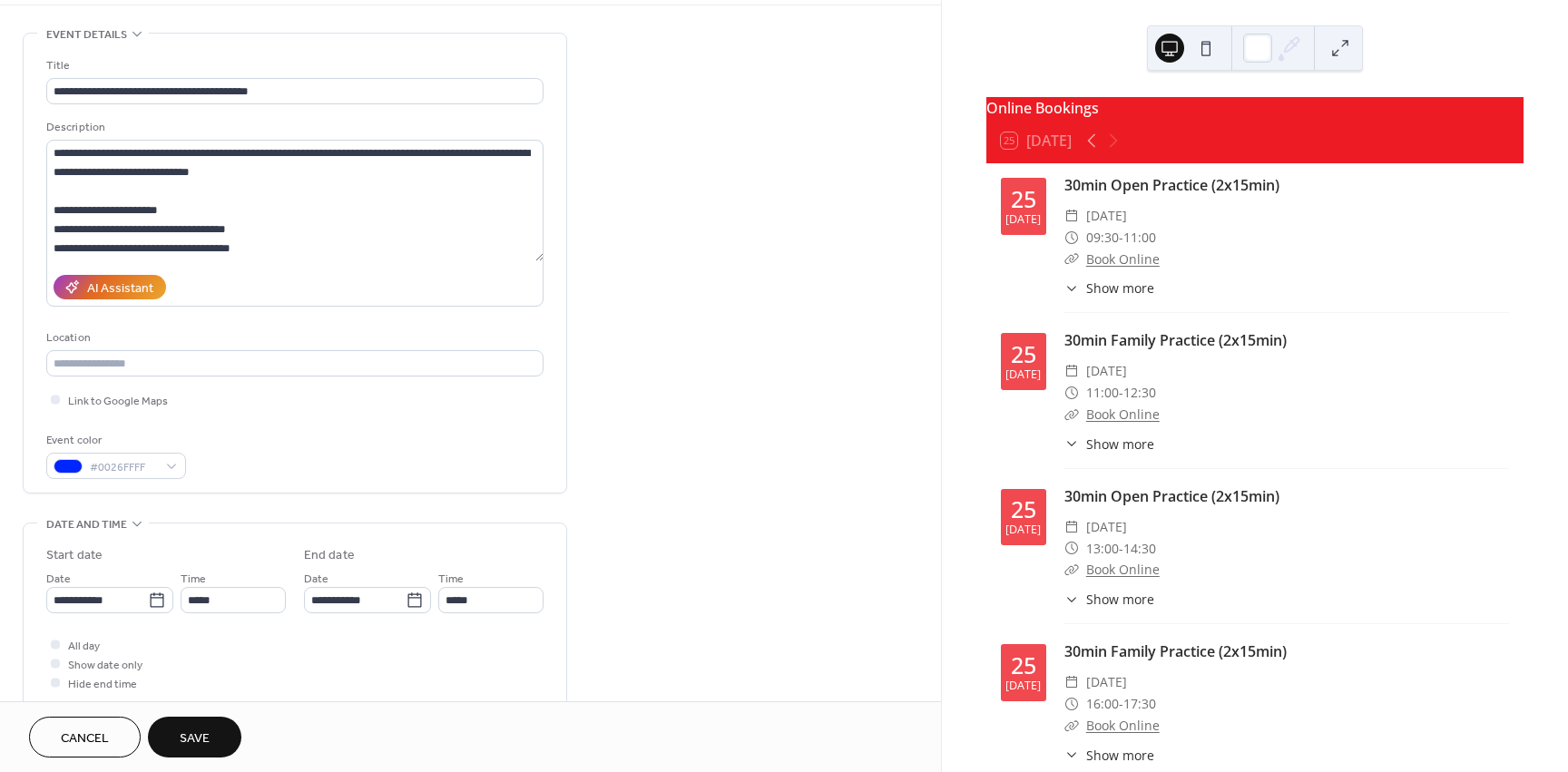 click on "**********" at bounding box center [470, 656] 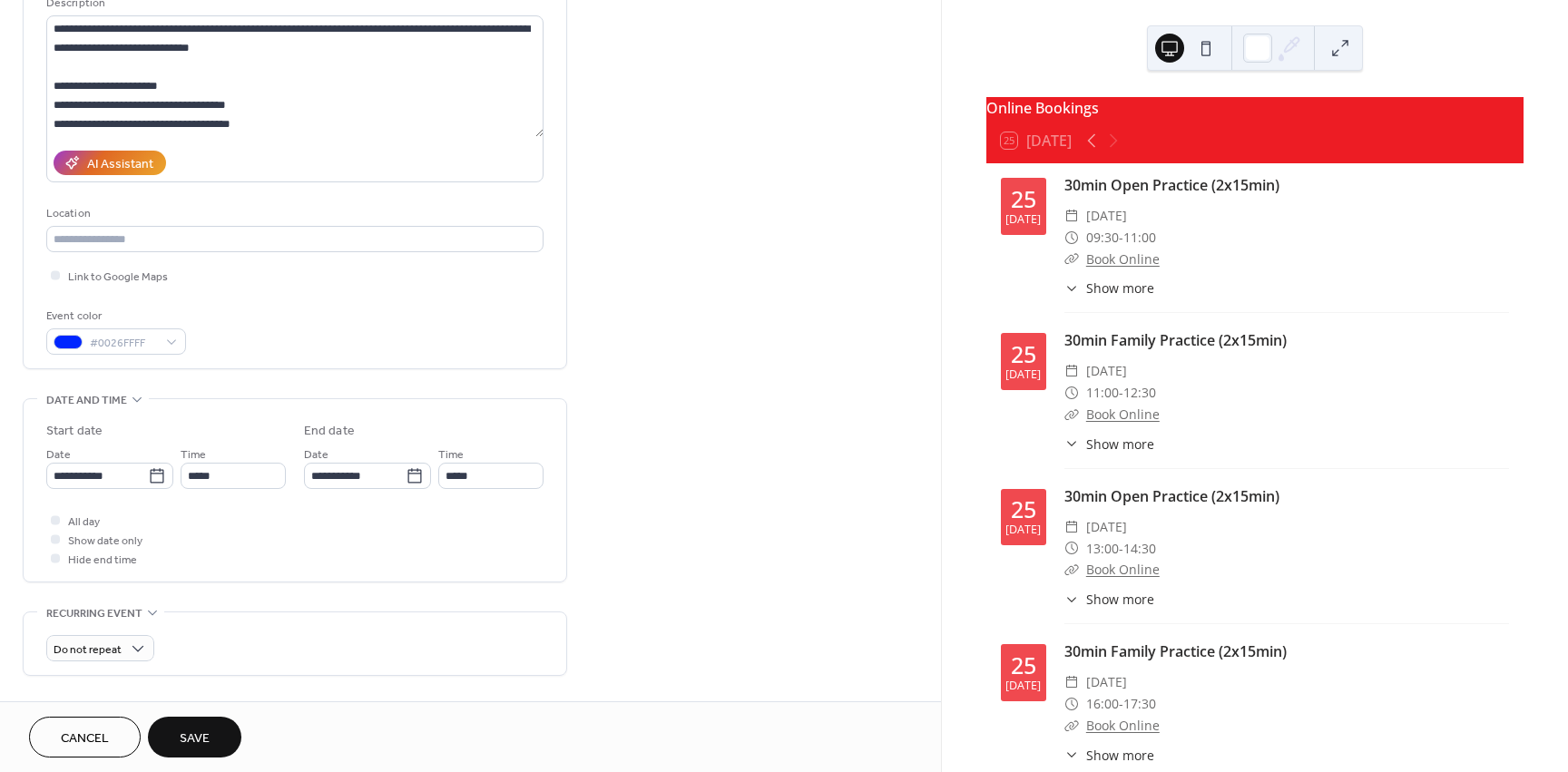 scroll, scrollTop: 208, scrollLeft: 0, axis: vertical 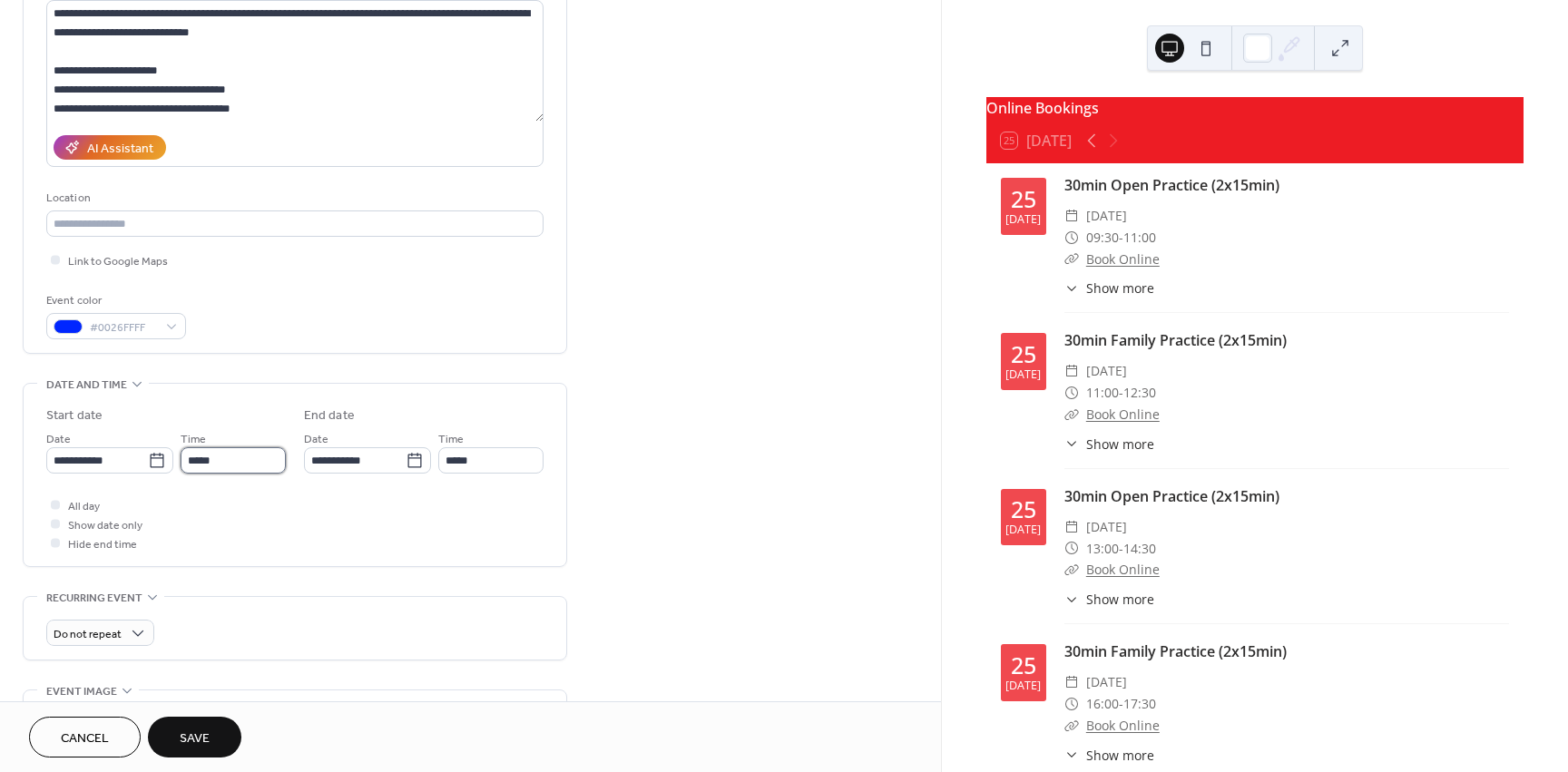 click on "*****" at bounding box center [233, 460] 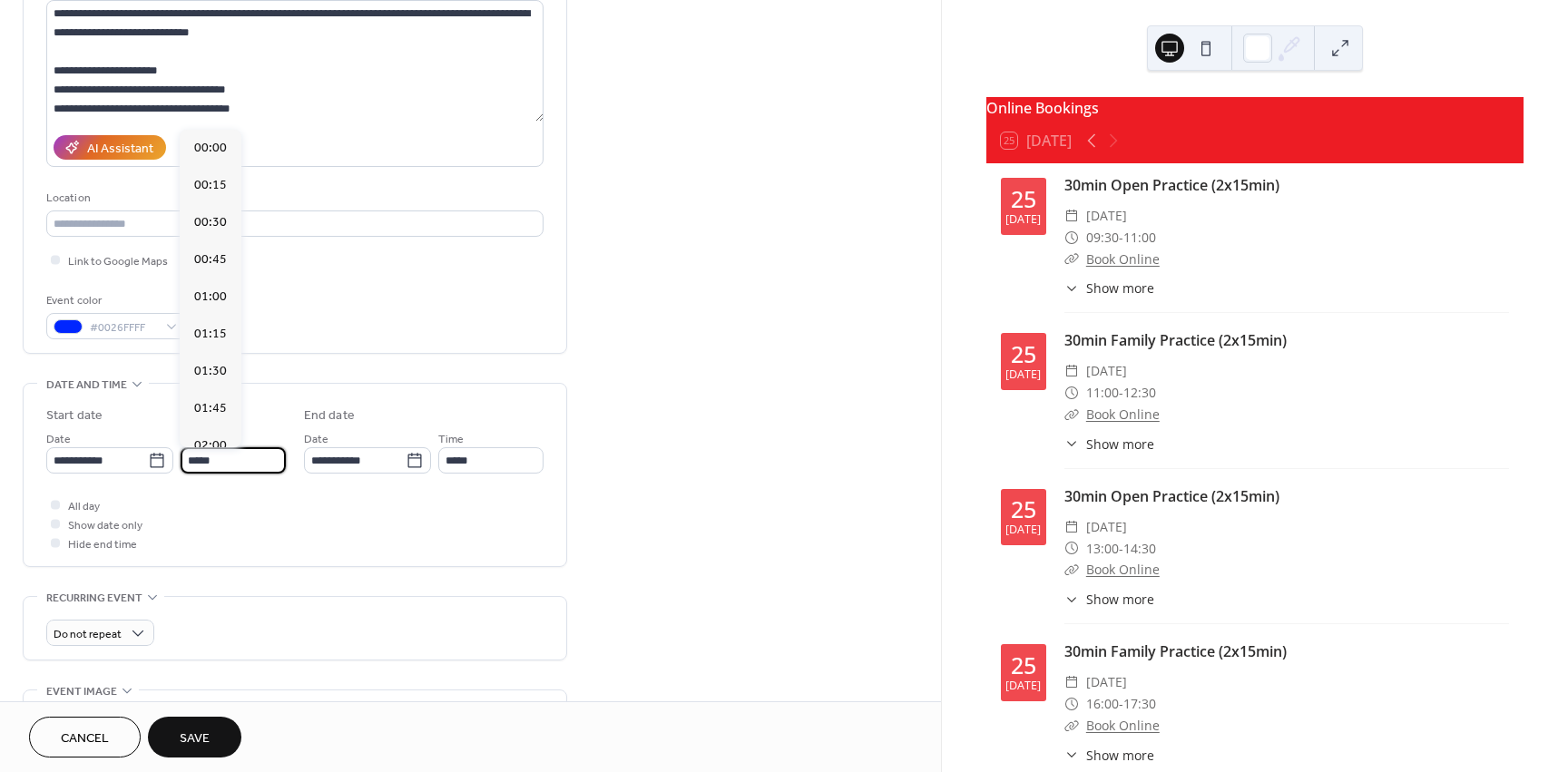scroll, scrollTop: 2157, scrollLeft: 0, axis: vertical 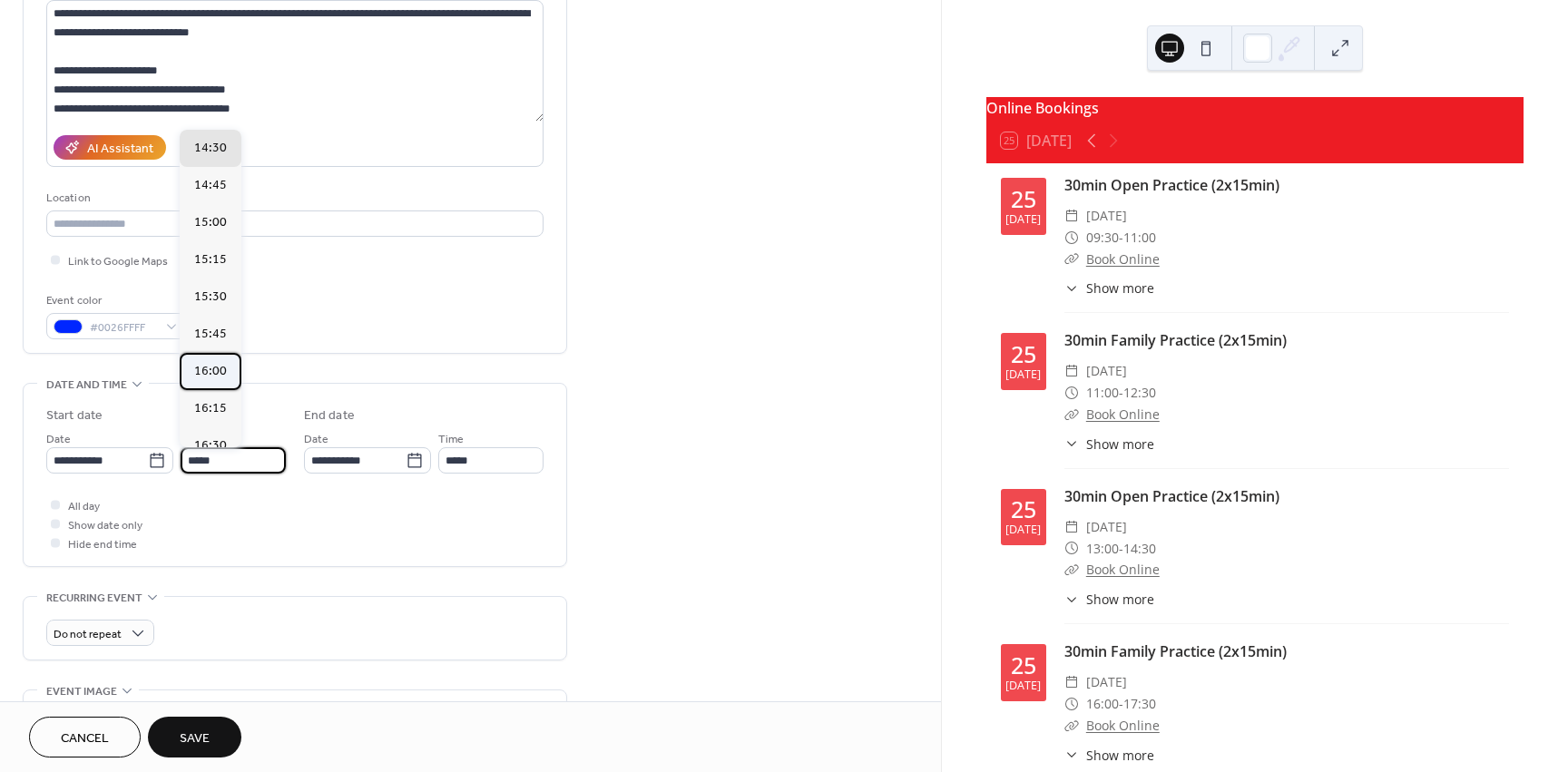 click on "16:00" at bounding box center [211, 371] 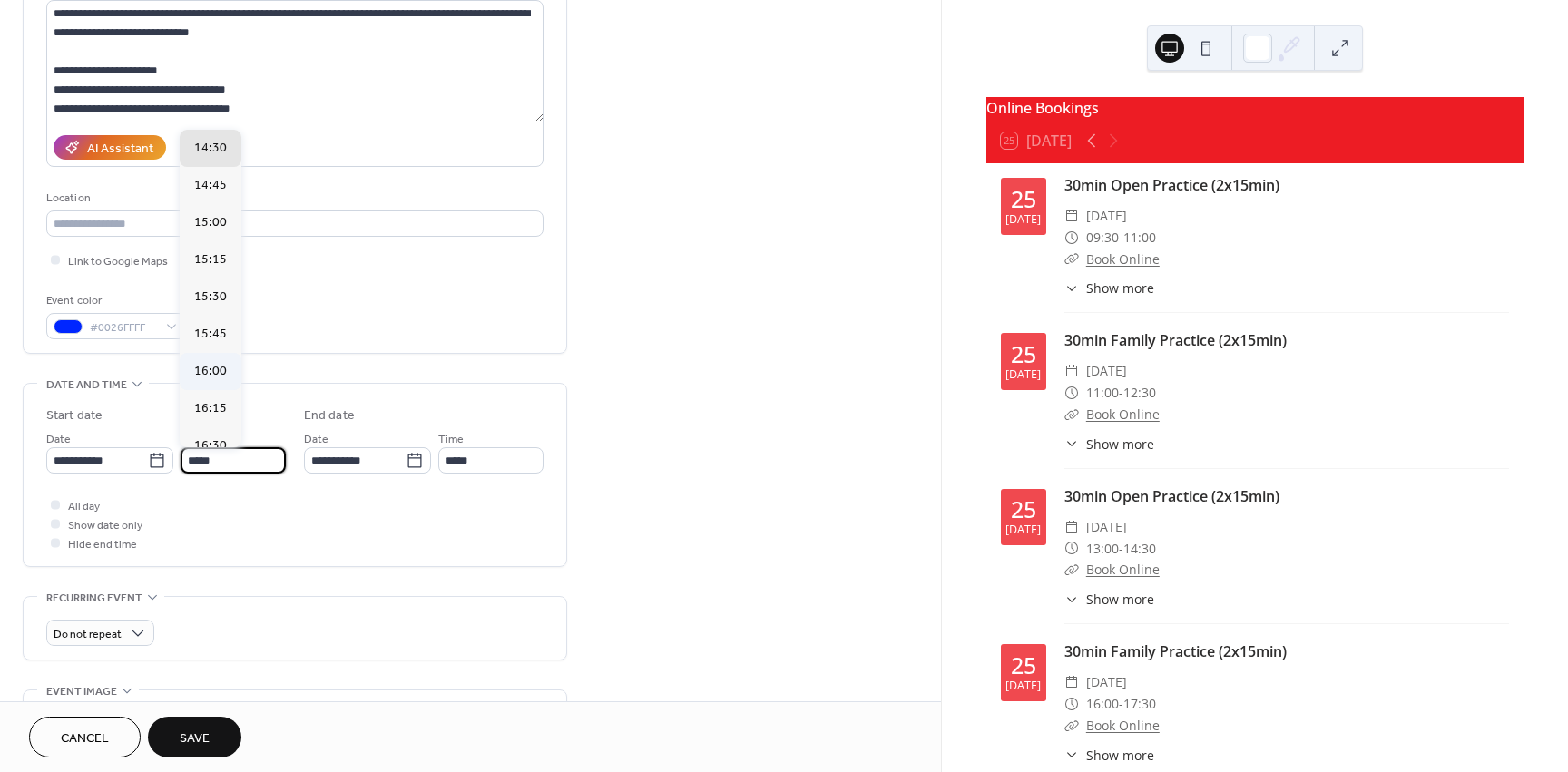 type on "*****" 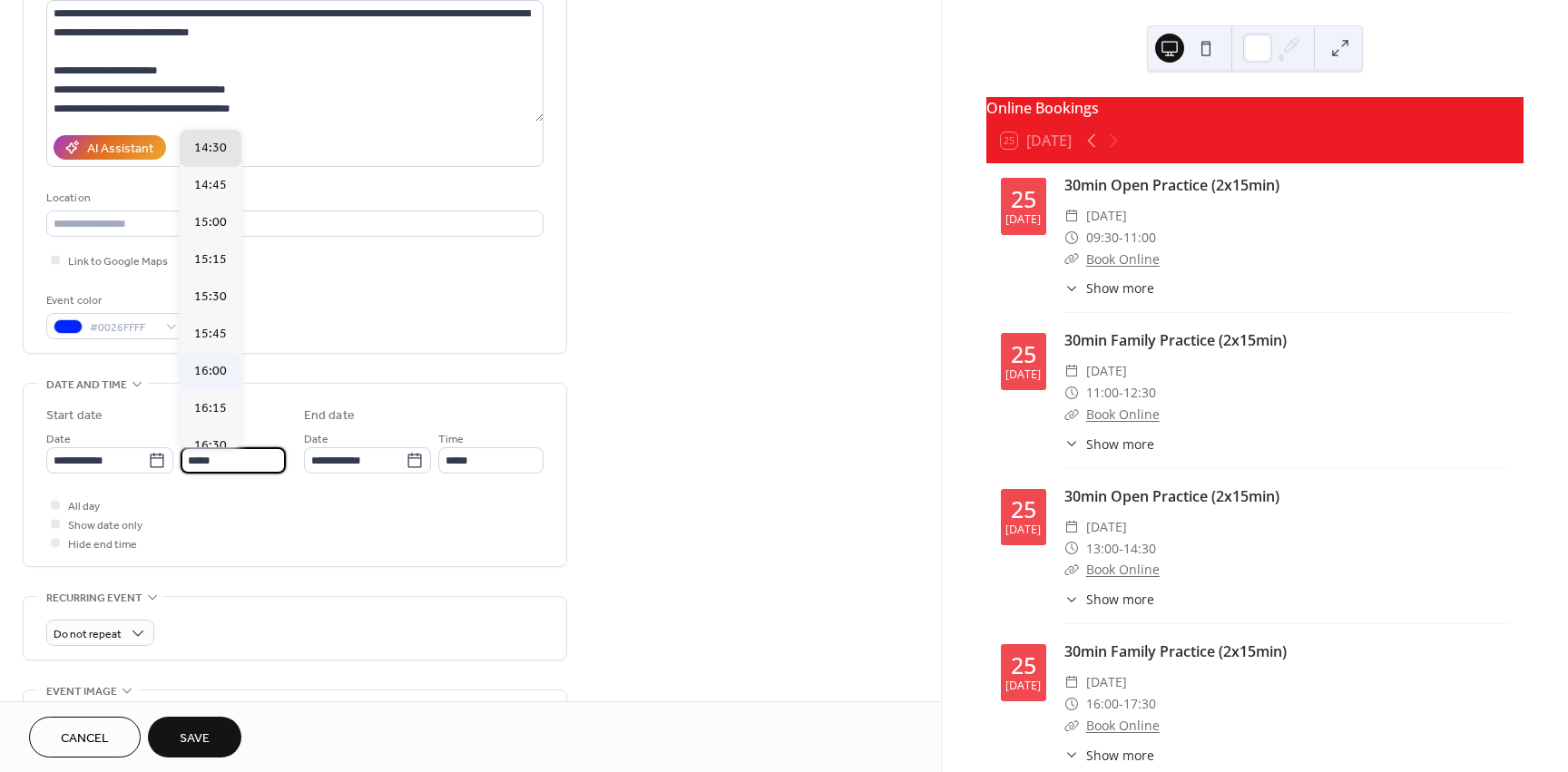 type on "*****" 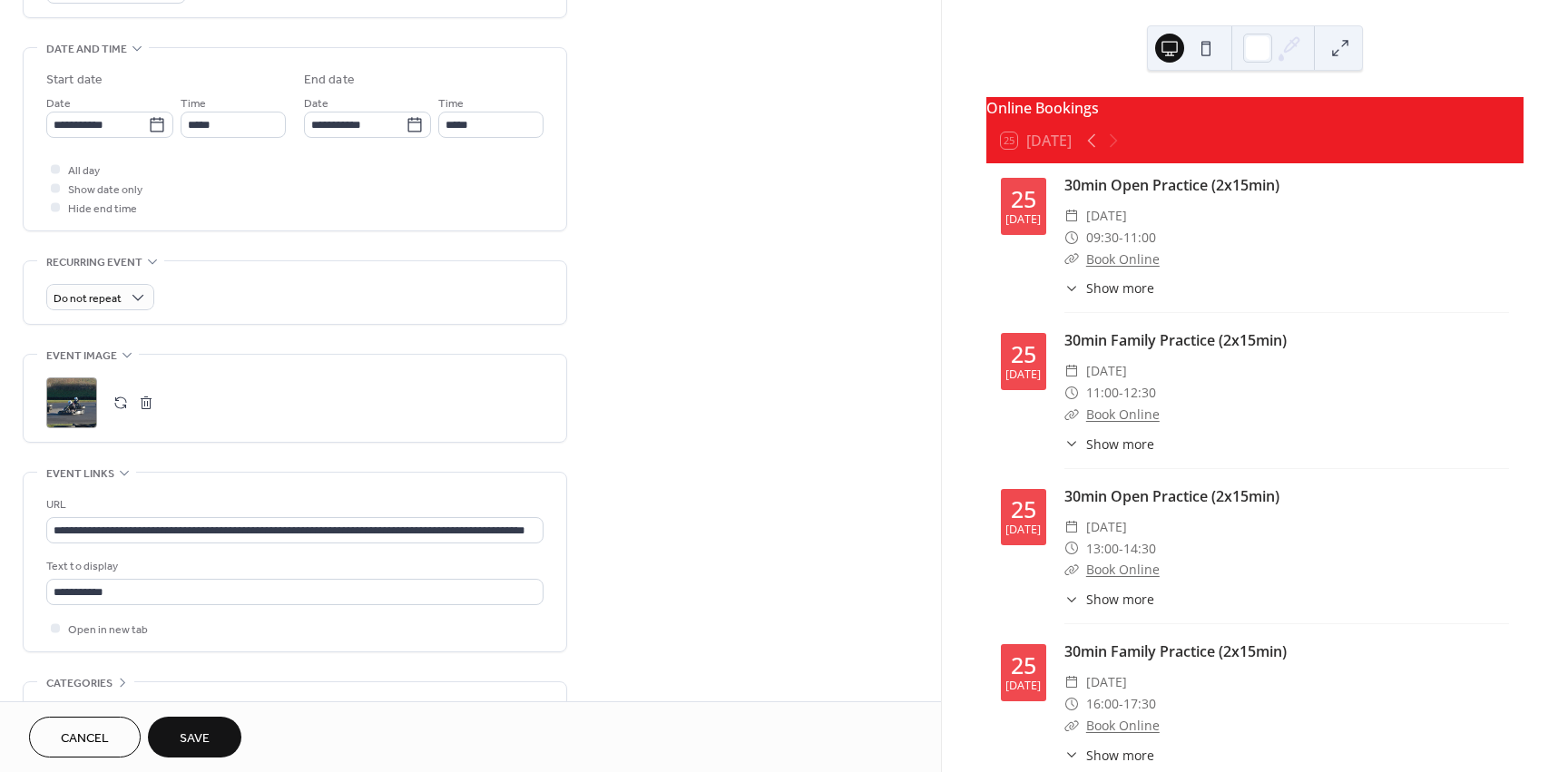 scroll, scrollTop: 643, scrollLeft: 0, axis: vertical 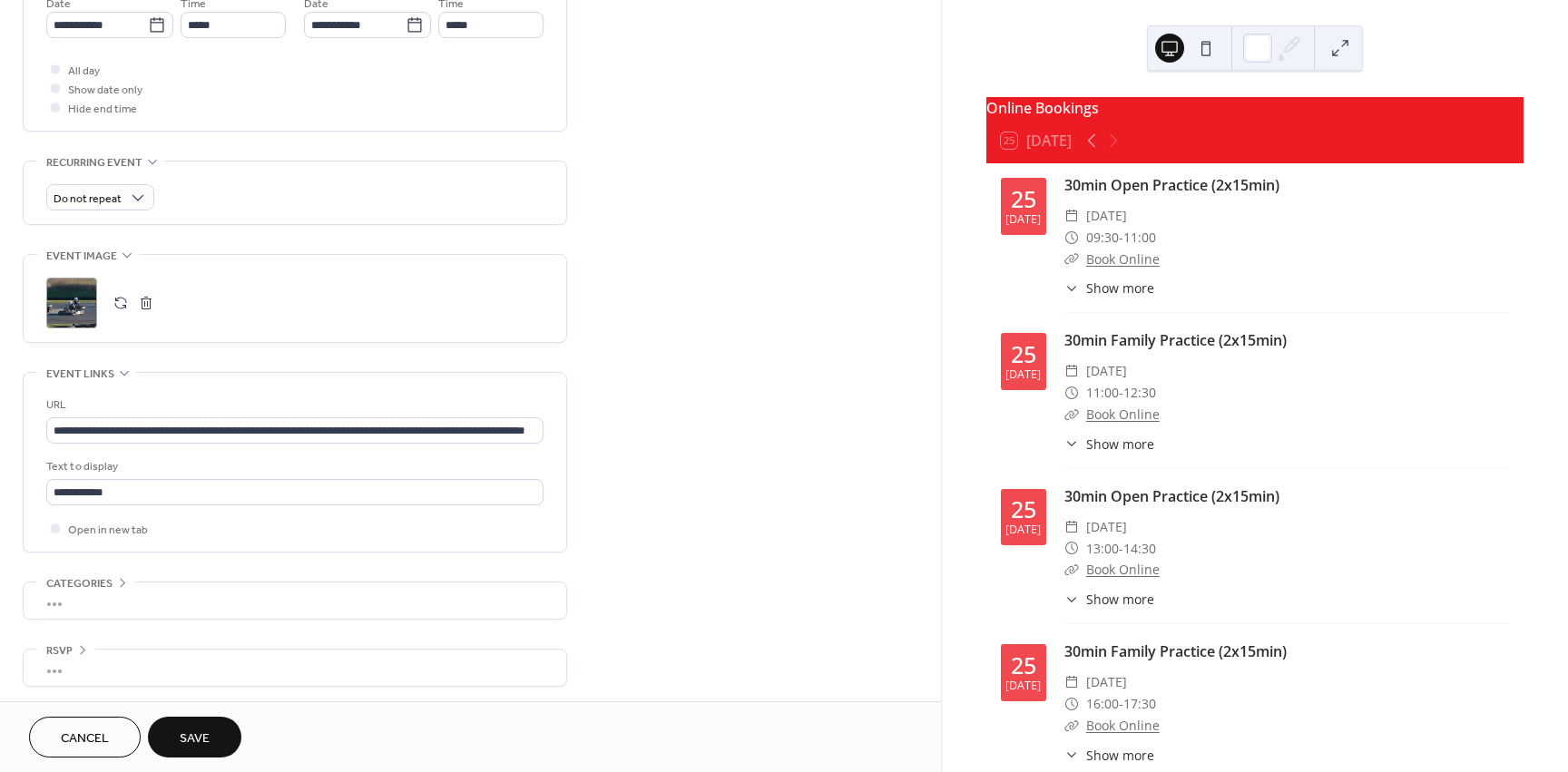 click on "**********" at bounding box center [470, 81] 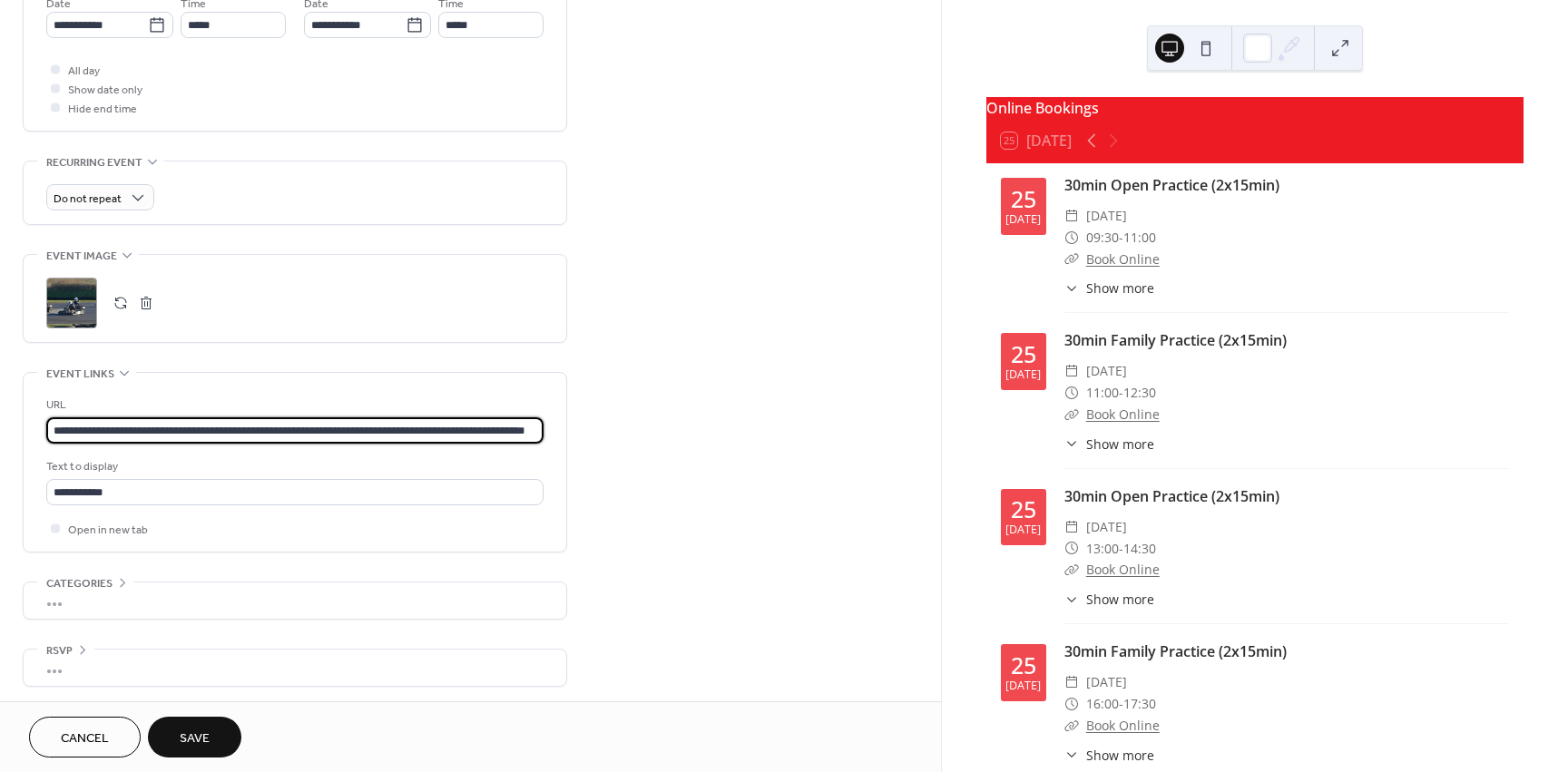 scroll, scrollTop: 0, scrollLeft: 55, axis: horizontal 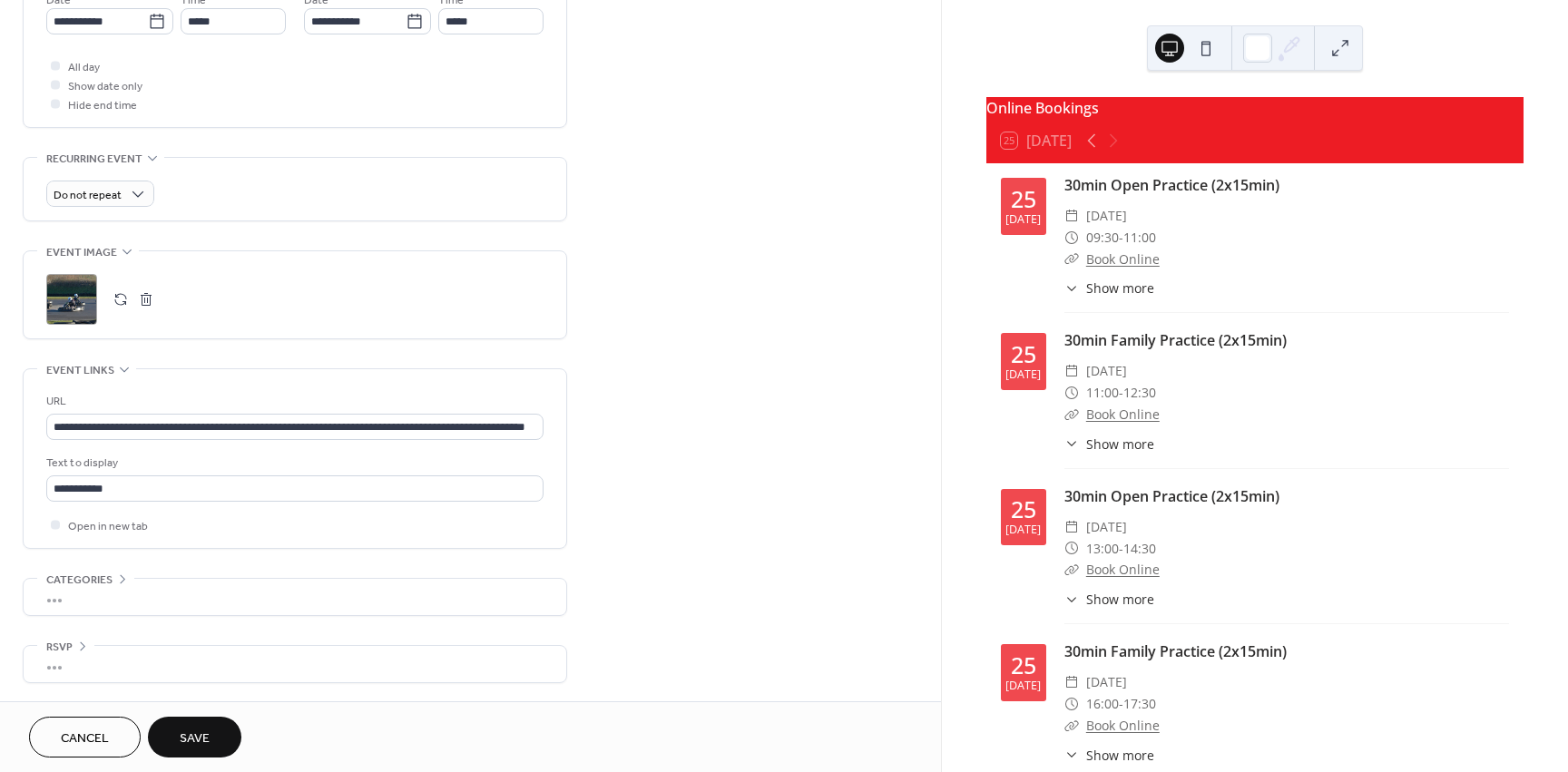 click on "Save" at bounding box center (194, 738) 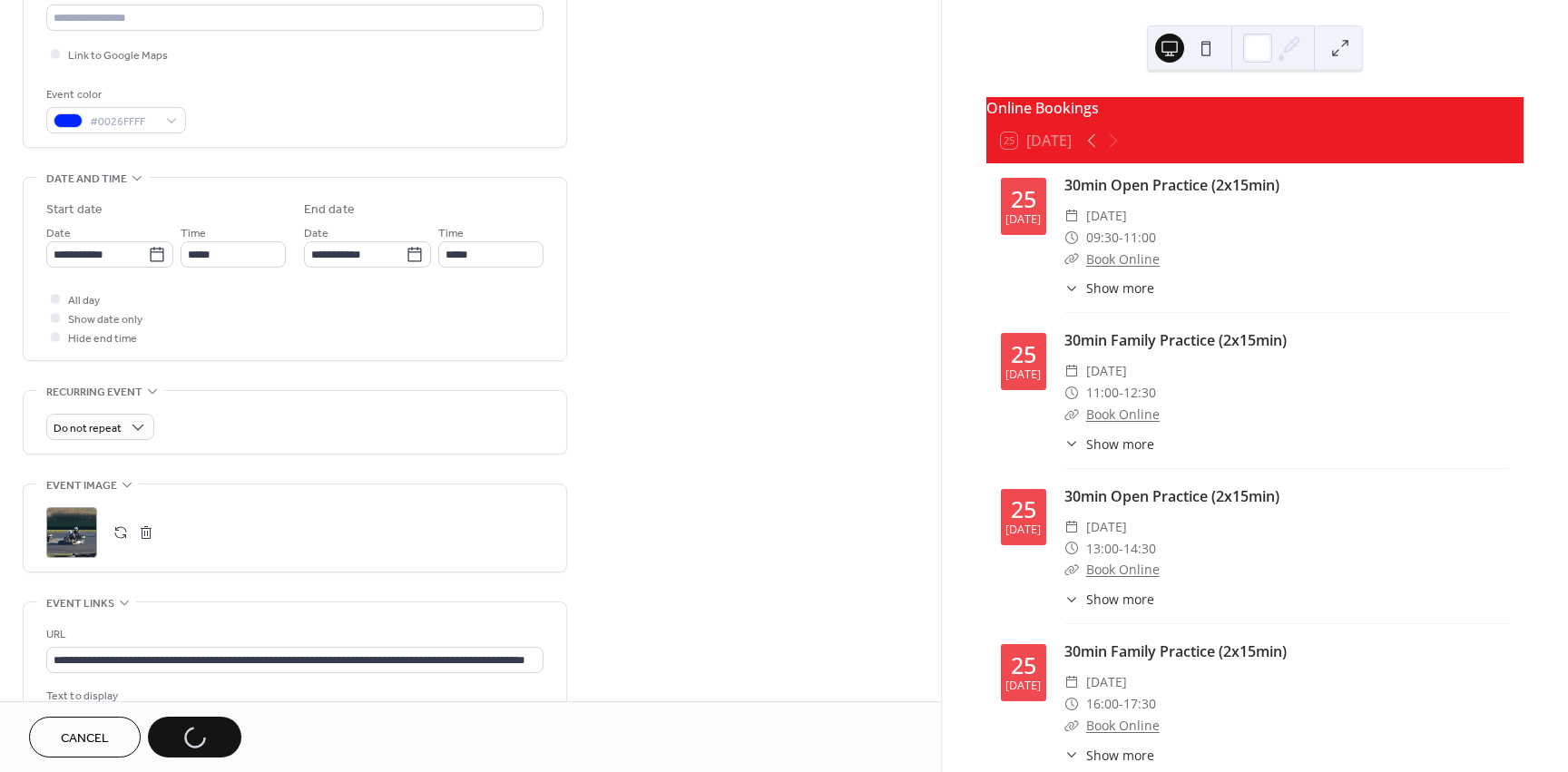 scroll, scrollTop: 0, scrollLeft: 0, axis: both 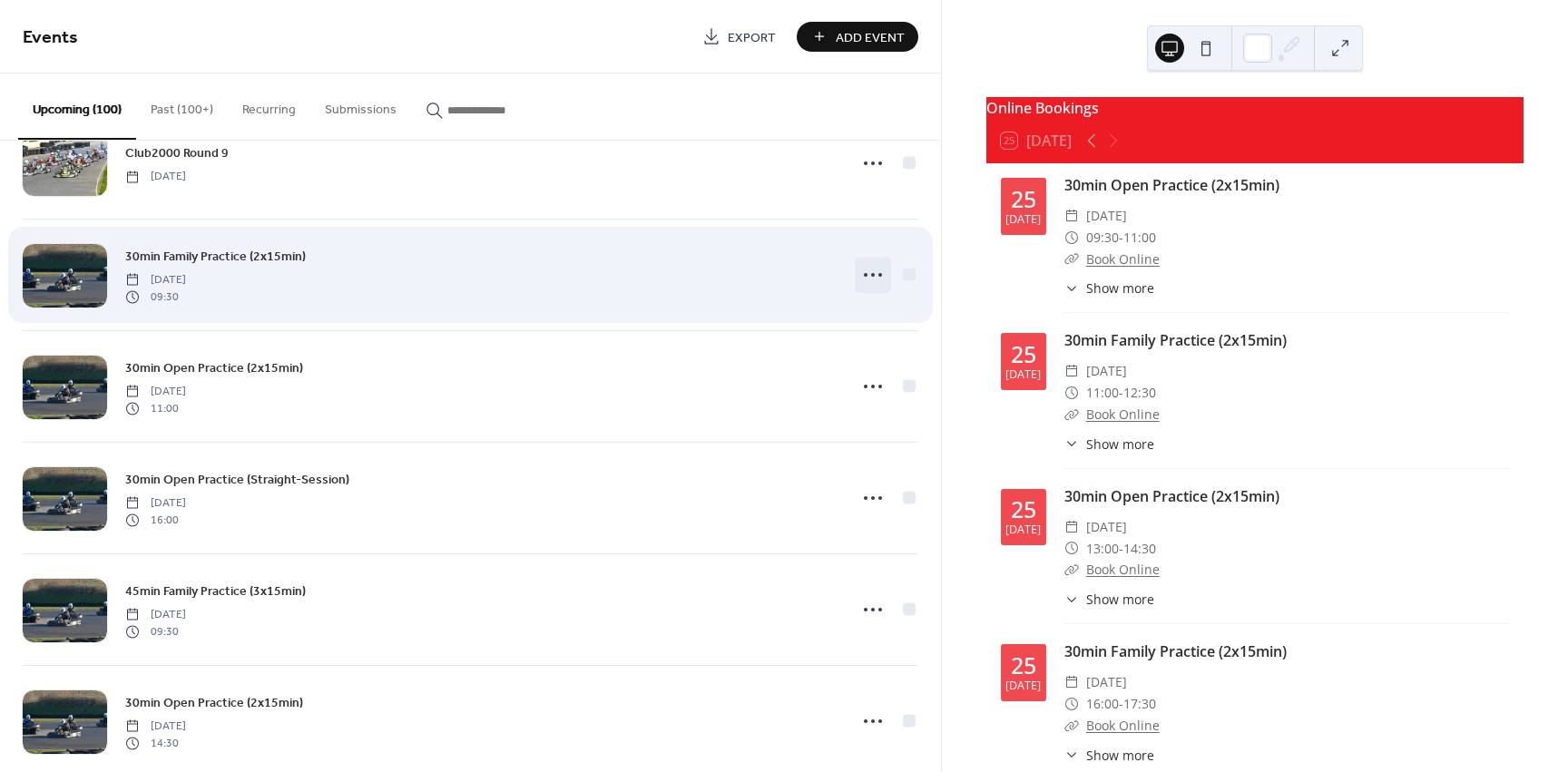 click 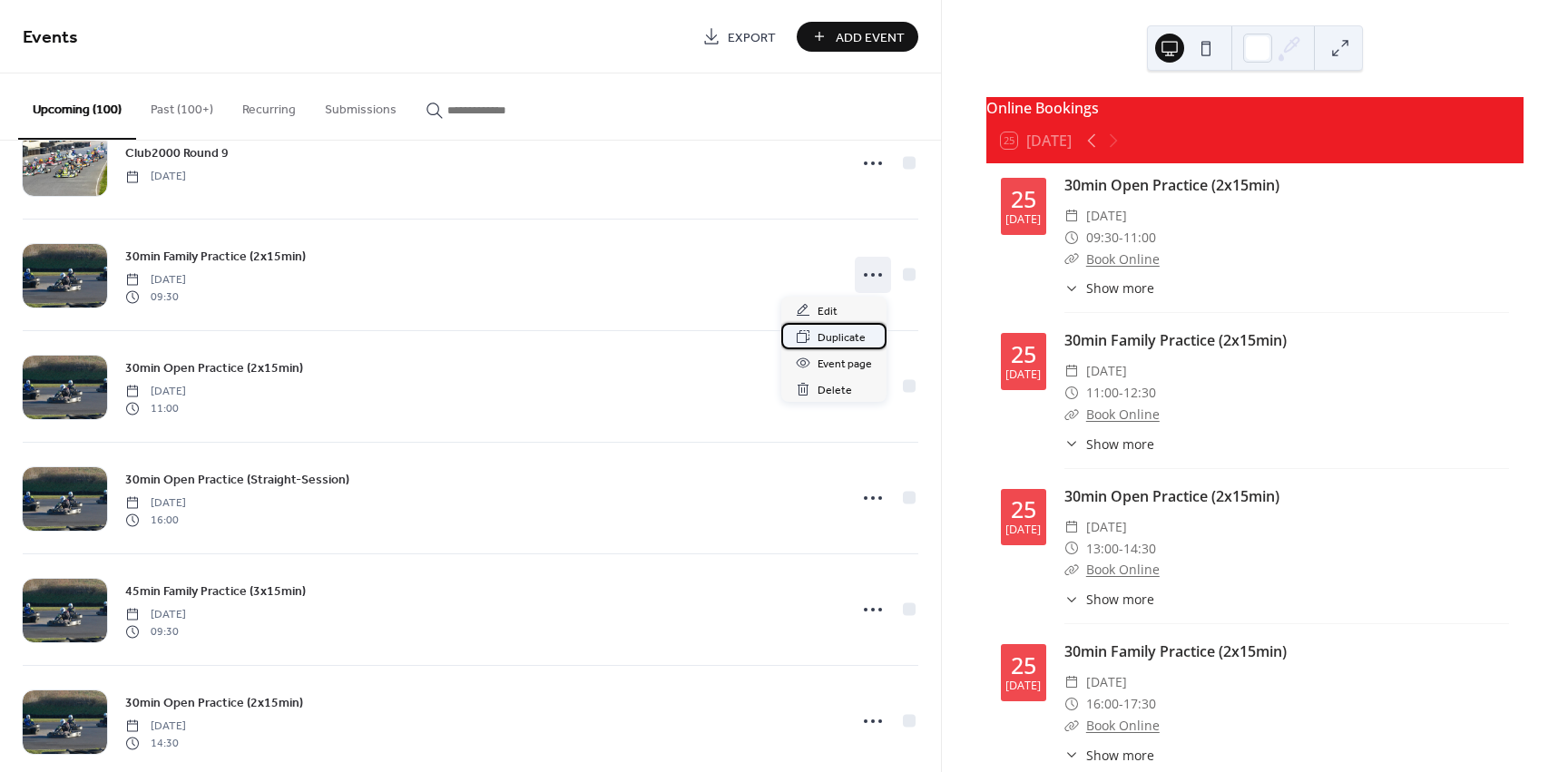 click on "Duplicate" at bounding box center [841, 337] 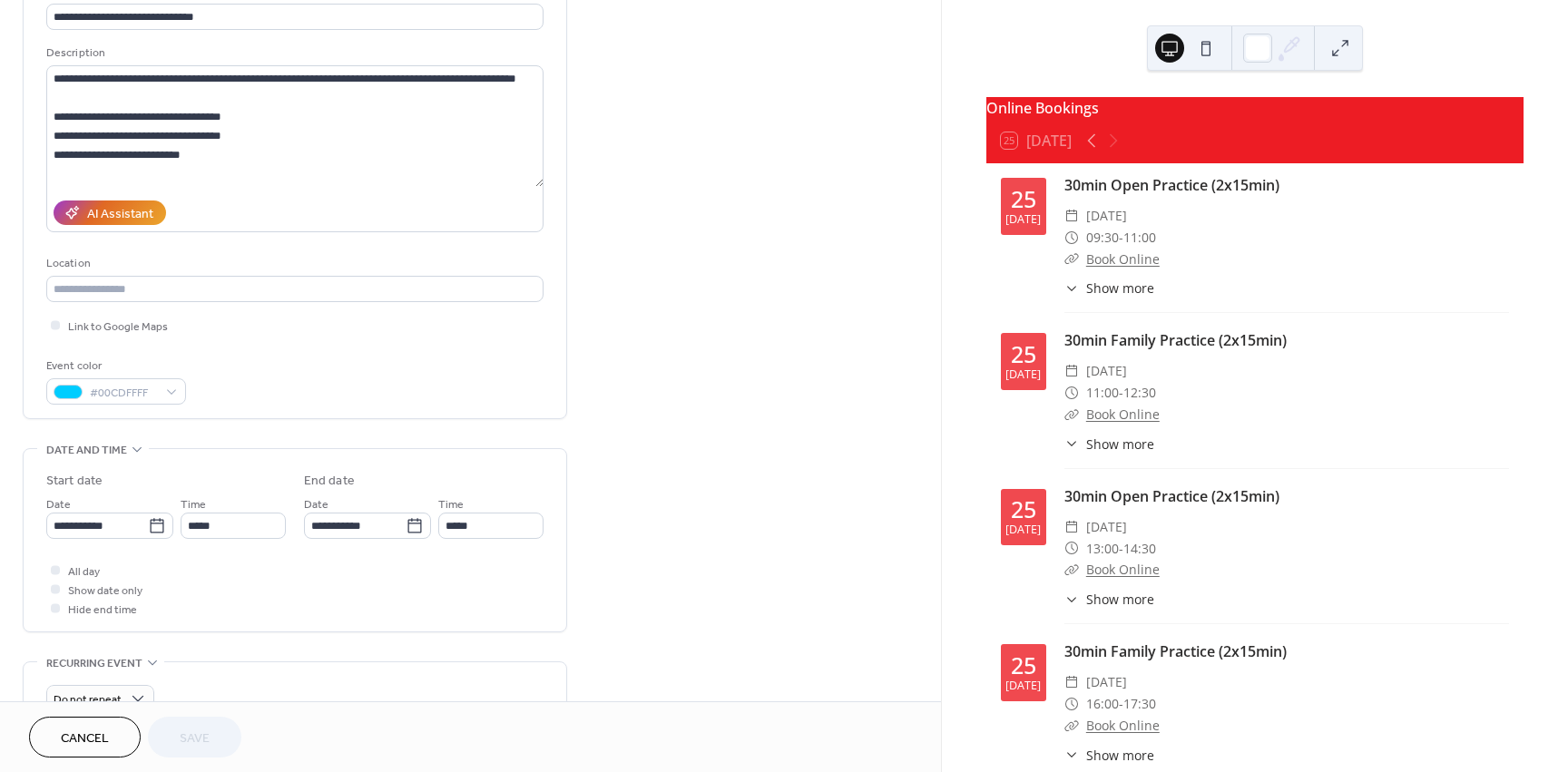 scroll, scrollTop: 241, scrollLeft: 0, axis: vertical 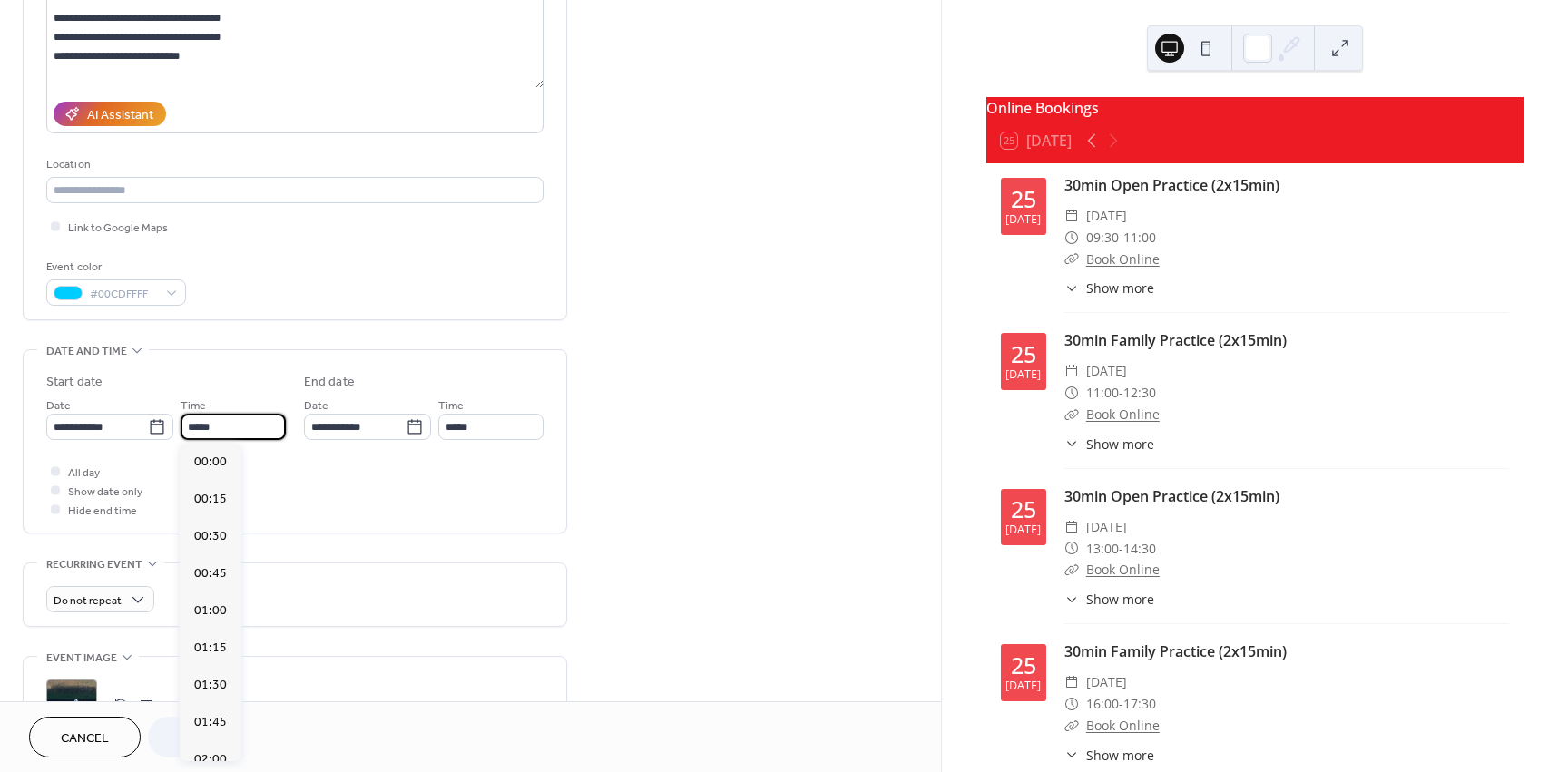 click on "*****" at bounding box center (233, 426) 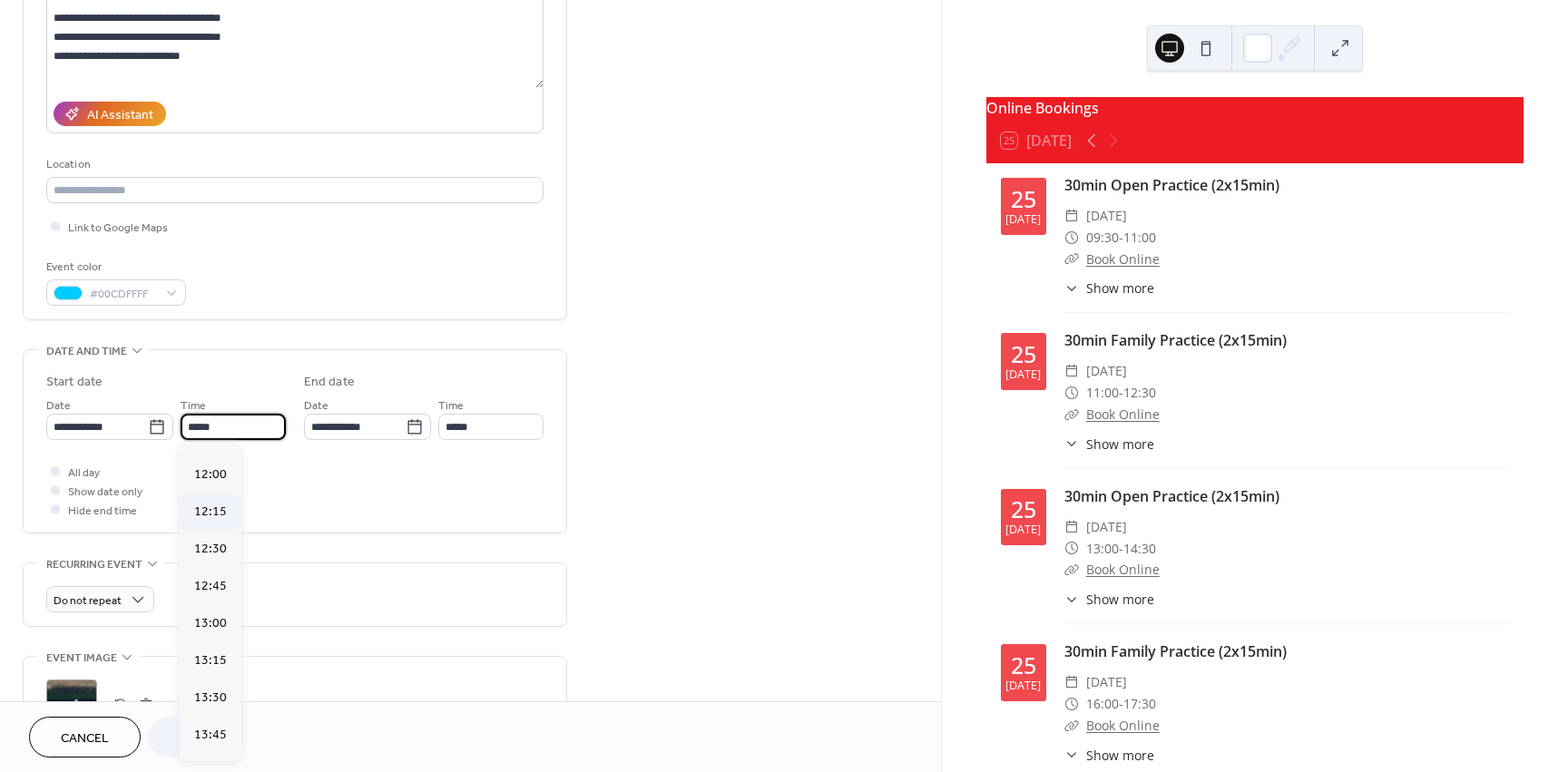 scroll, scrollTop: 1776, scrollLeft: 0, axis: vertical 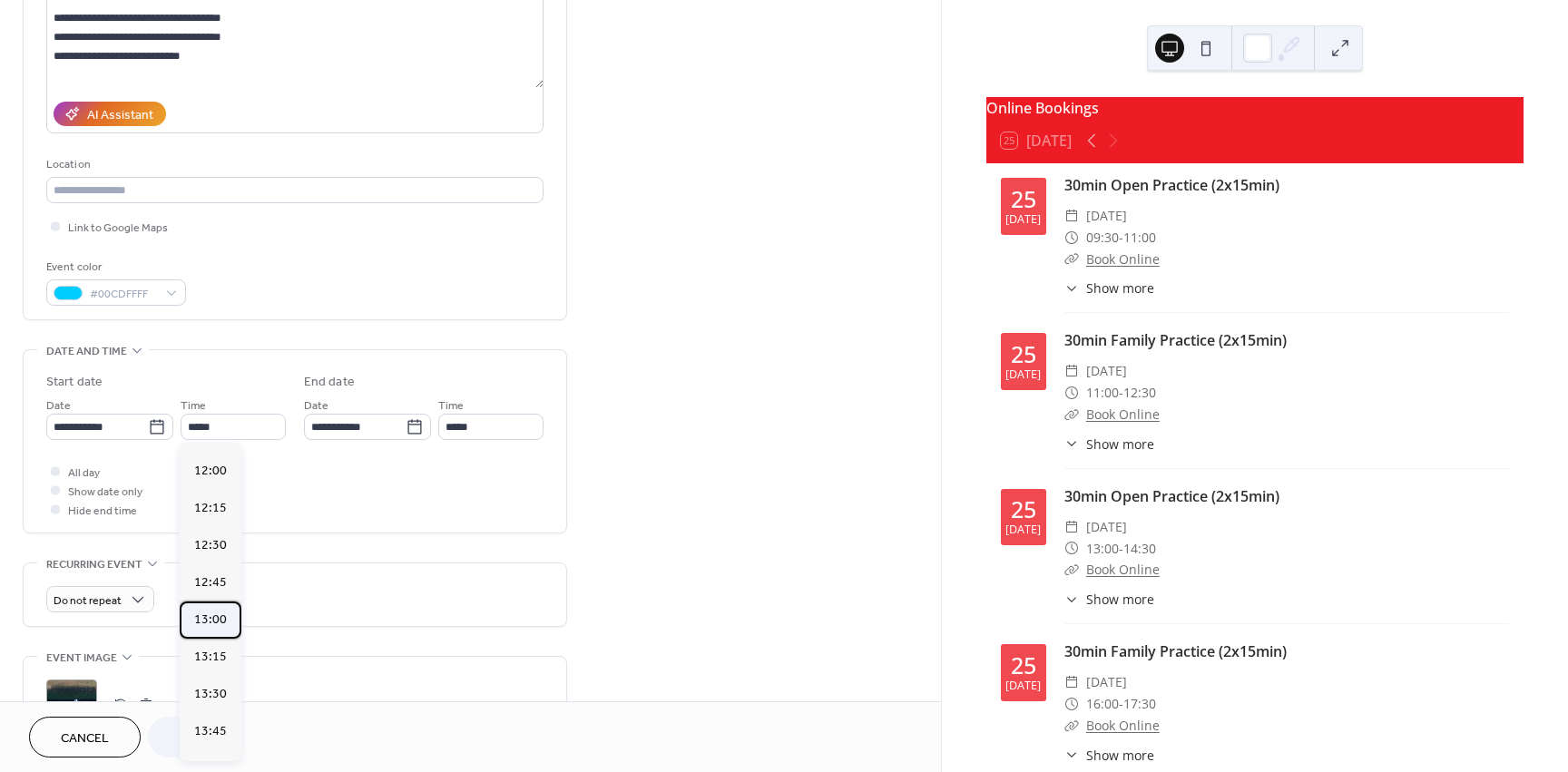 click on "13:00" at bounding box center (211, 620) 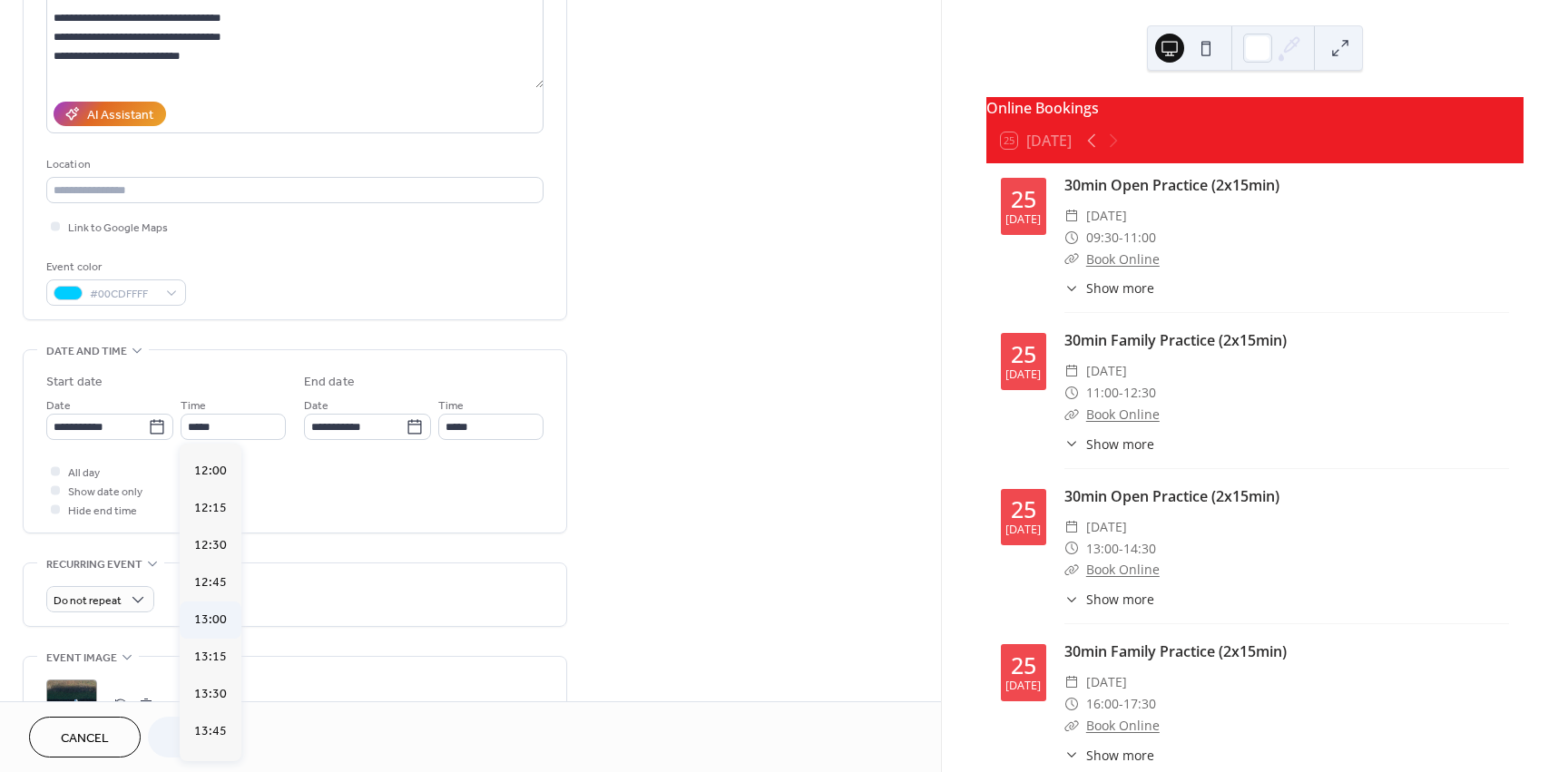 type on "*****" 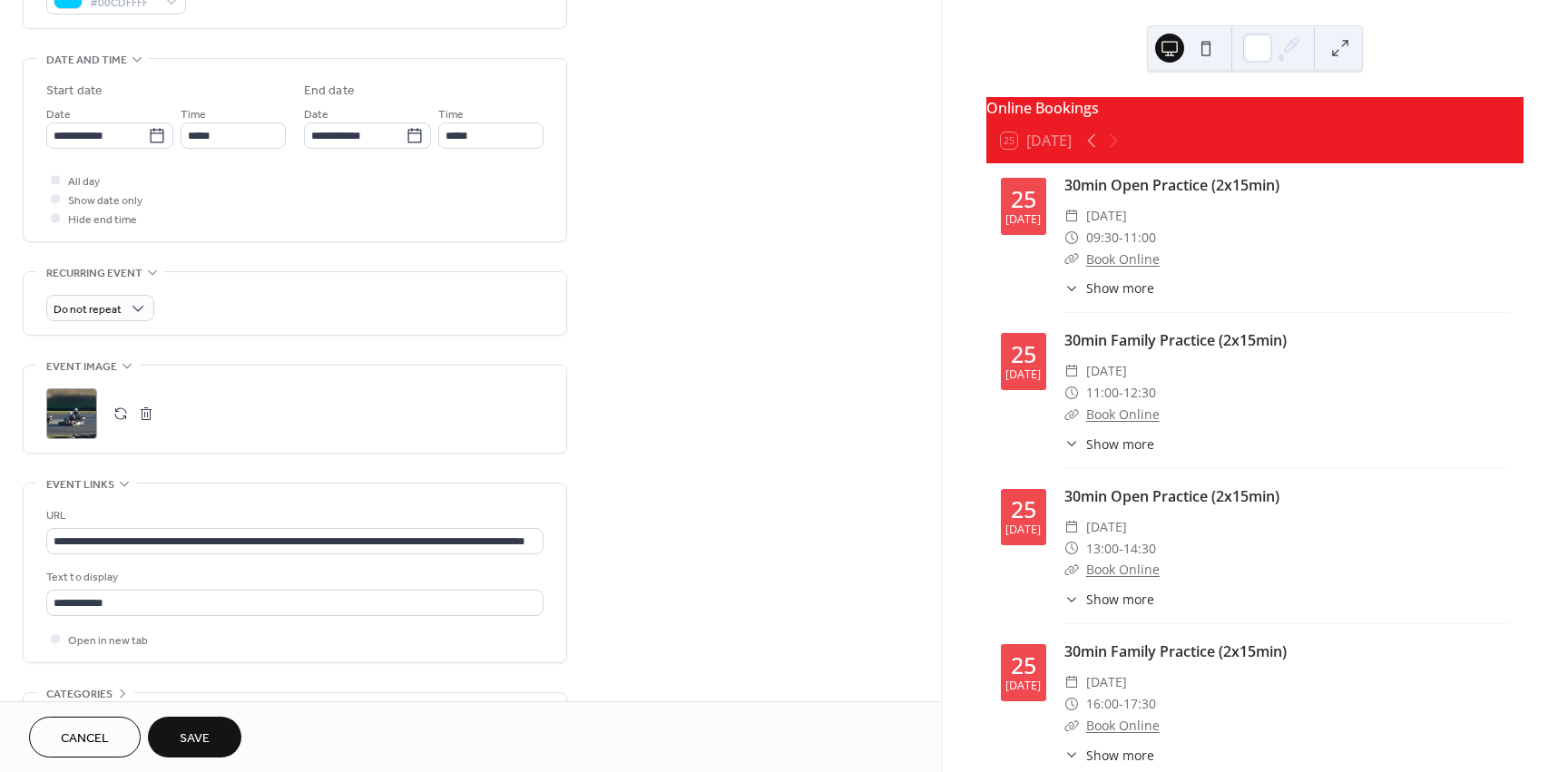 scroll, scrollTop: 647, scrollLeft: 0, axis: vertical 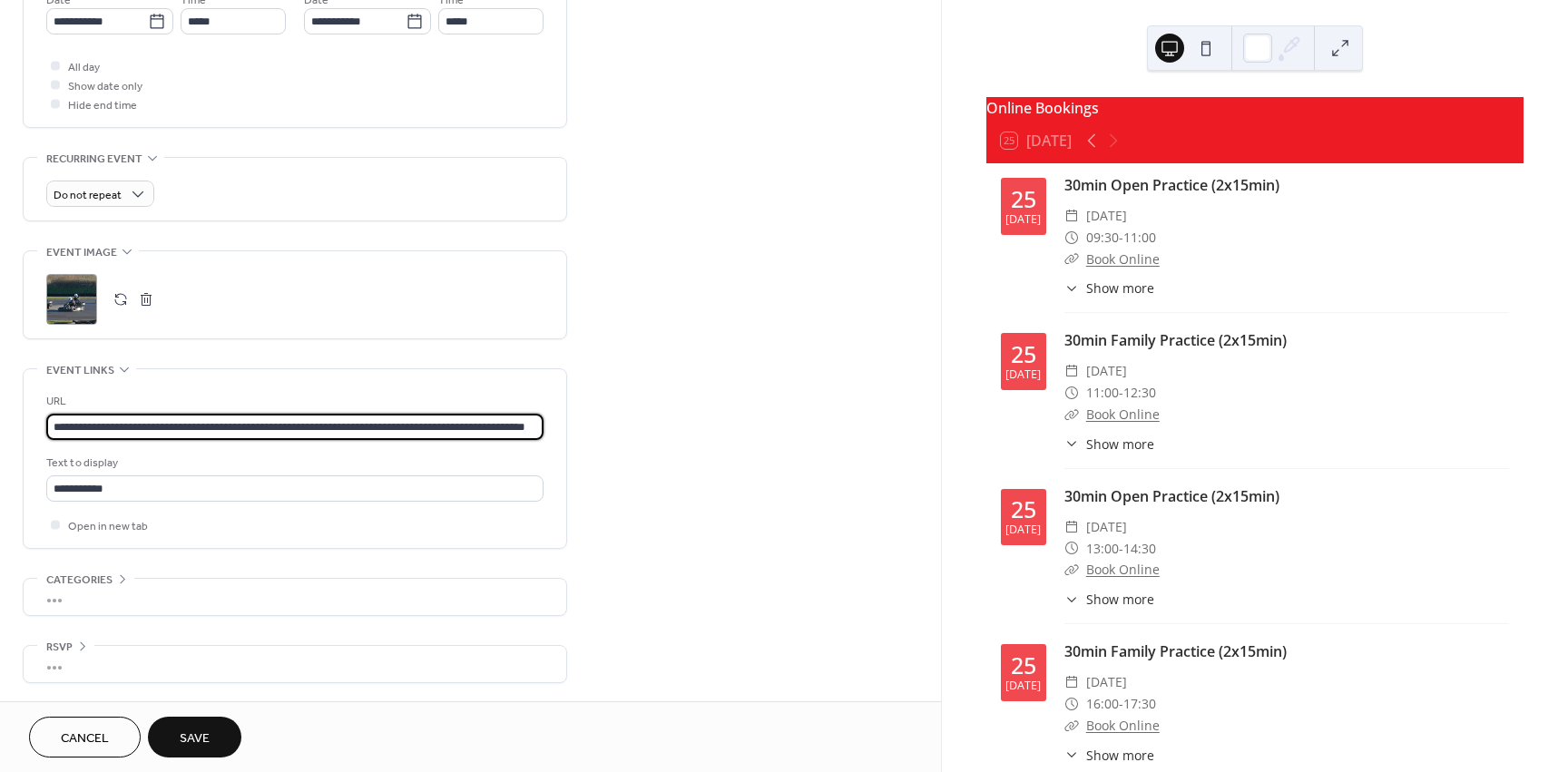 drag, startPoint x: 241, startPoint y: 425, endPoint x: 788, endPoint y: 398, distance: 547.666 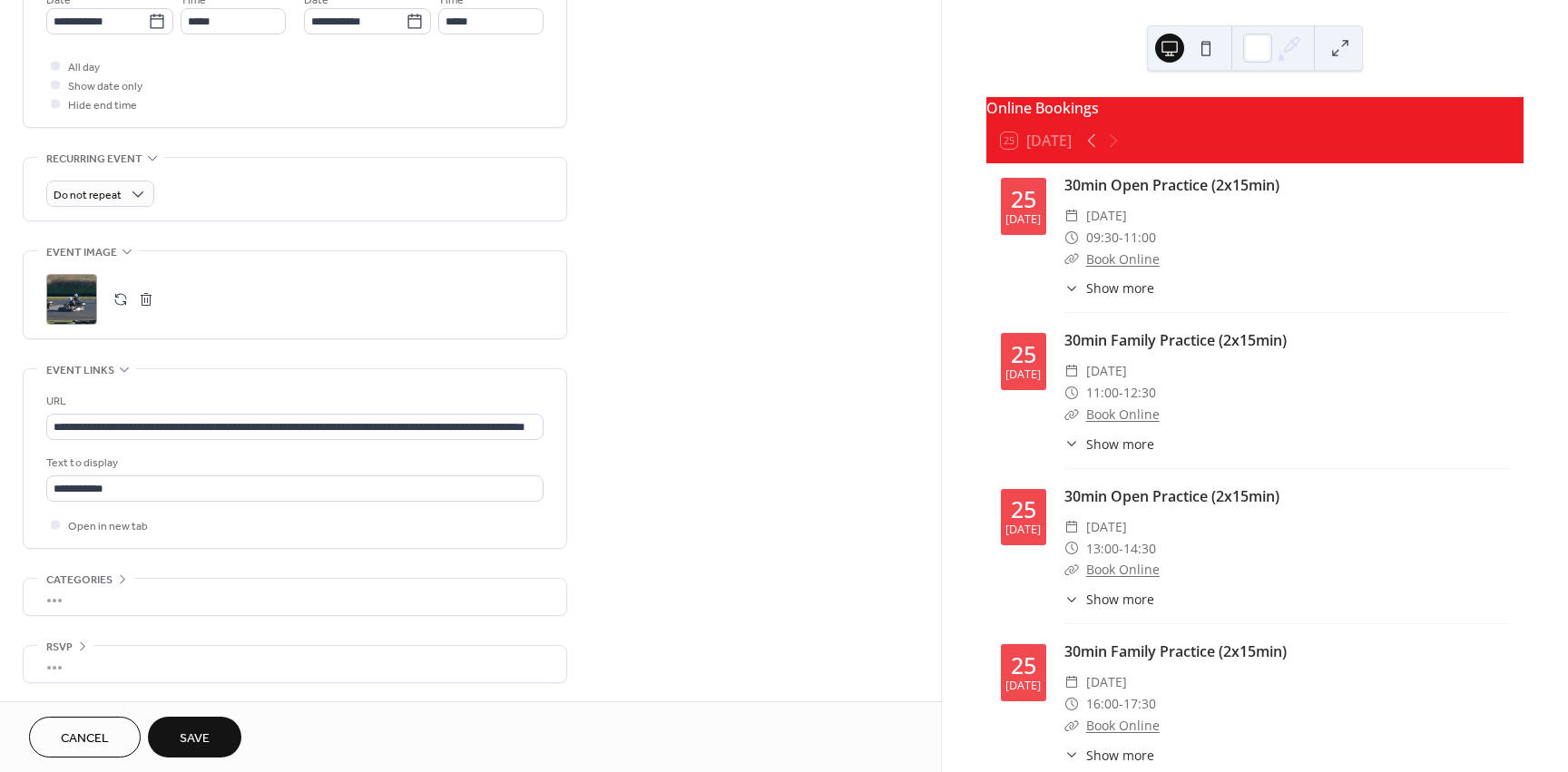 scroll, scrollTop: 0, scrollLeft: 0, axis: both 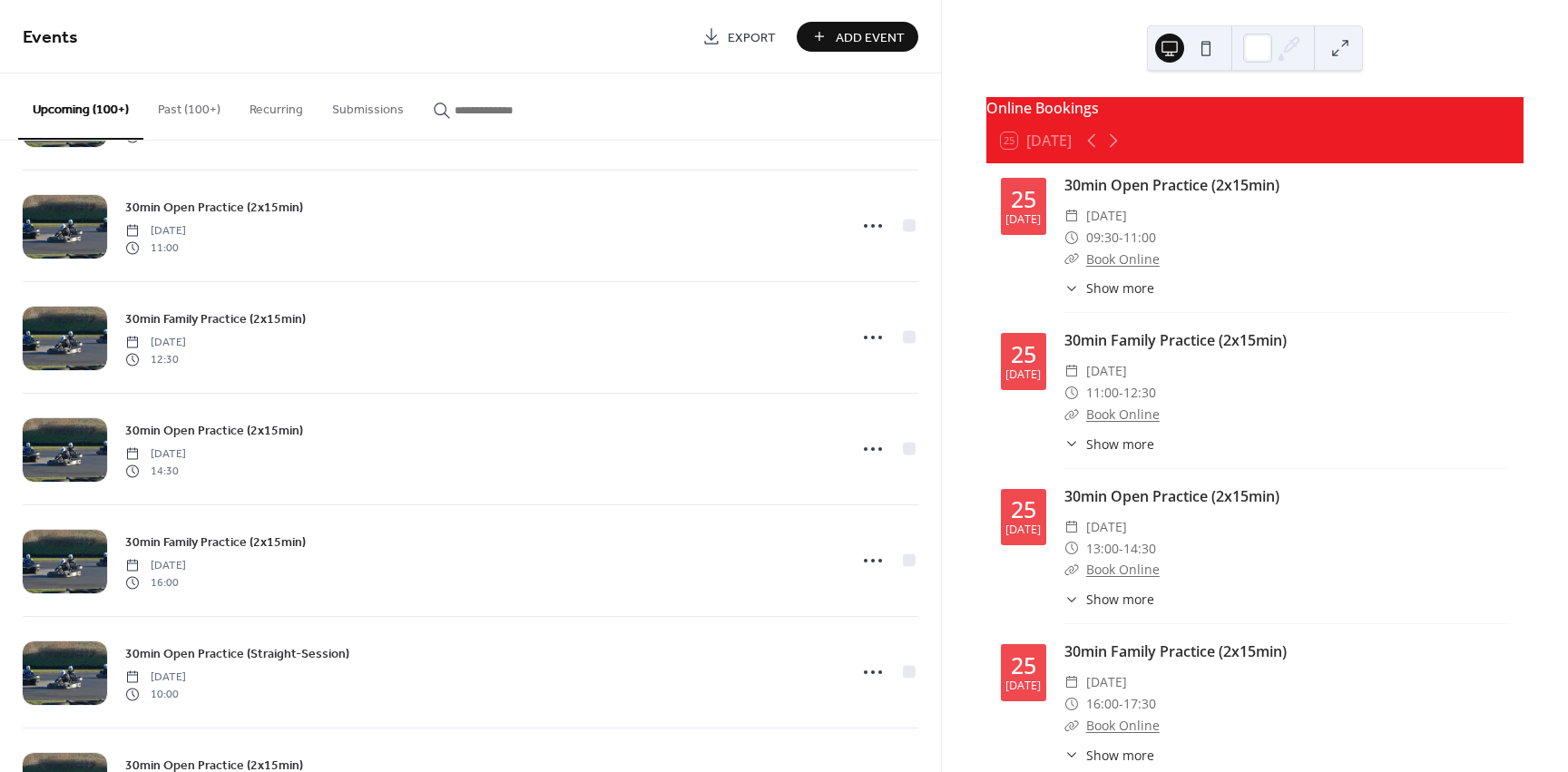 click at bounding box center [509, 110] 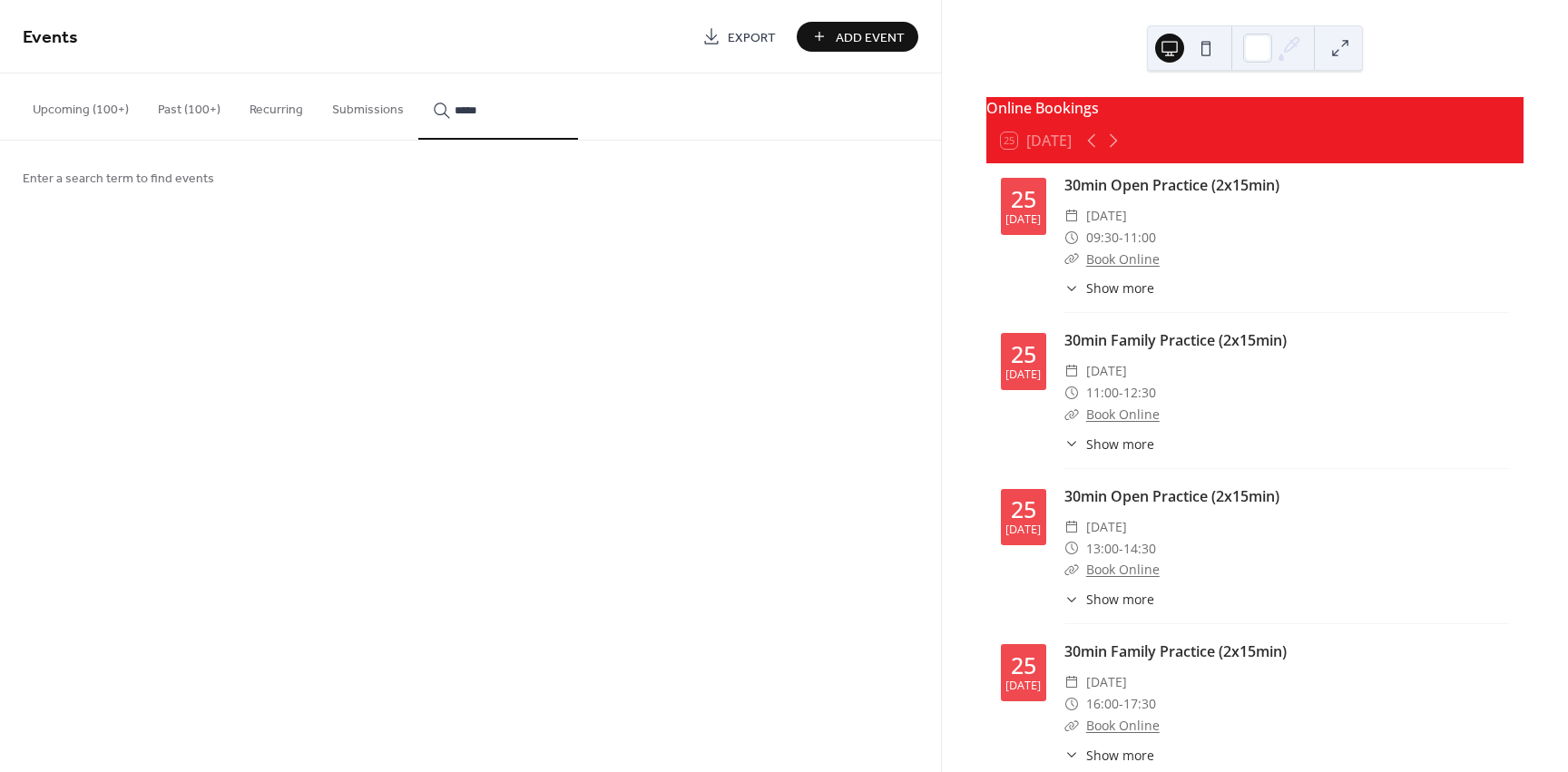 click on "******" at bounding box center (498, 106) 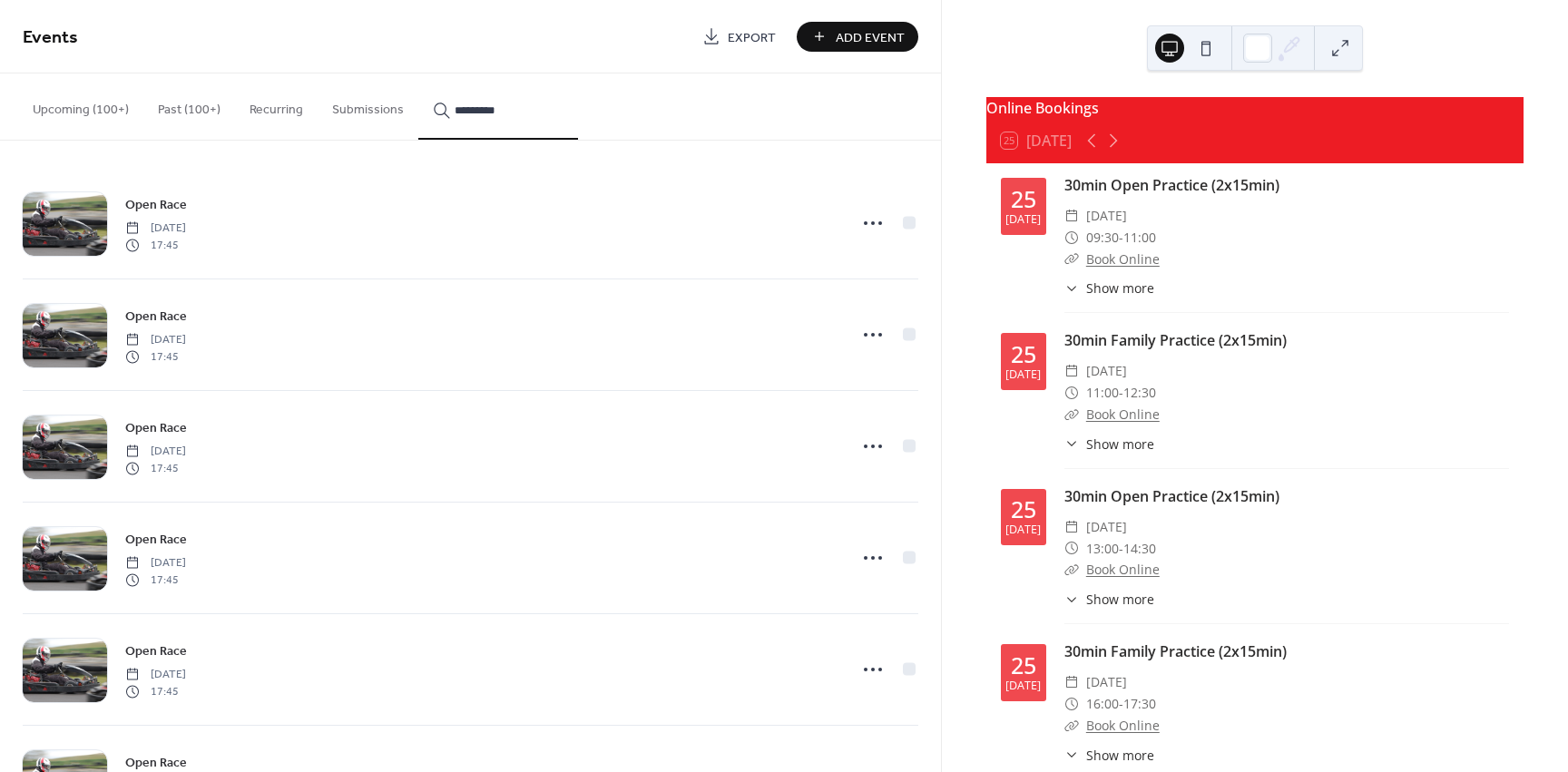 type on "*********" 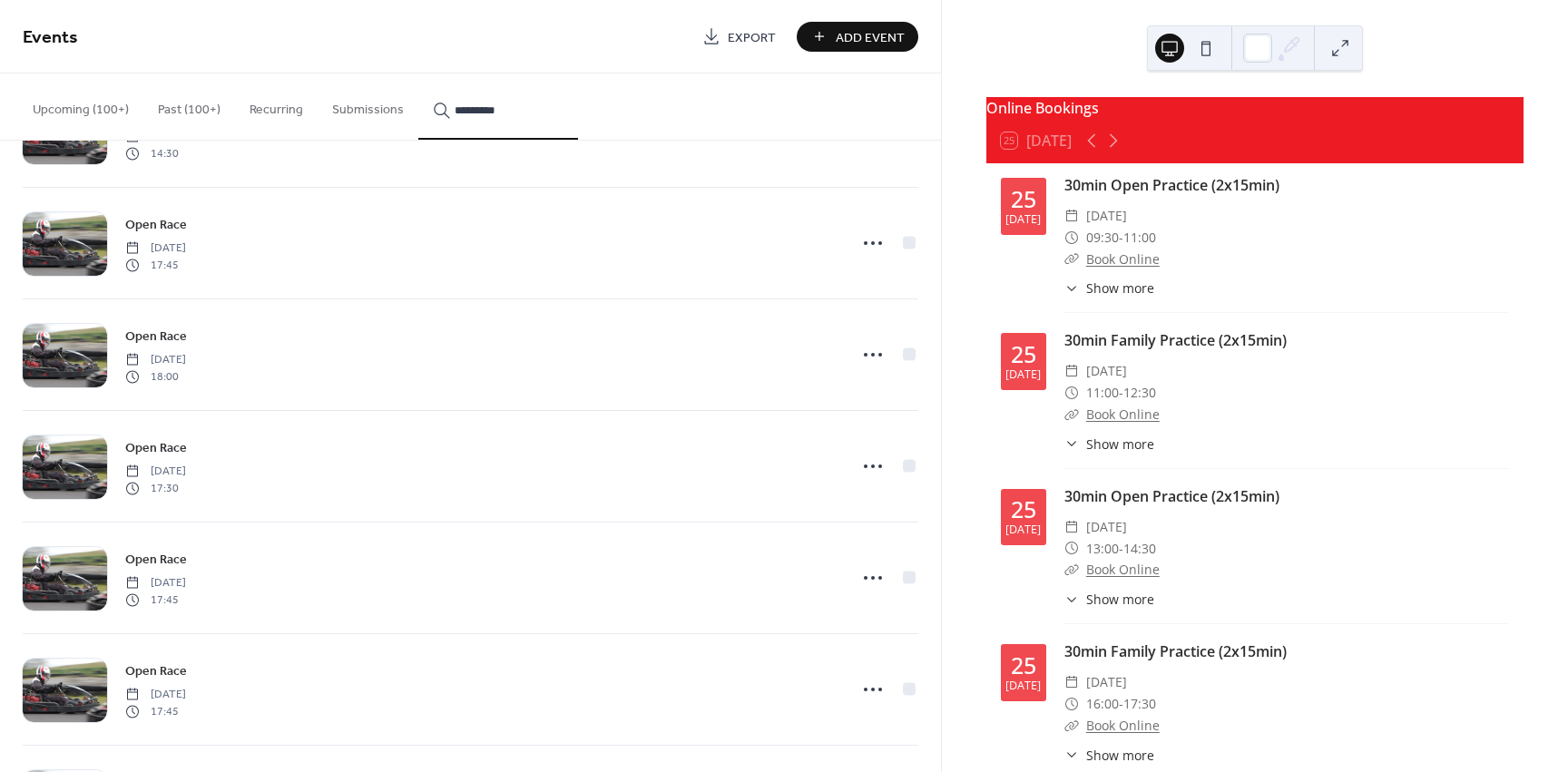 scroll, scrollTop: 3327, scrollLeft: 0, axis: vertical 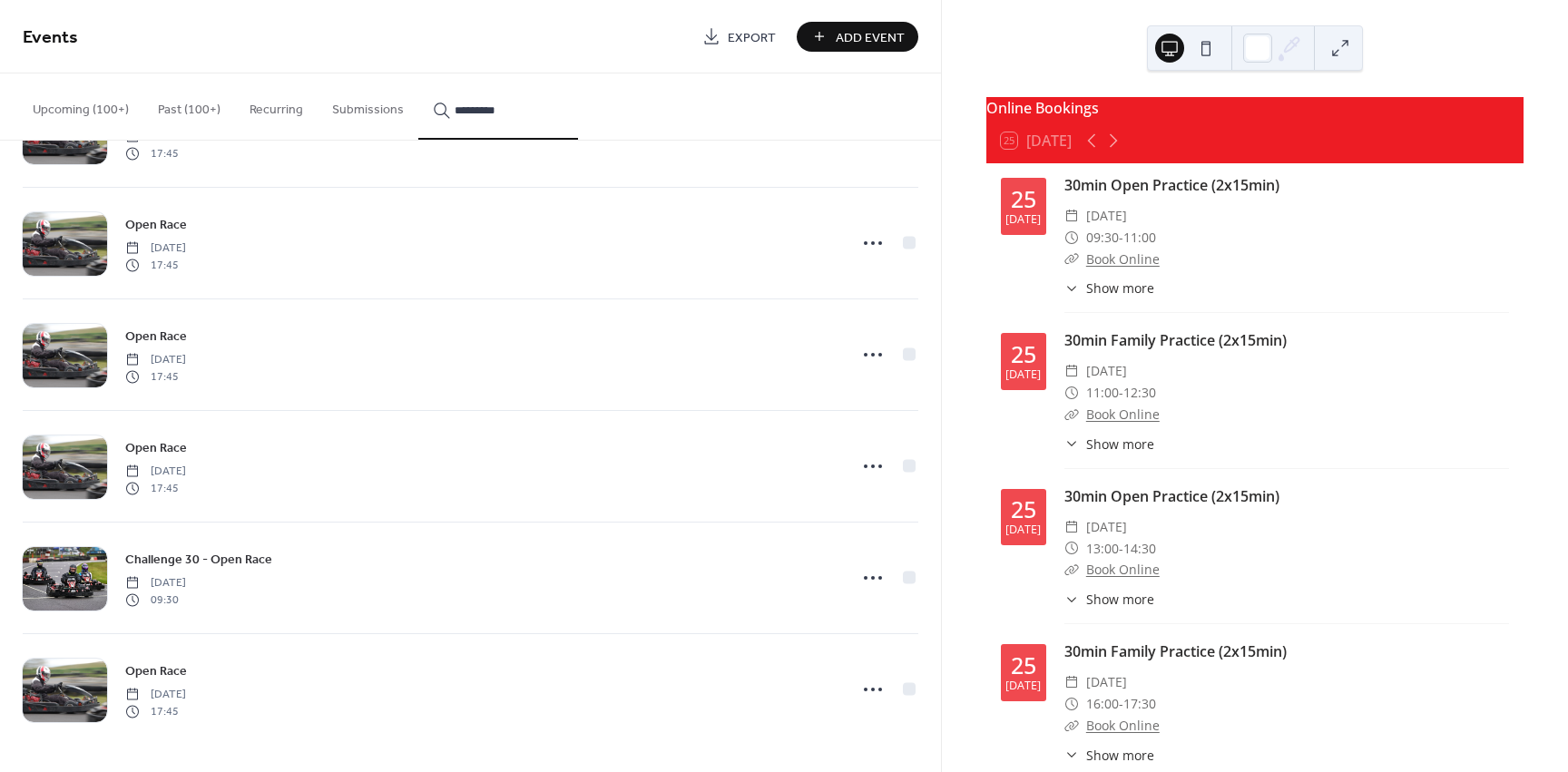 click 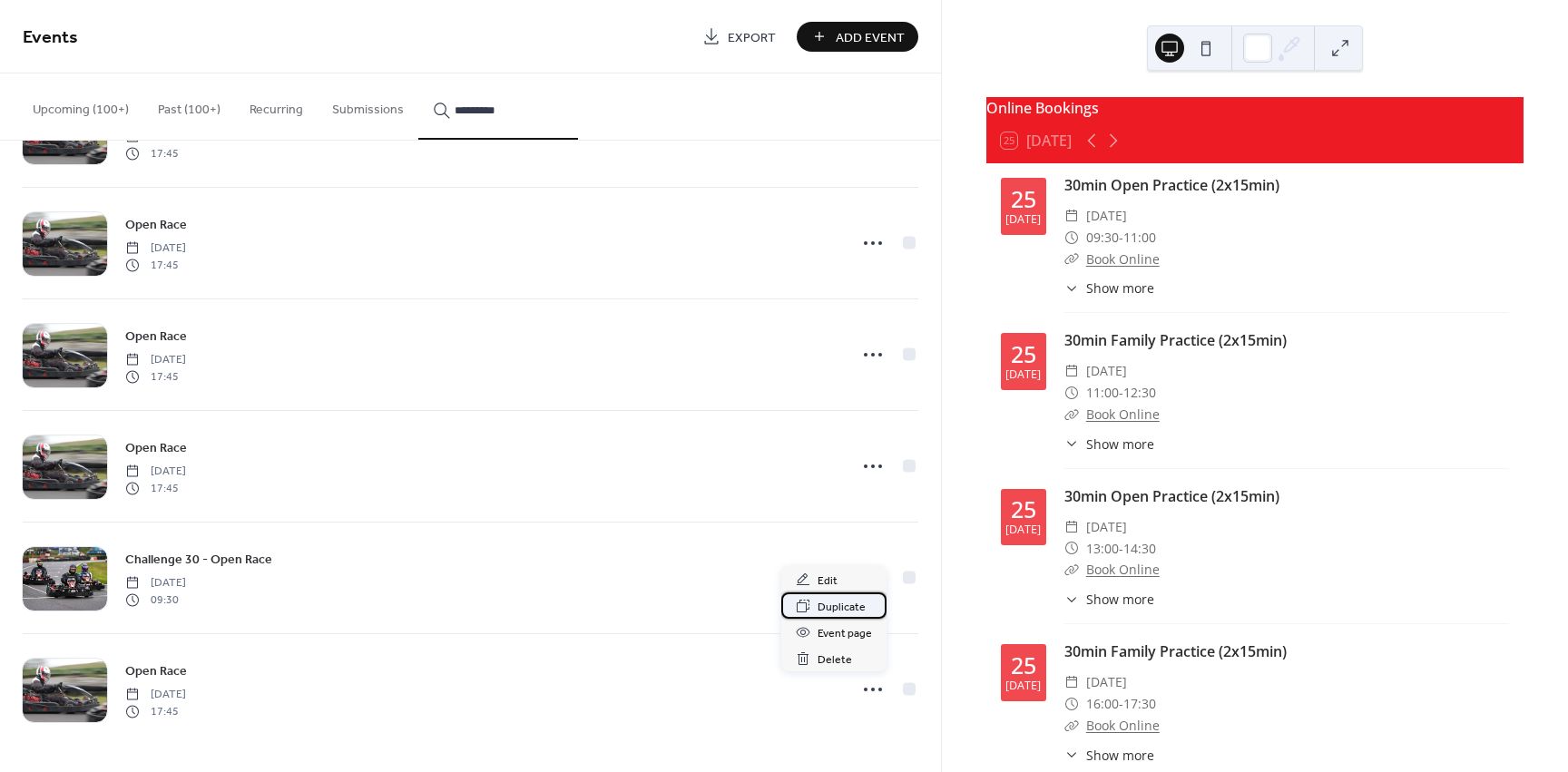 click on "Duplicate" at bounding box center (841, 607) 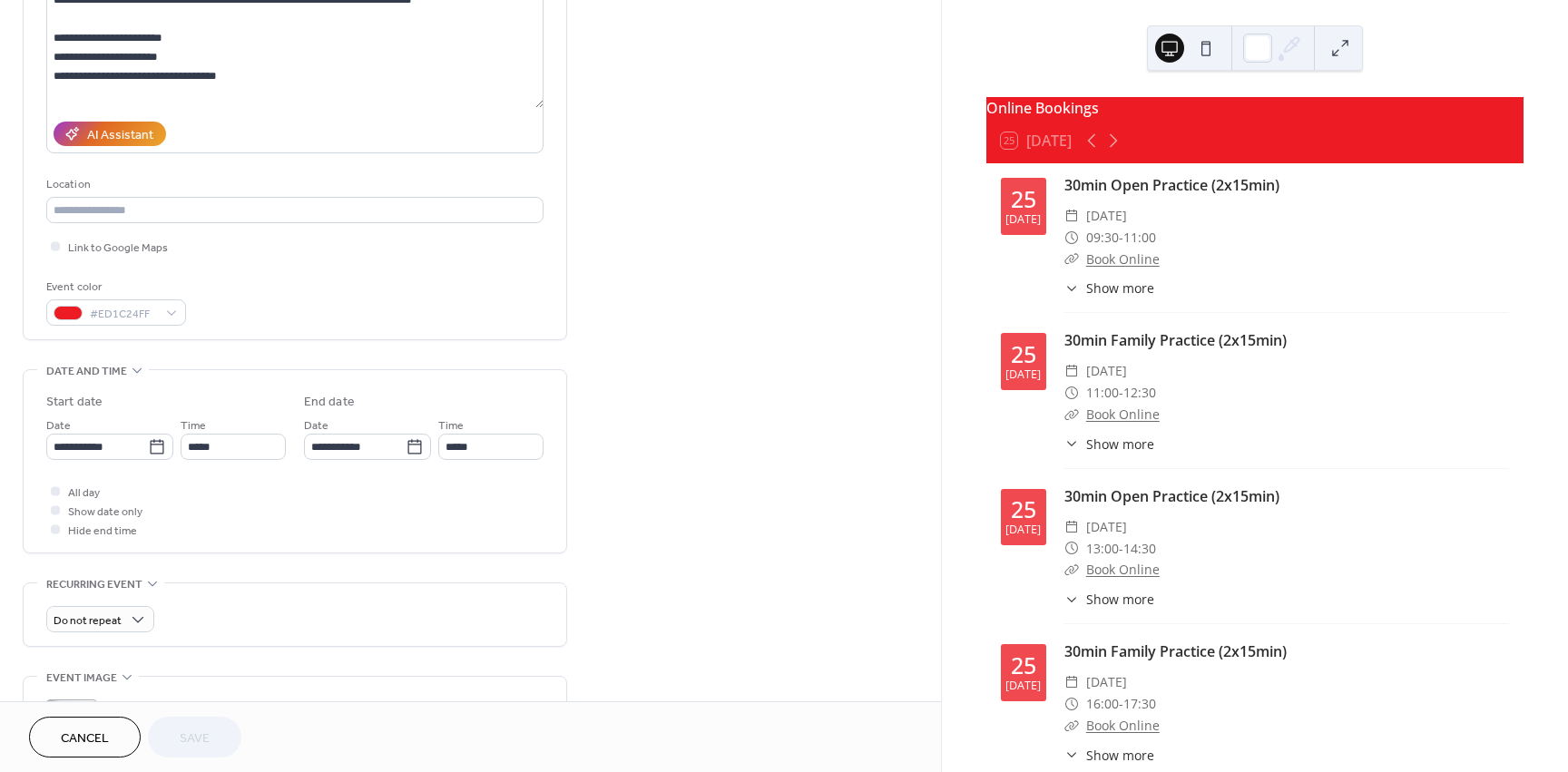 scroll, scrollTop: 272, scrollLeft: 0, axis: vertical 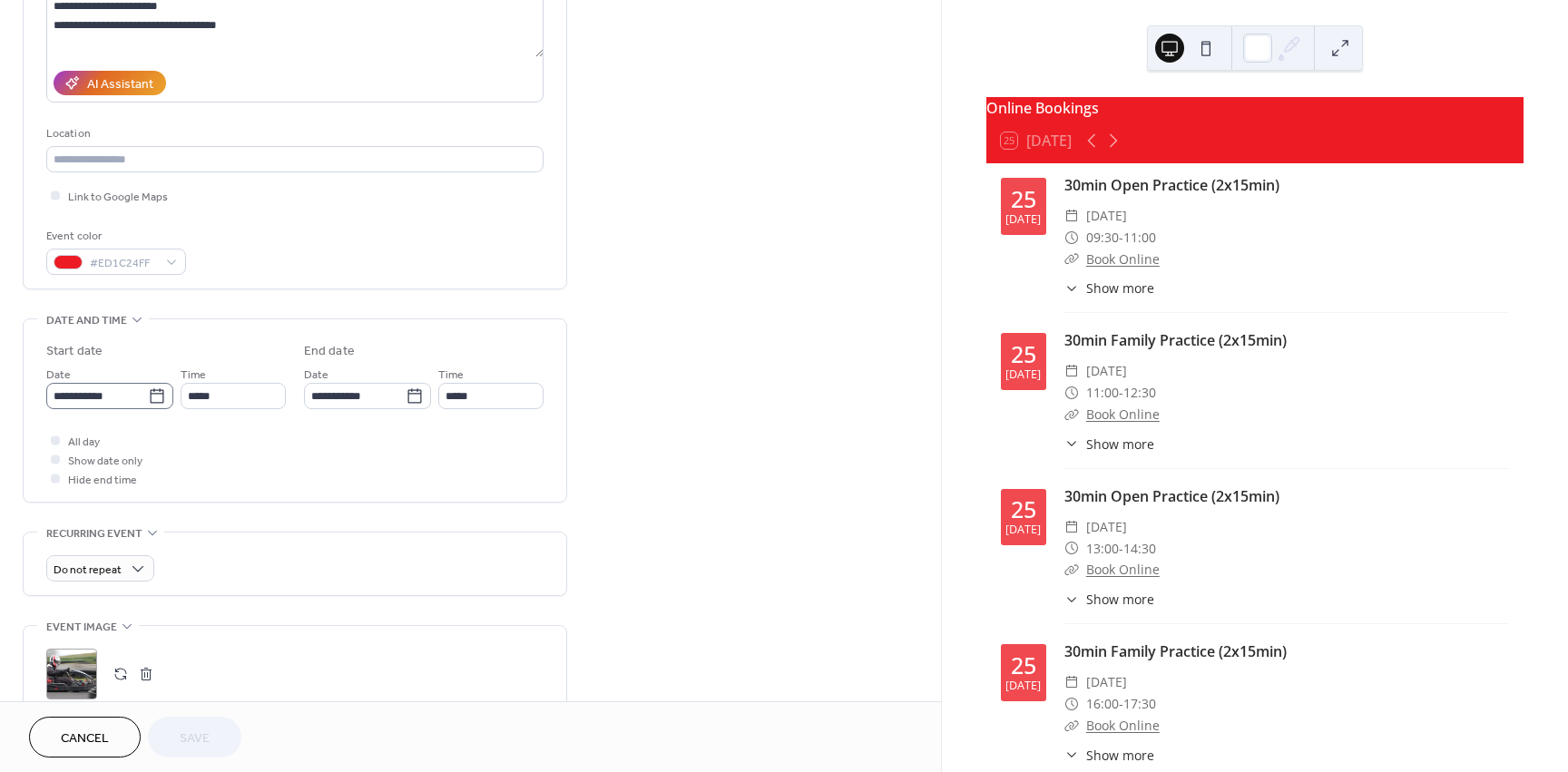 click 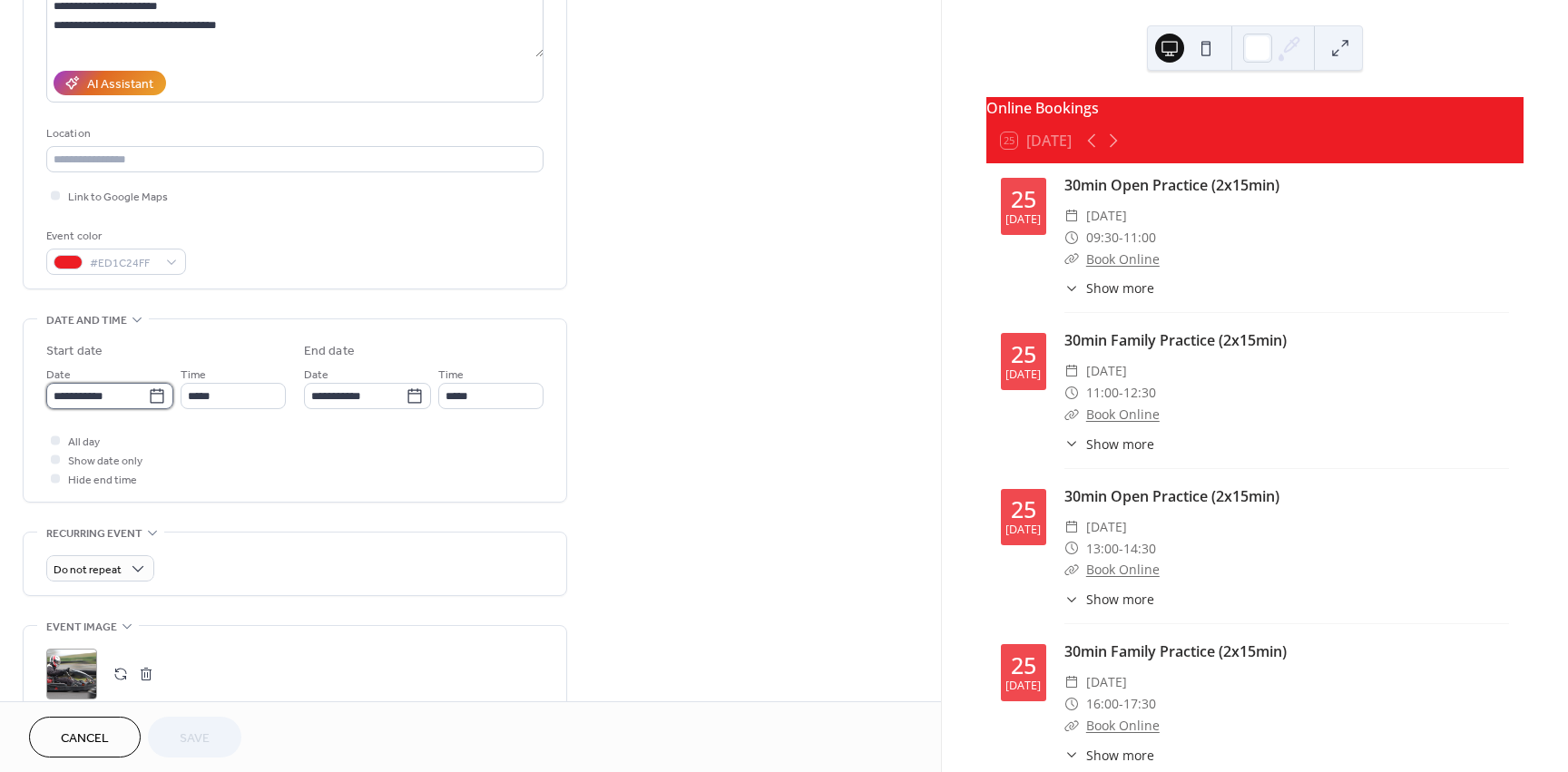 click on "**********" at bounding box center (97, 396) 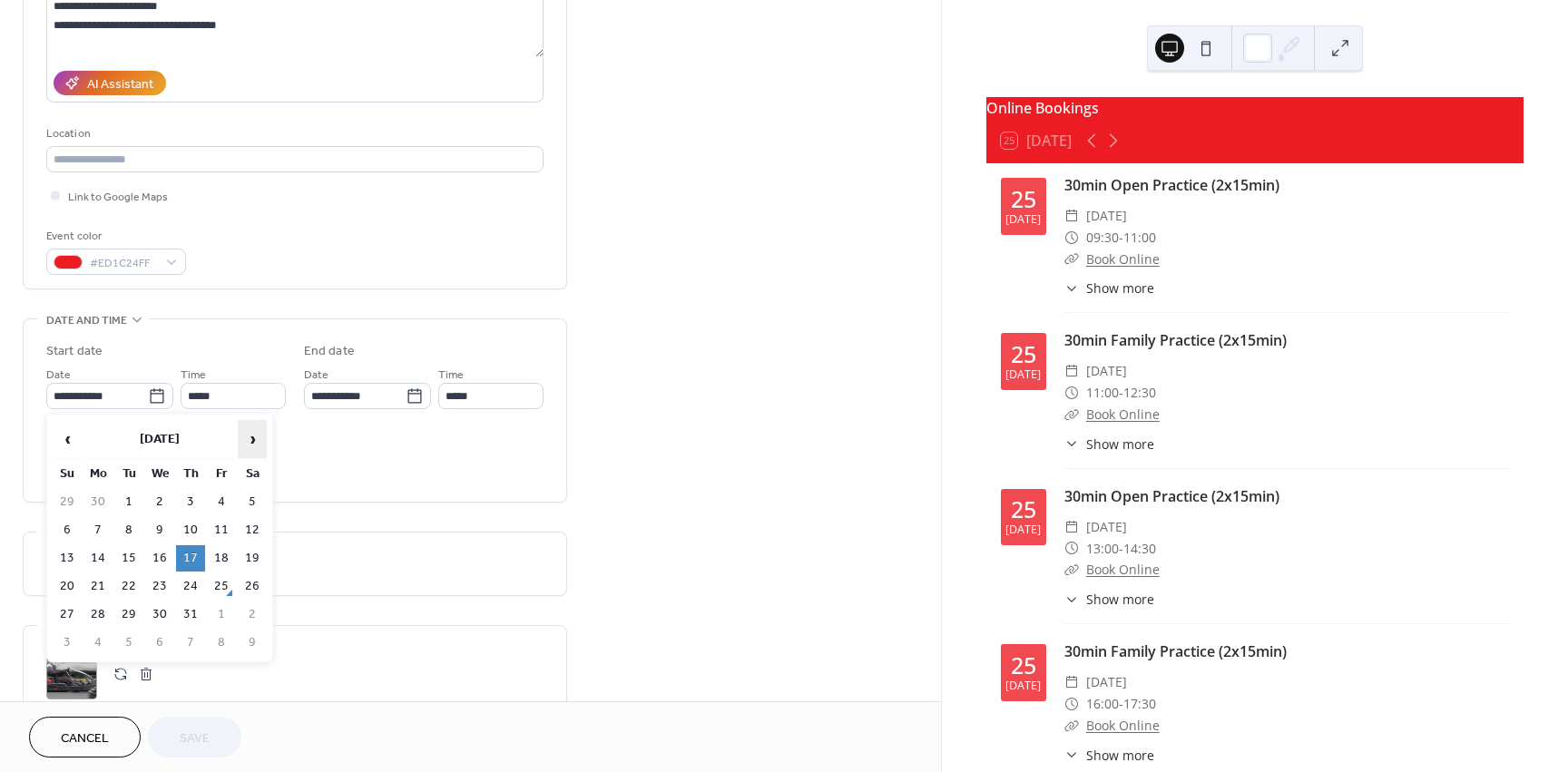click on "›" at bounding box center (252, 439) 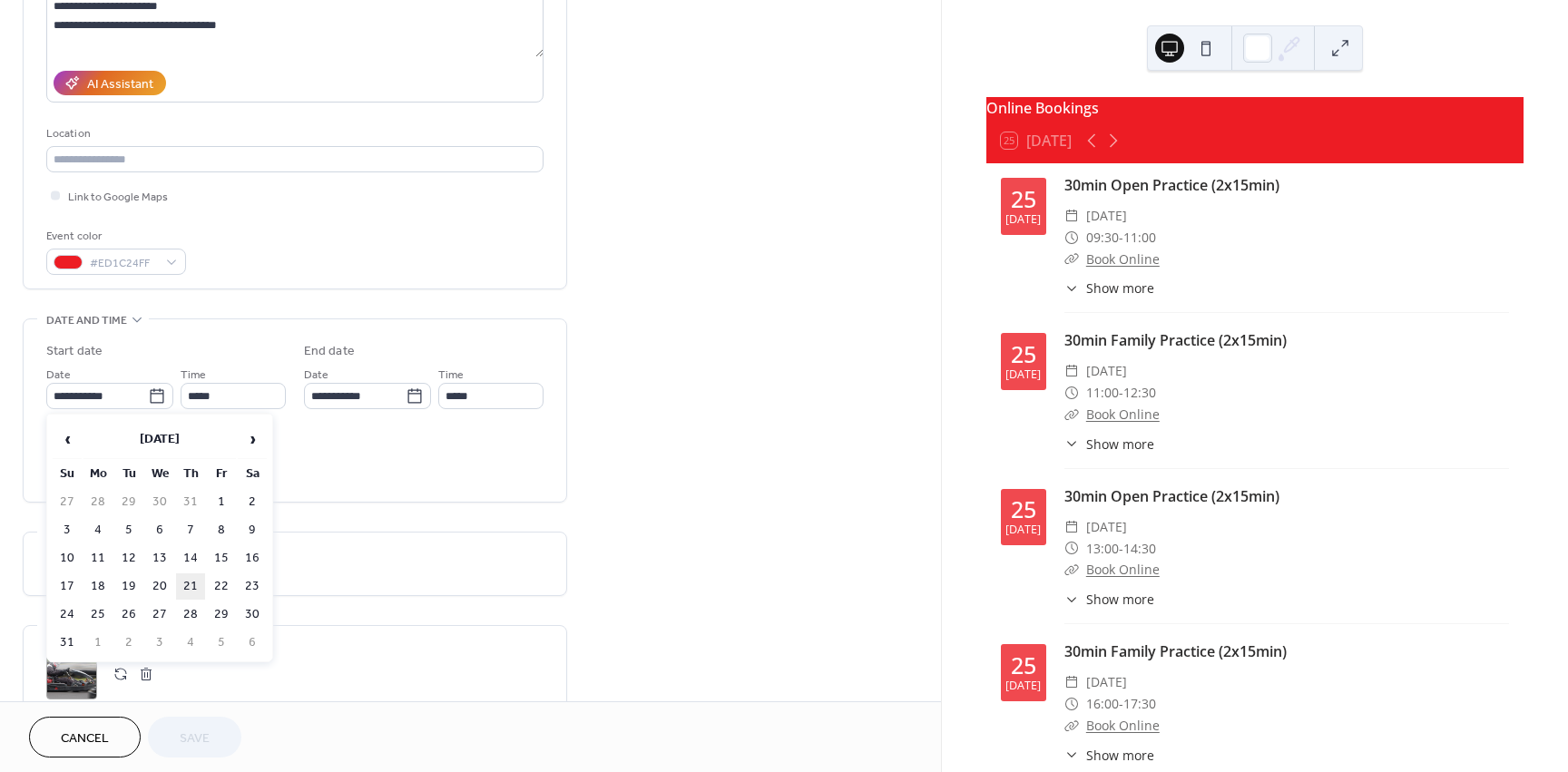 click on "21" at bounding box center (191, 586) 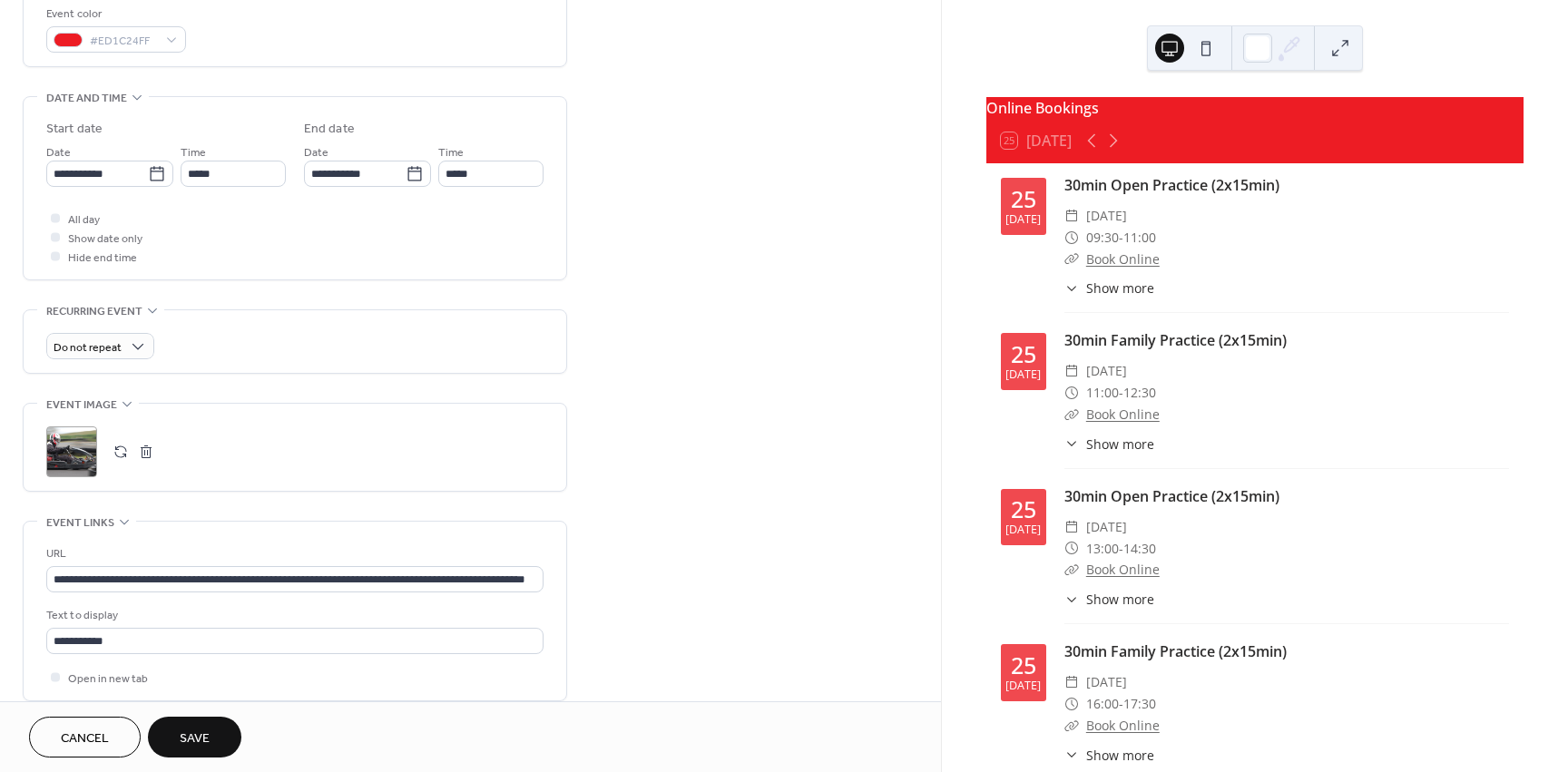 scroll, scrollTop: 647, scrollLeft: 0, axis: vertical 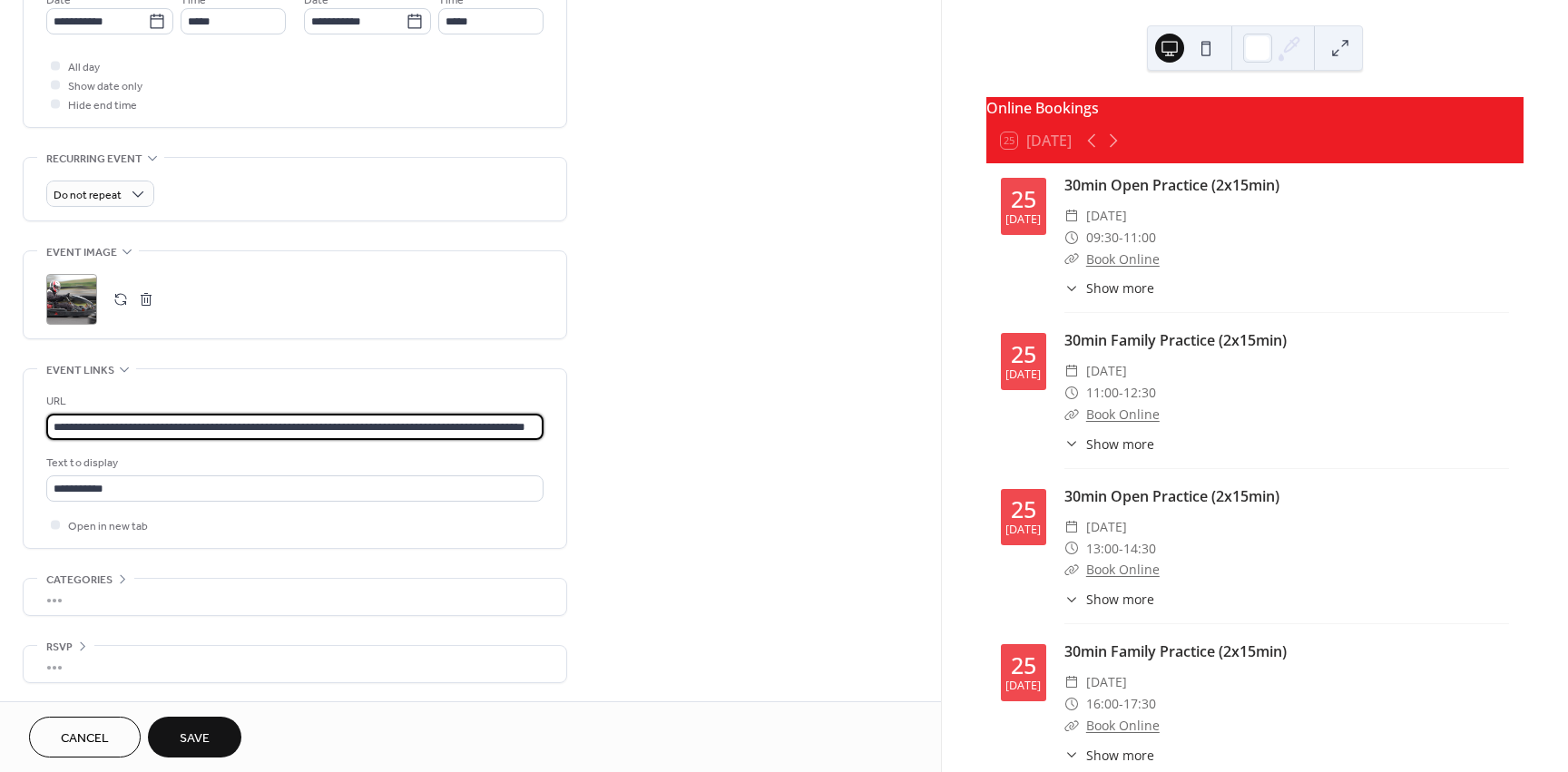 drag, startPoint x: 485, startPoint y: 421, endPoint x: 627, endPoint y: 398, distance: 143.85062 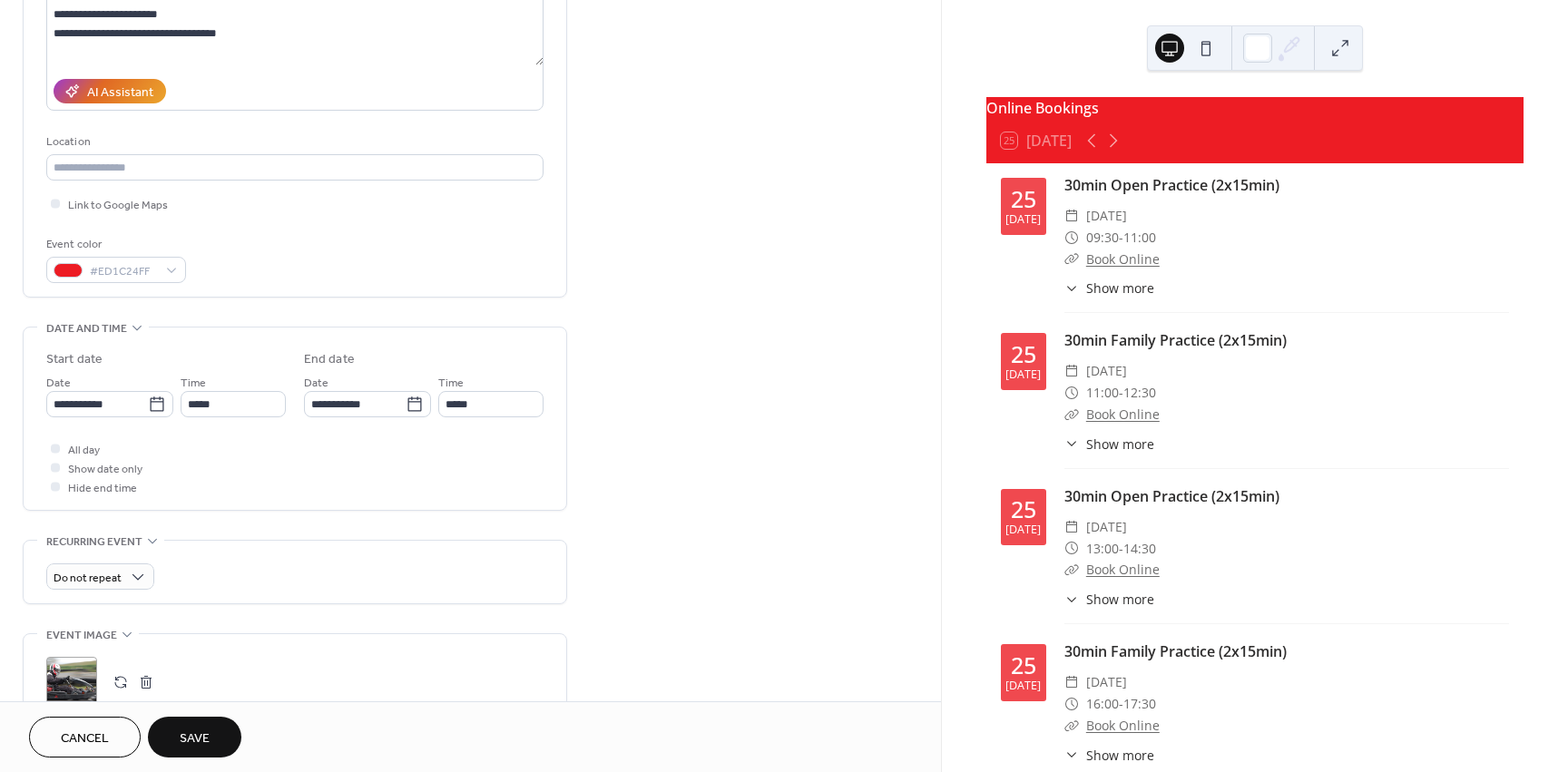 scroll, scrollTop: 269, scrollLeft: 0, axis: vertical 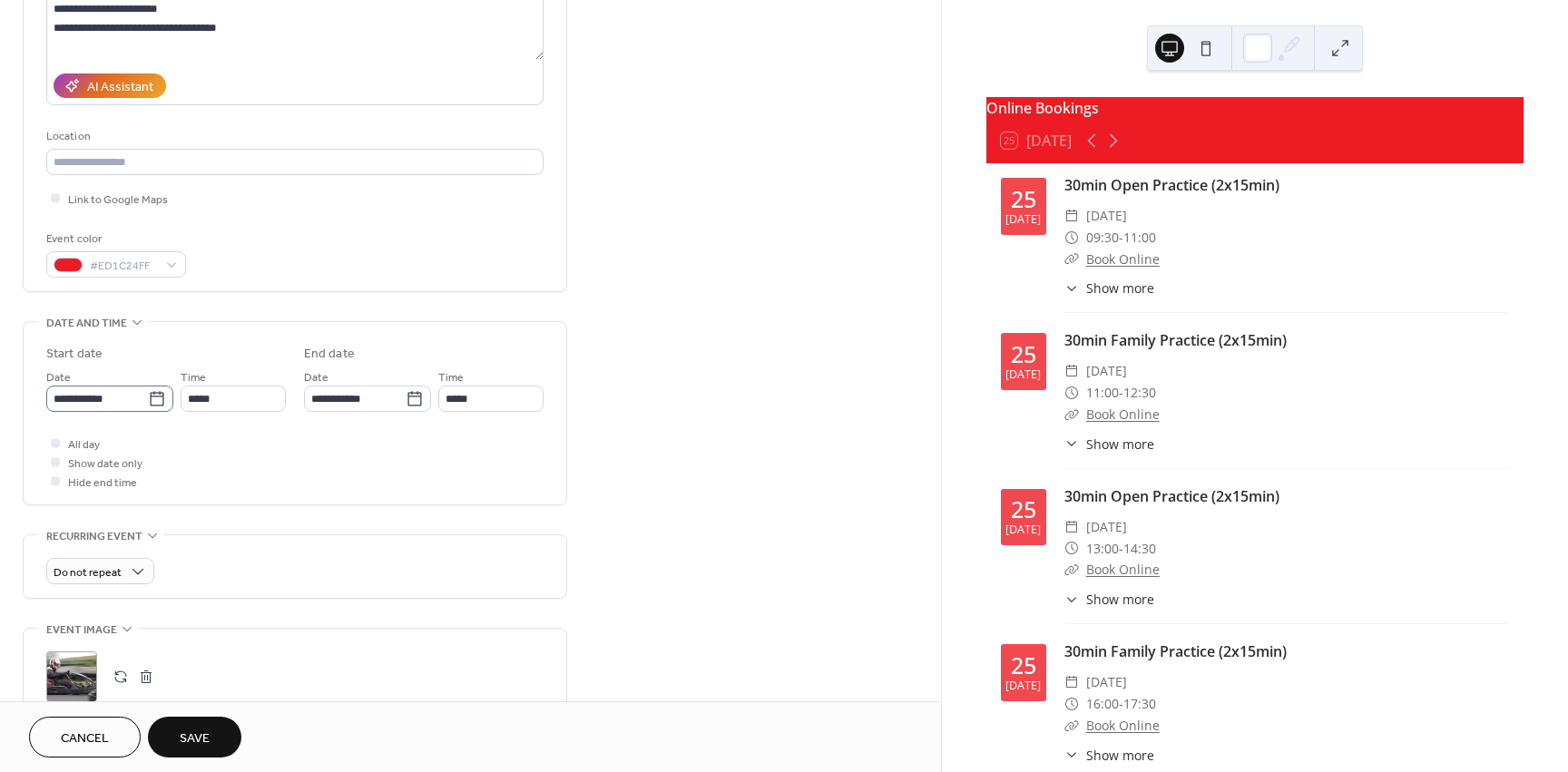click 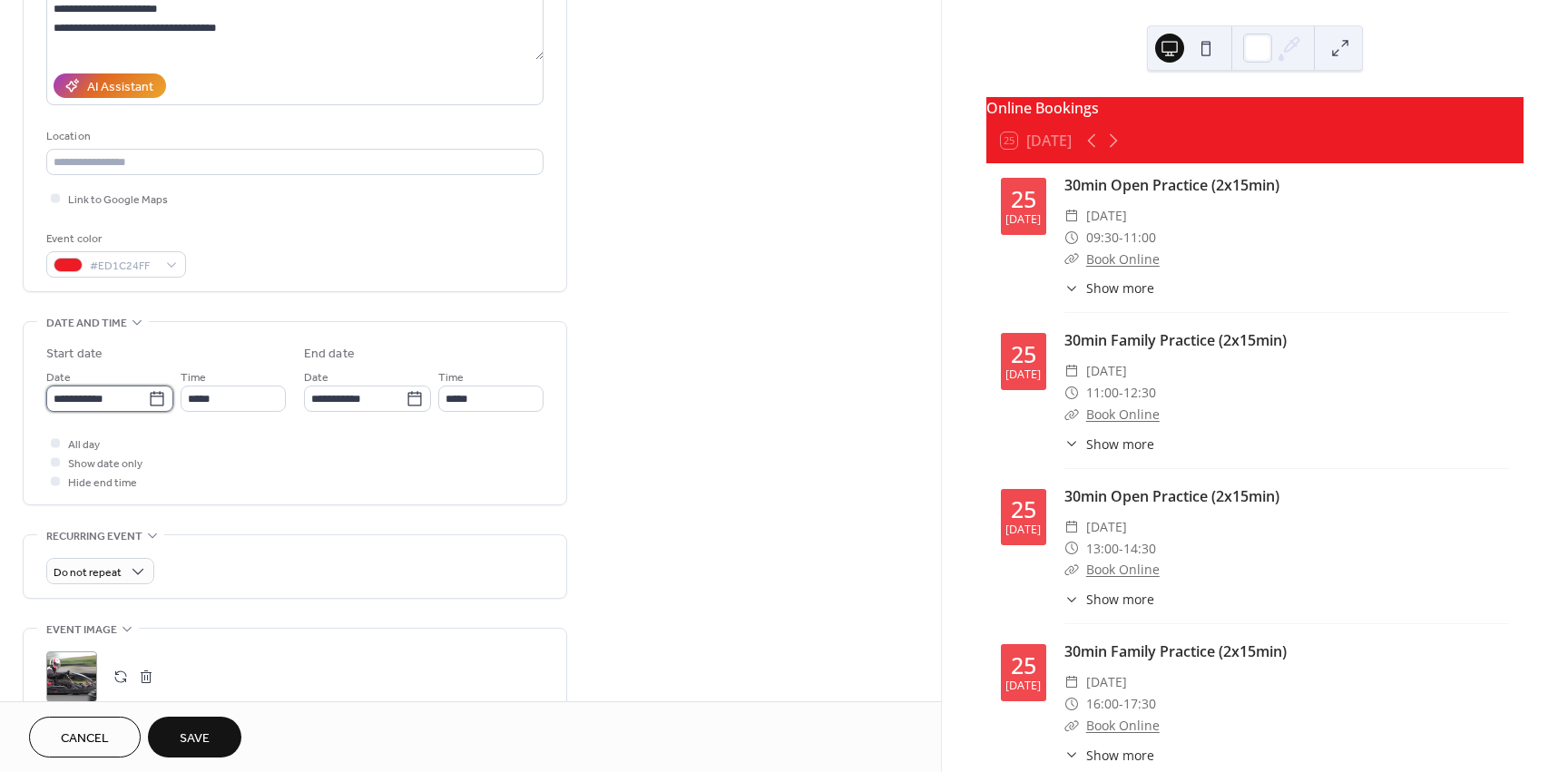 click on "**********" at bounding box center [97, 398] 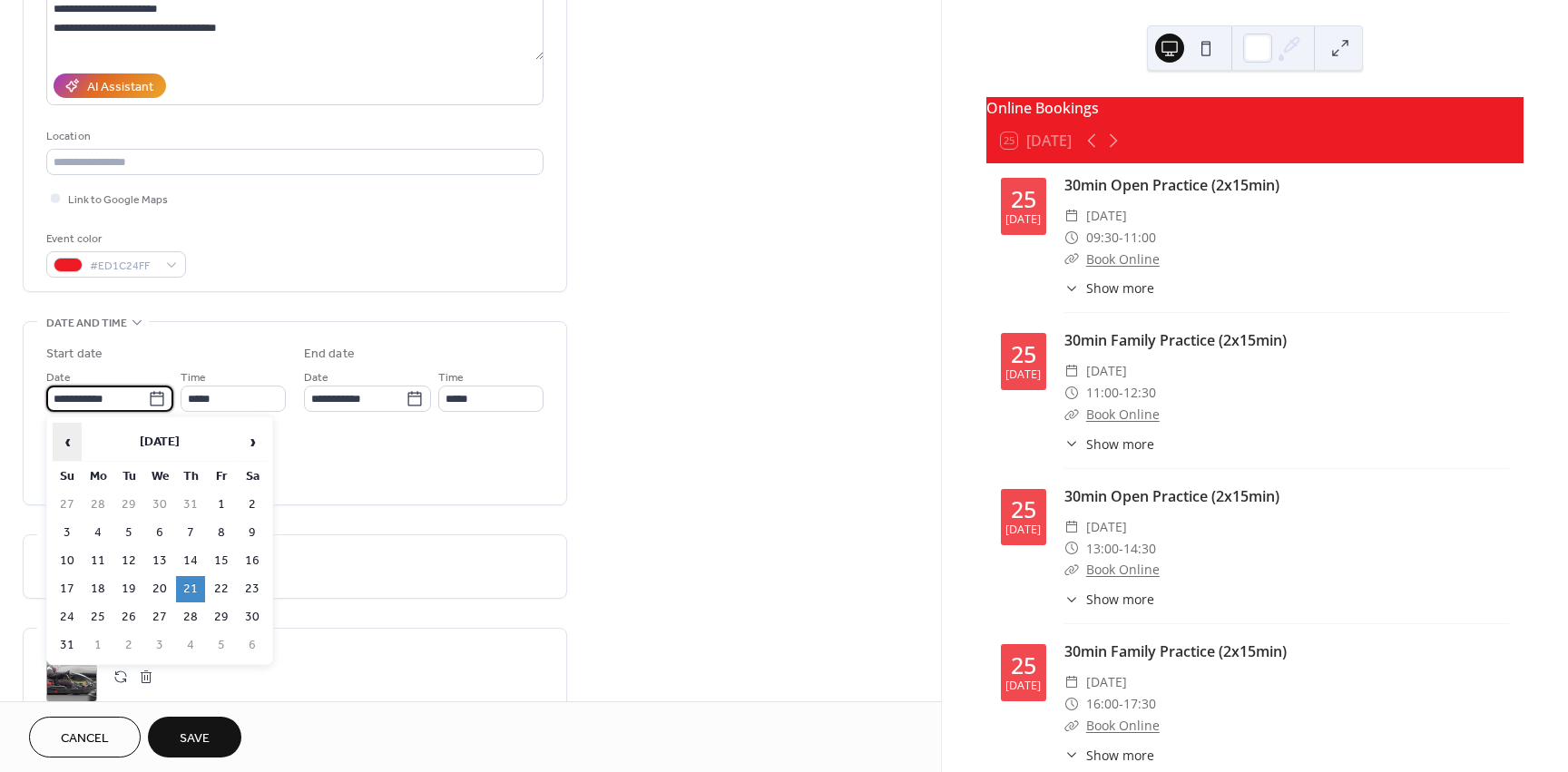 click on "‹" at bounding box center (67, 442) 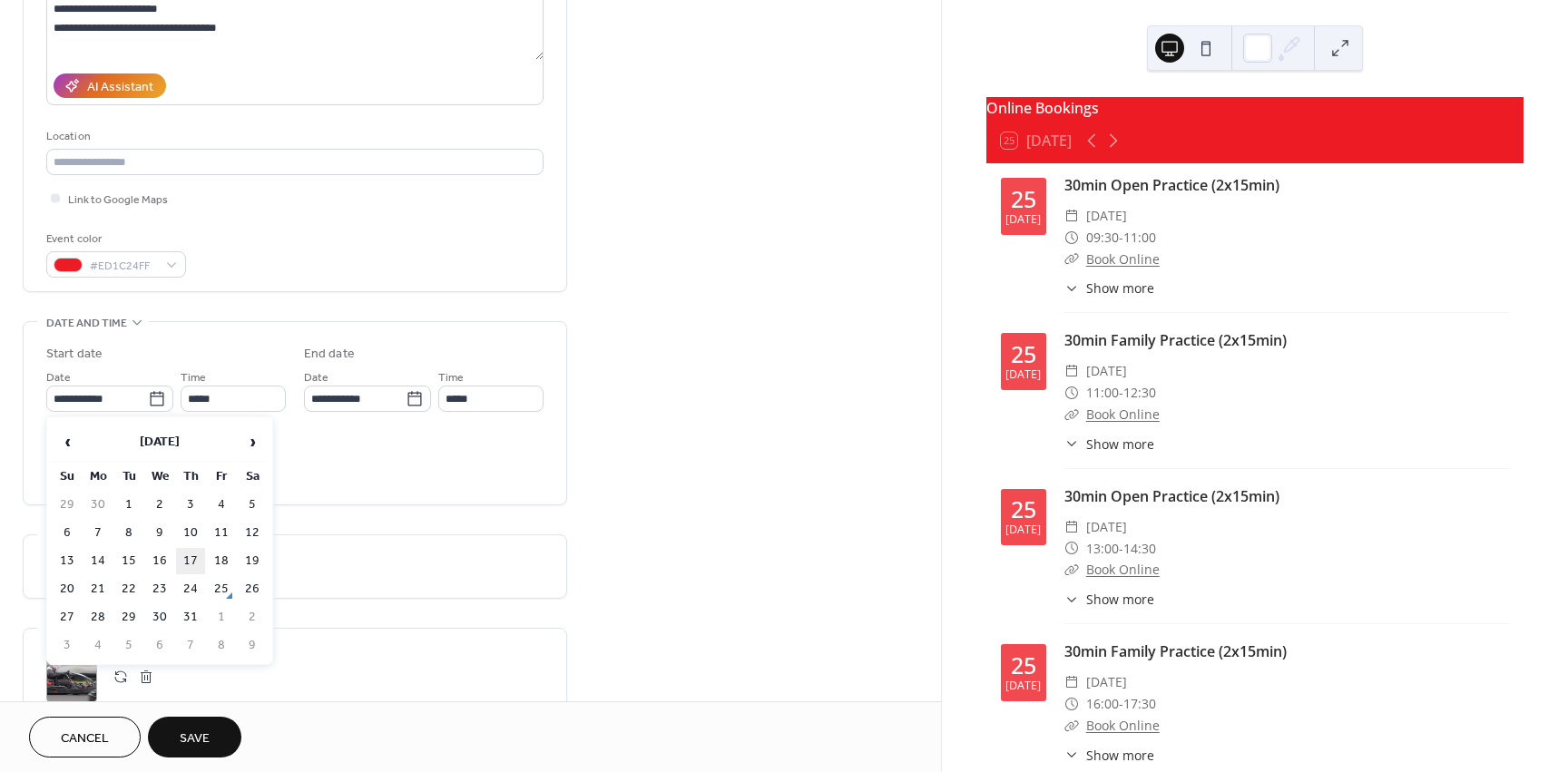 click on "17" at bounding box center [191, 561] 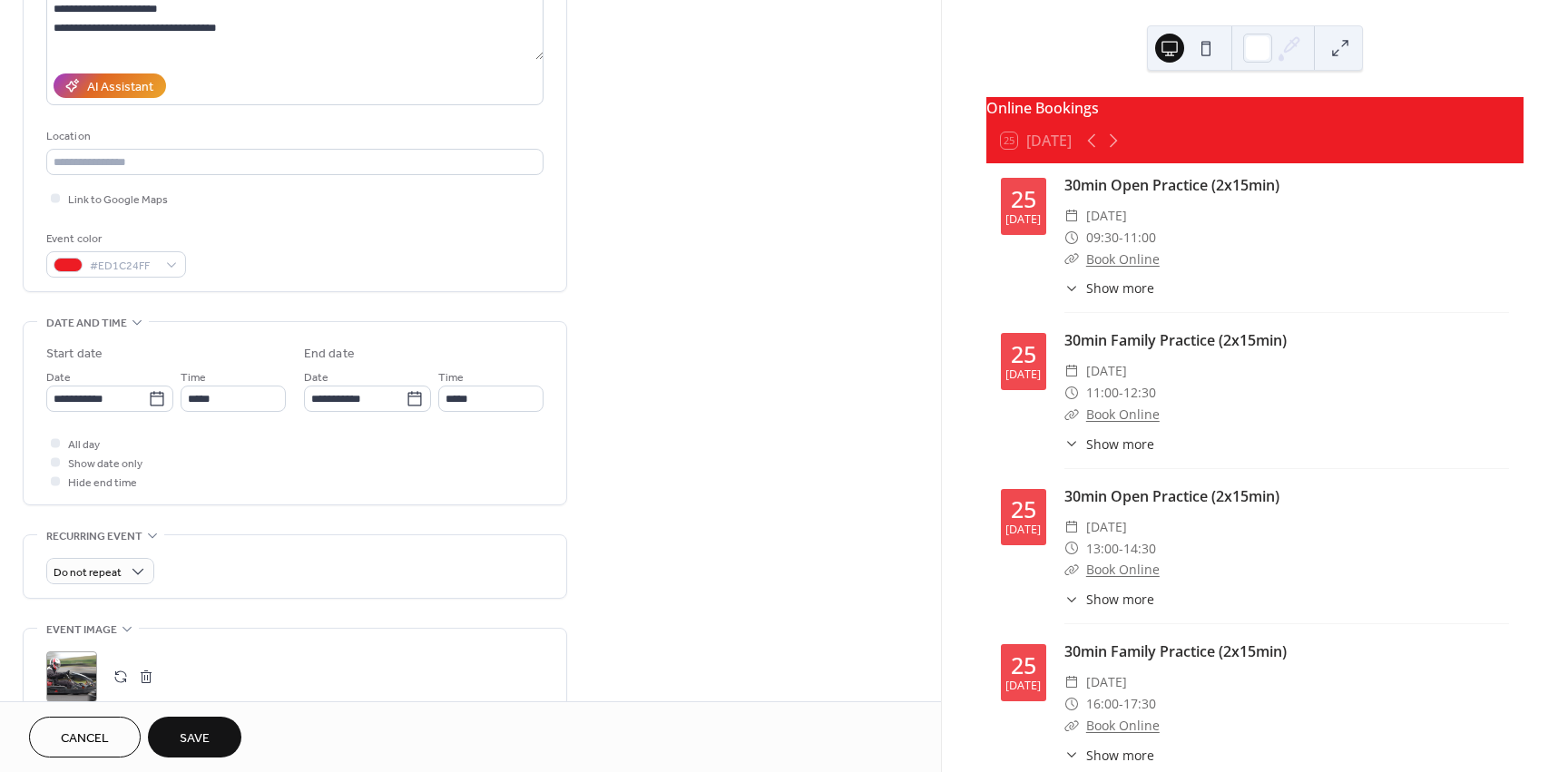 click on "**********" at bounding box center (470, 454) 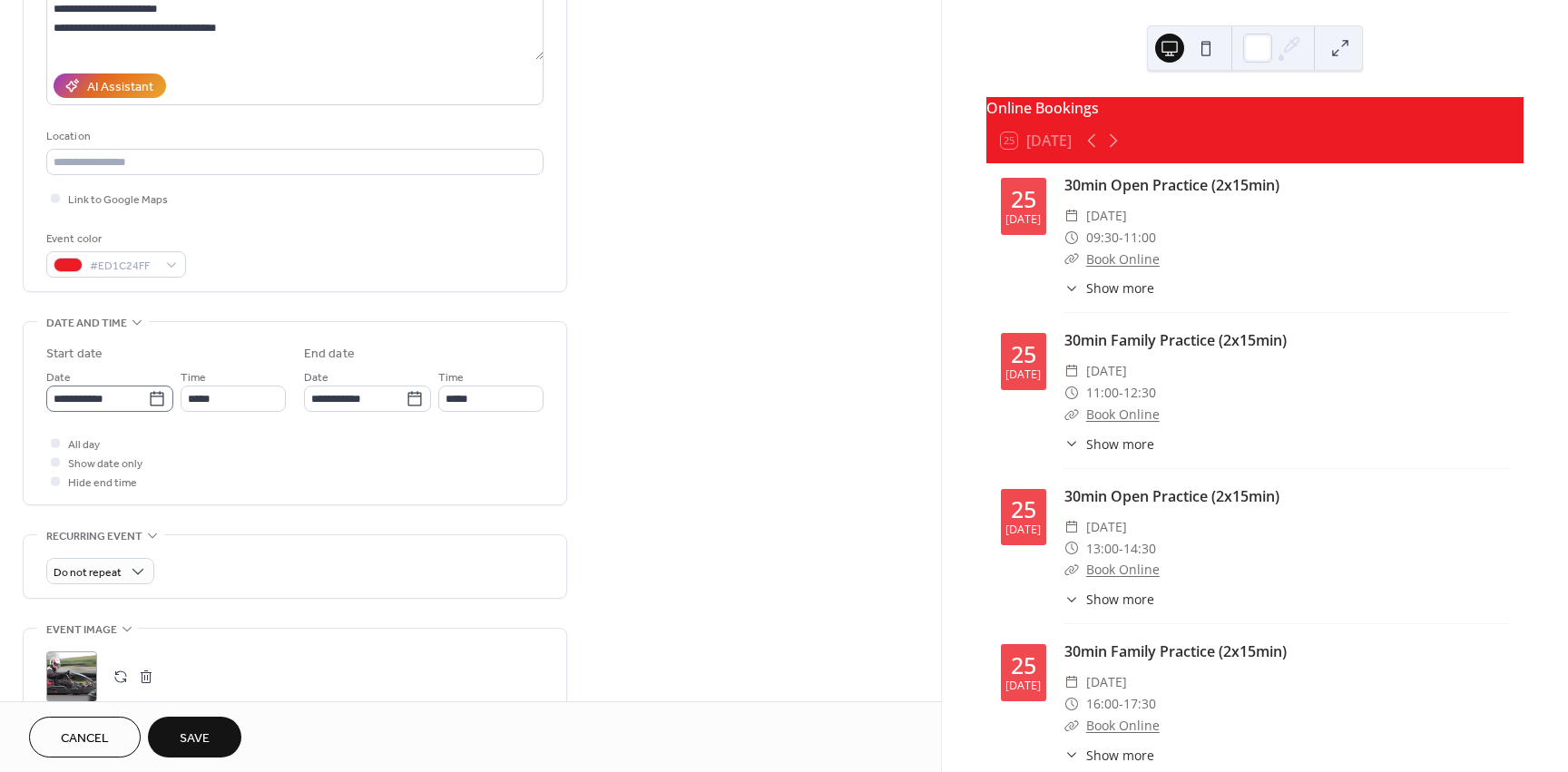 click 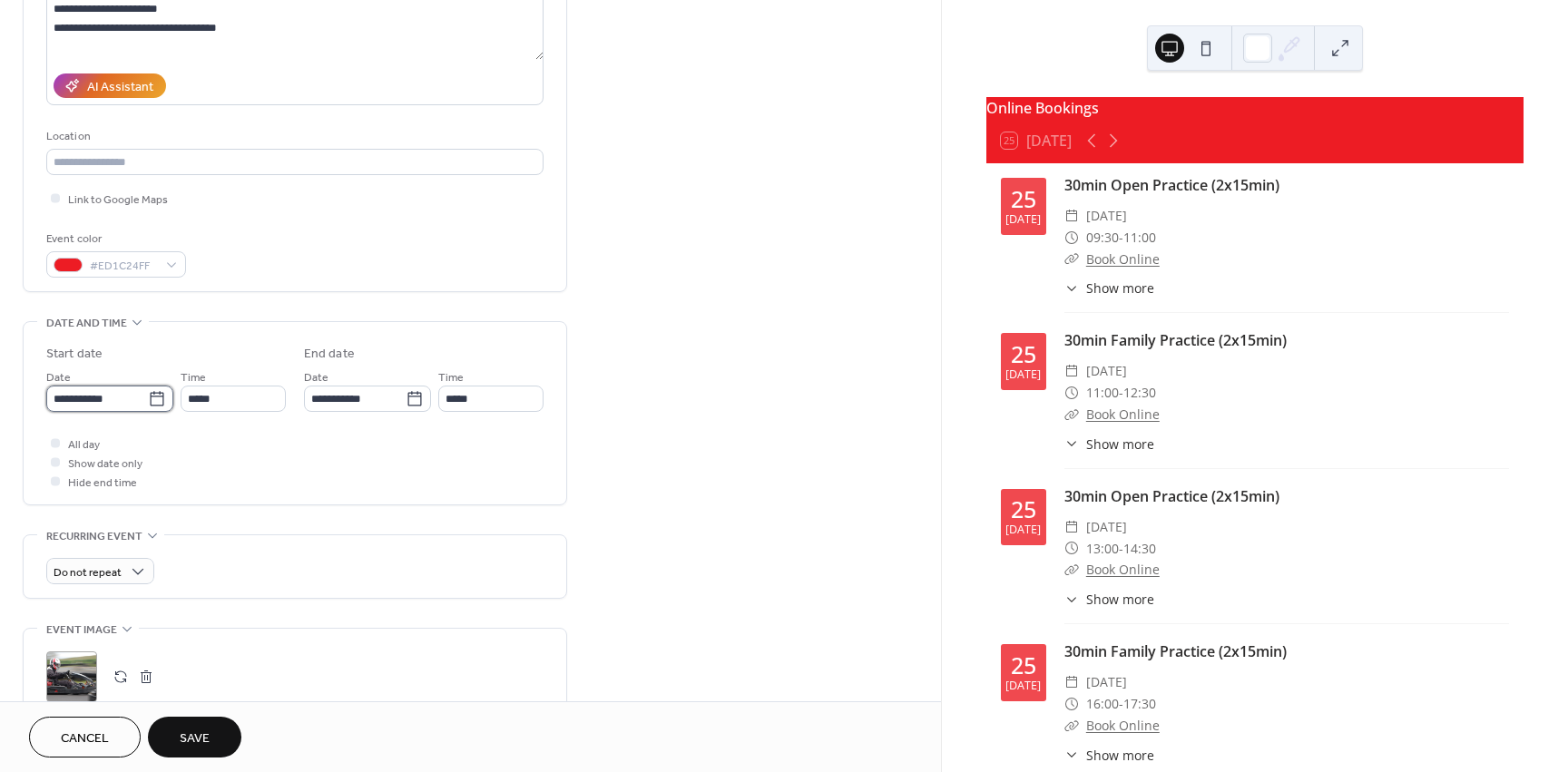click on "**********" at bounding box center (97, 398) 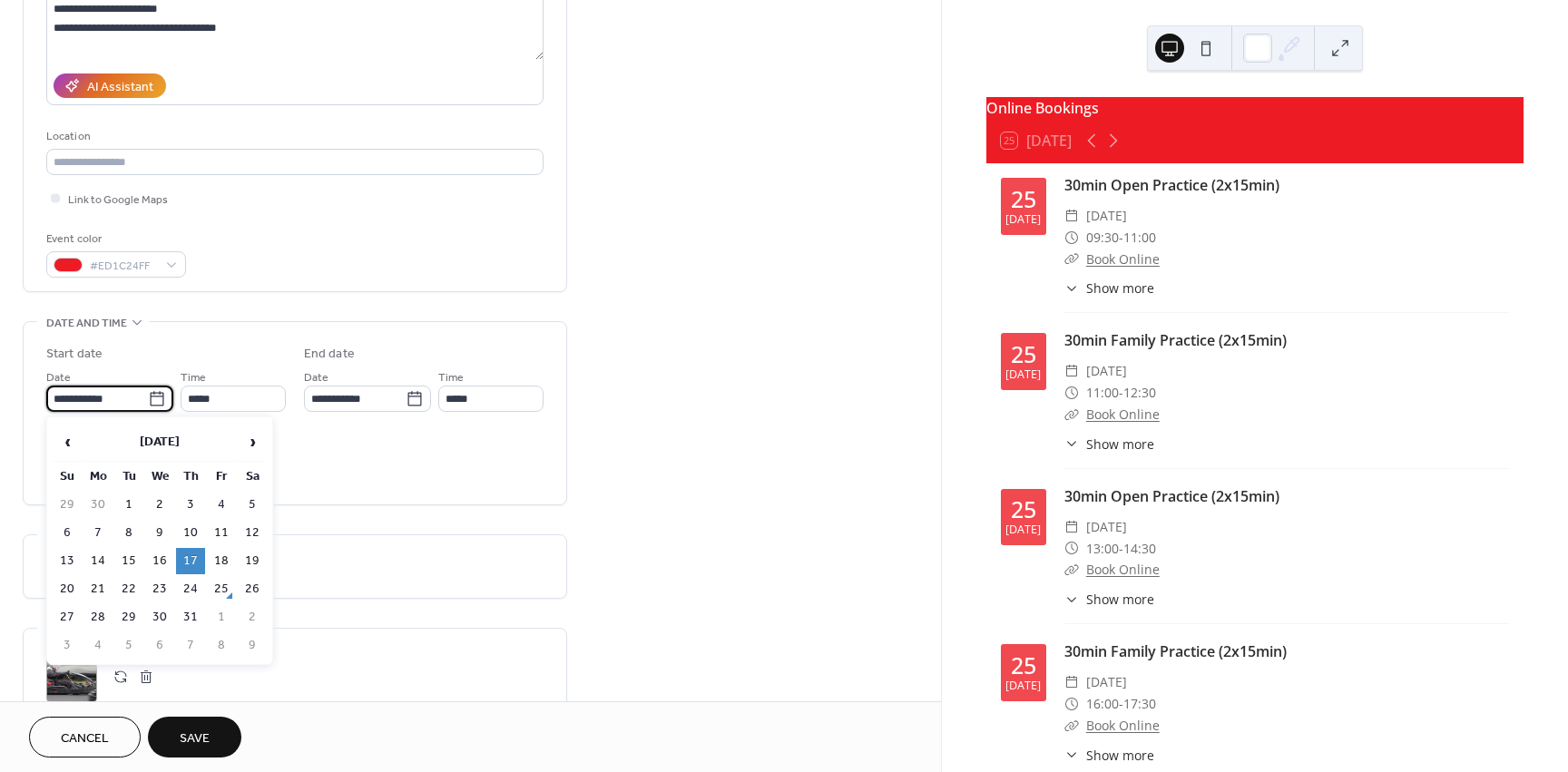 click on "Start date" at bounding box center (166, 354) 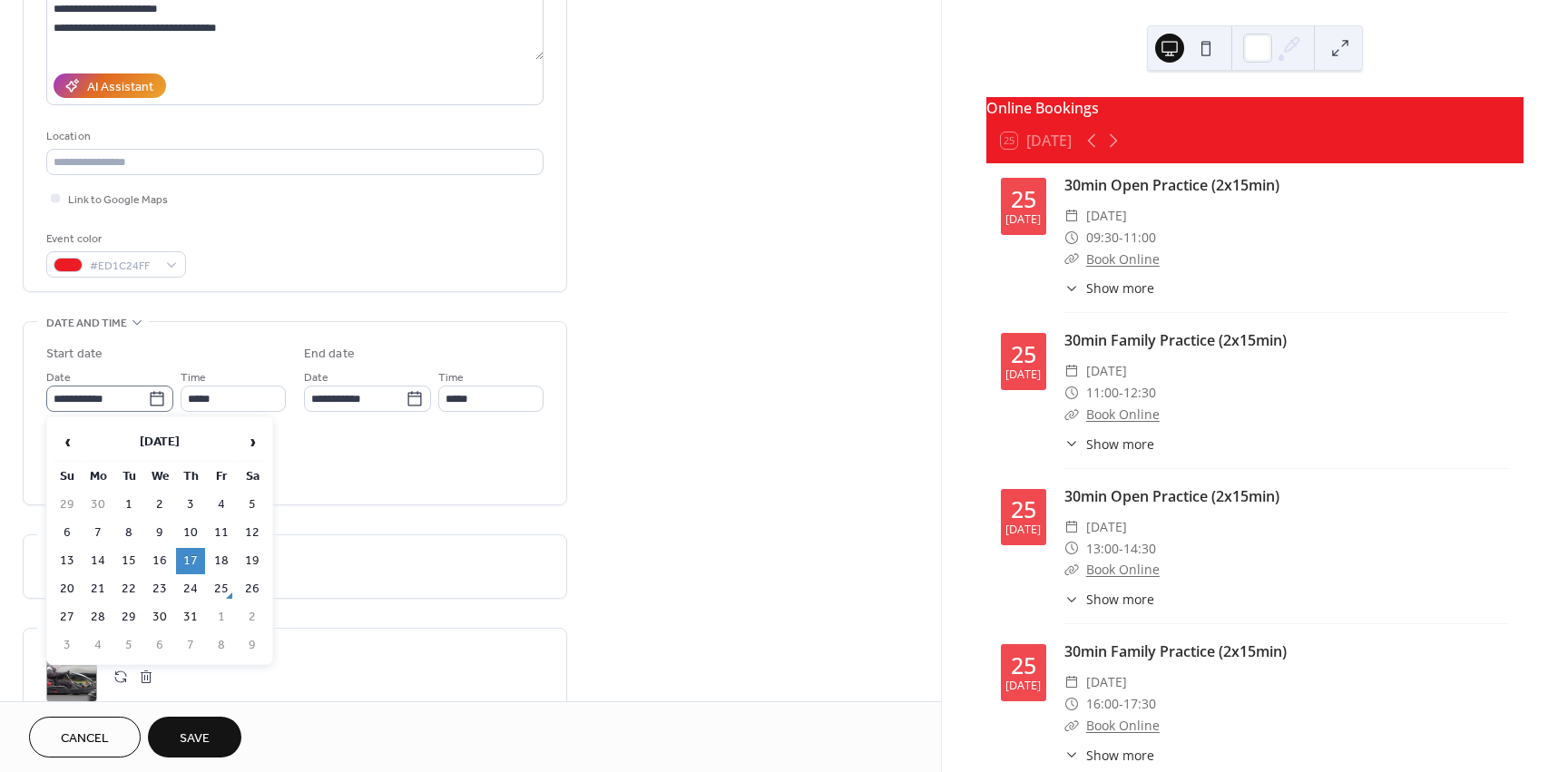 click 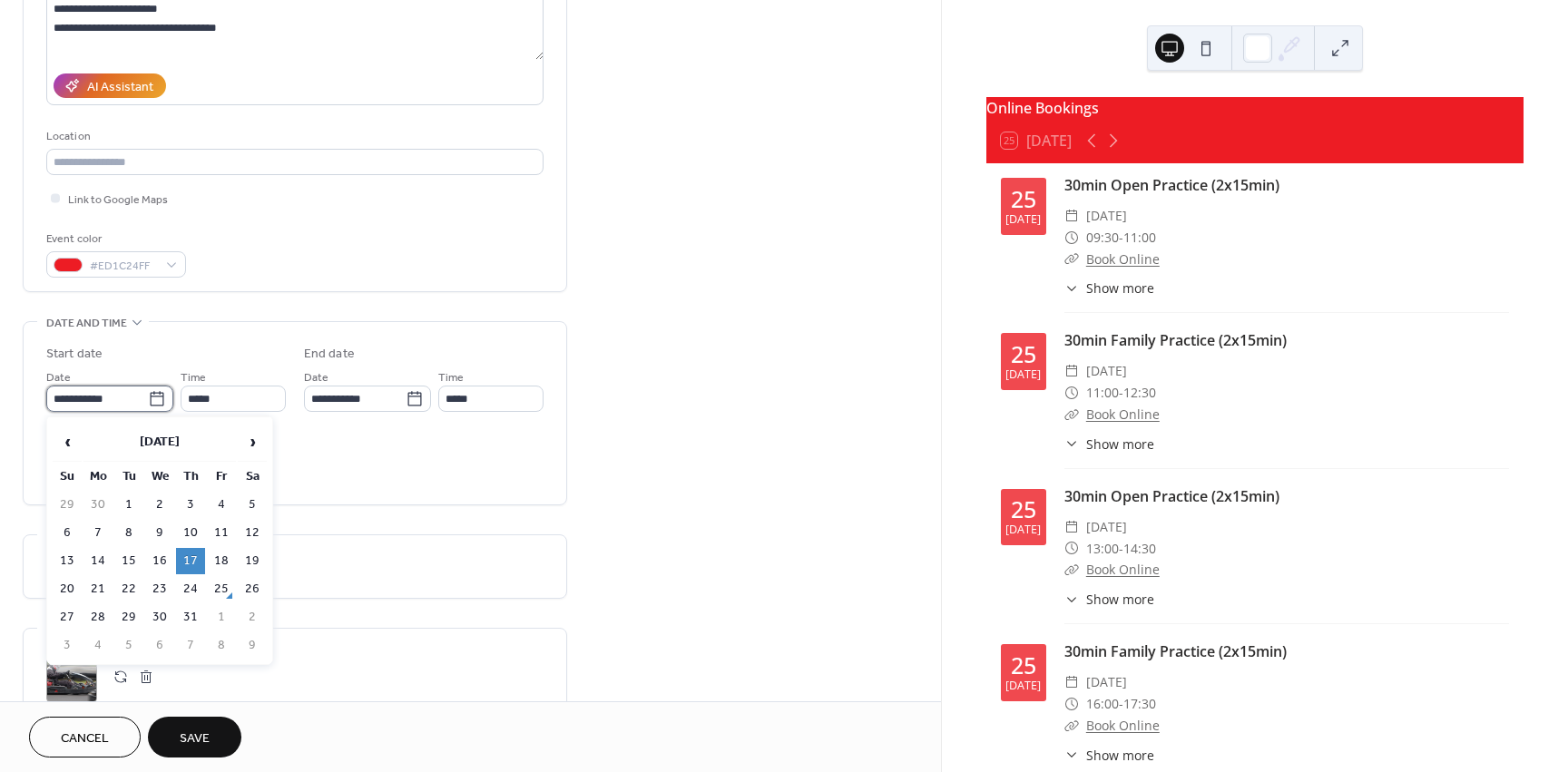 click on "**********" at bounding box center (97, 398) 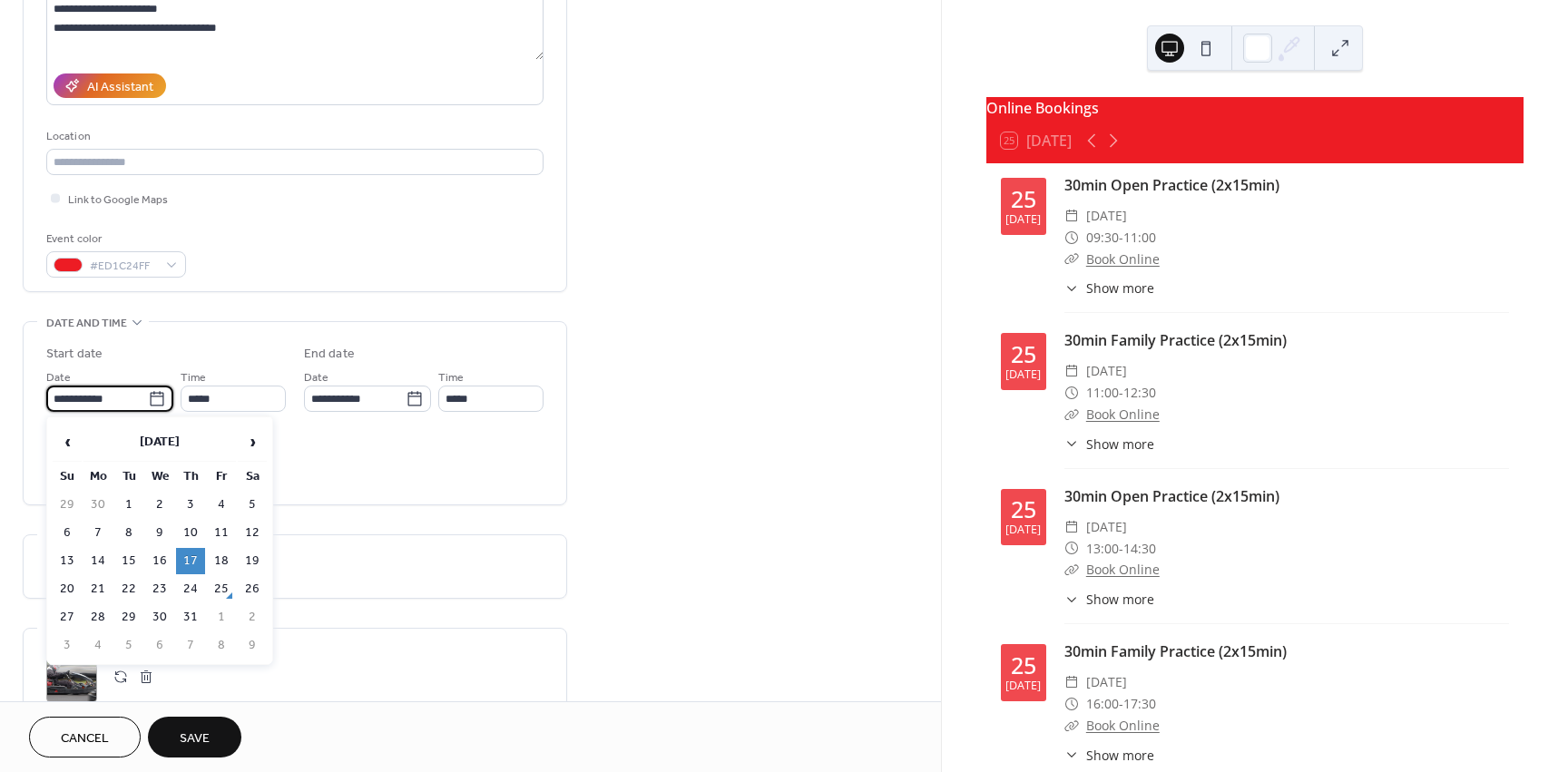 click 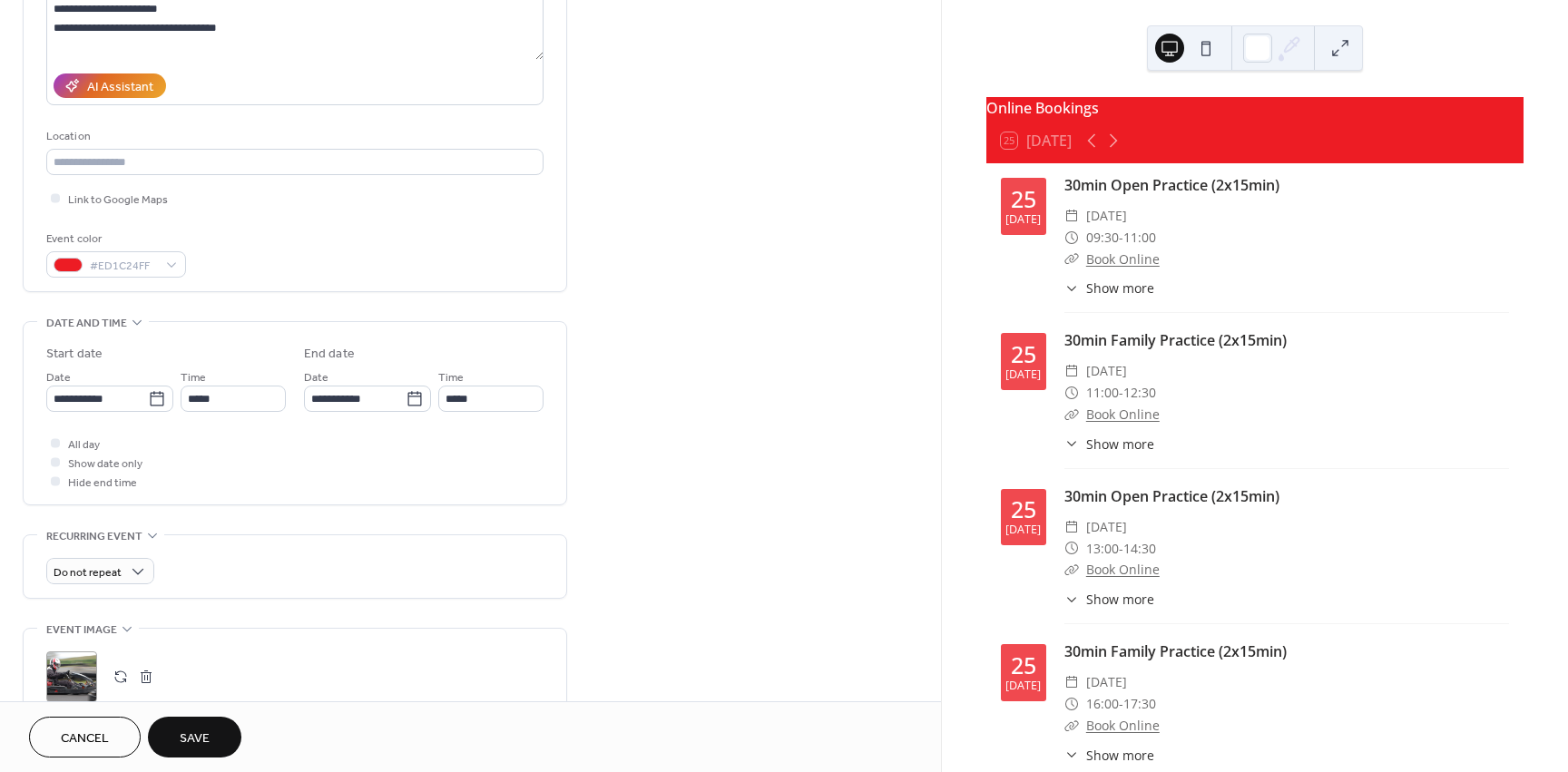click on "Start date" at bounding box center (166, 354) 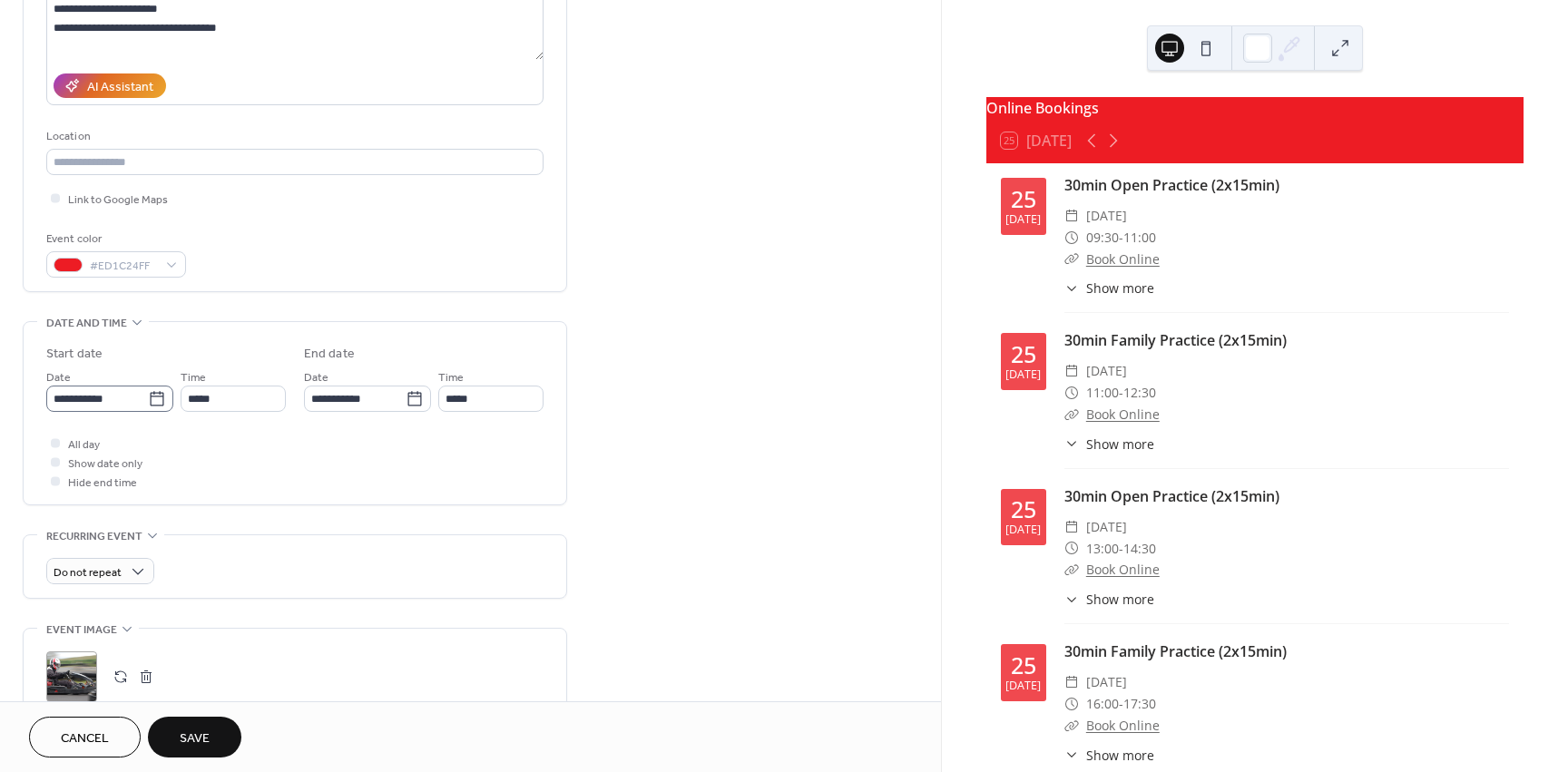 click 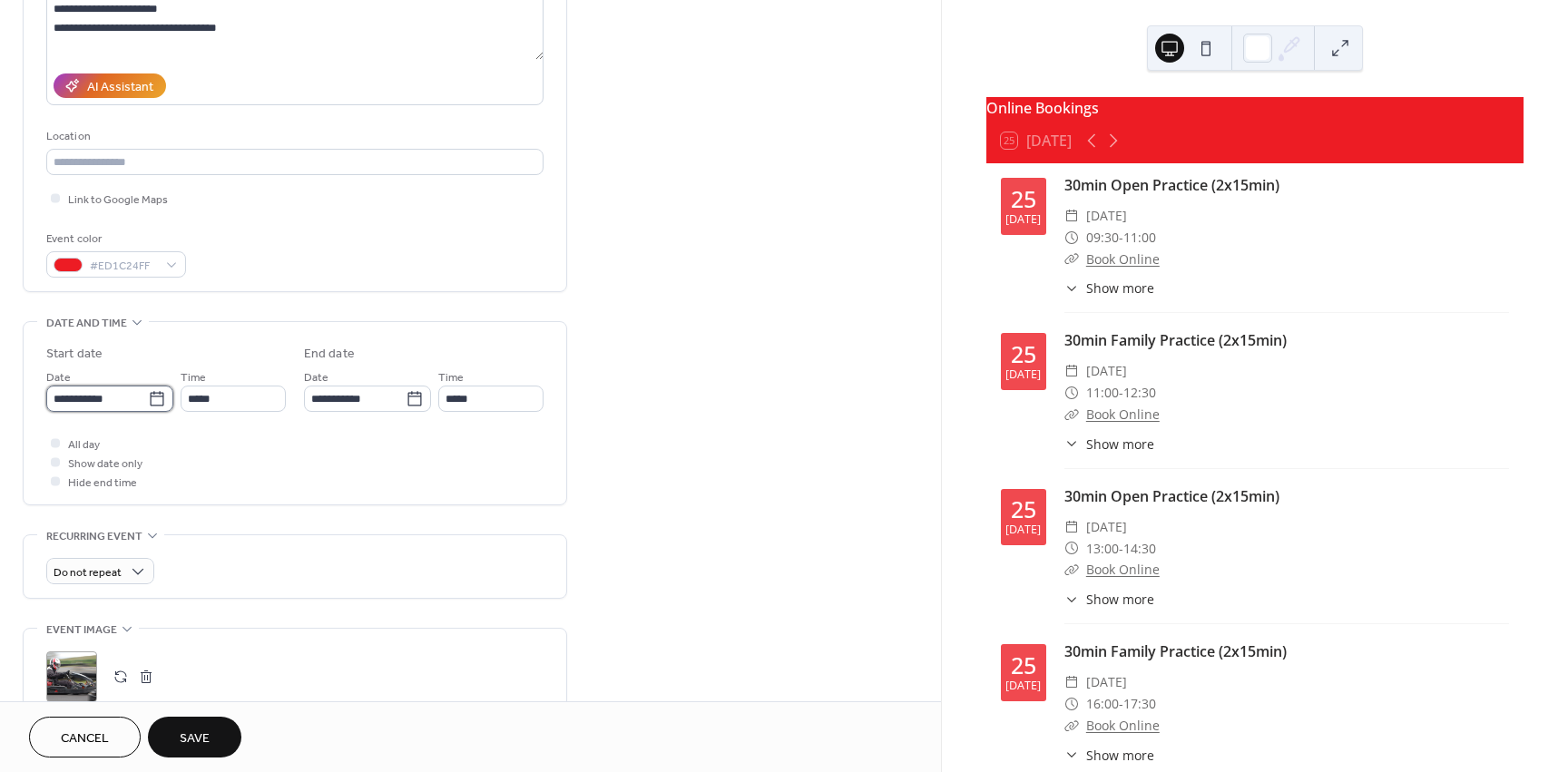 click on "**********" at bounding box center [97, 398] 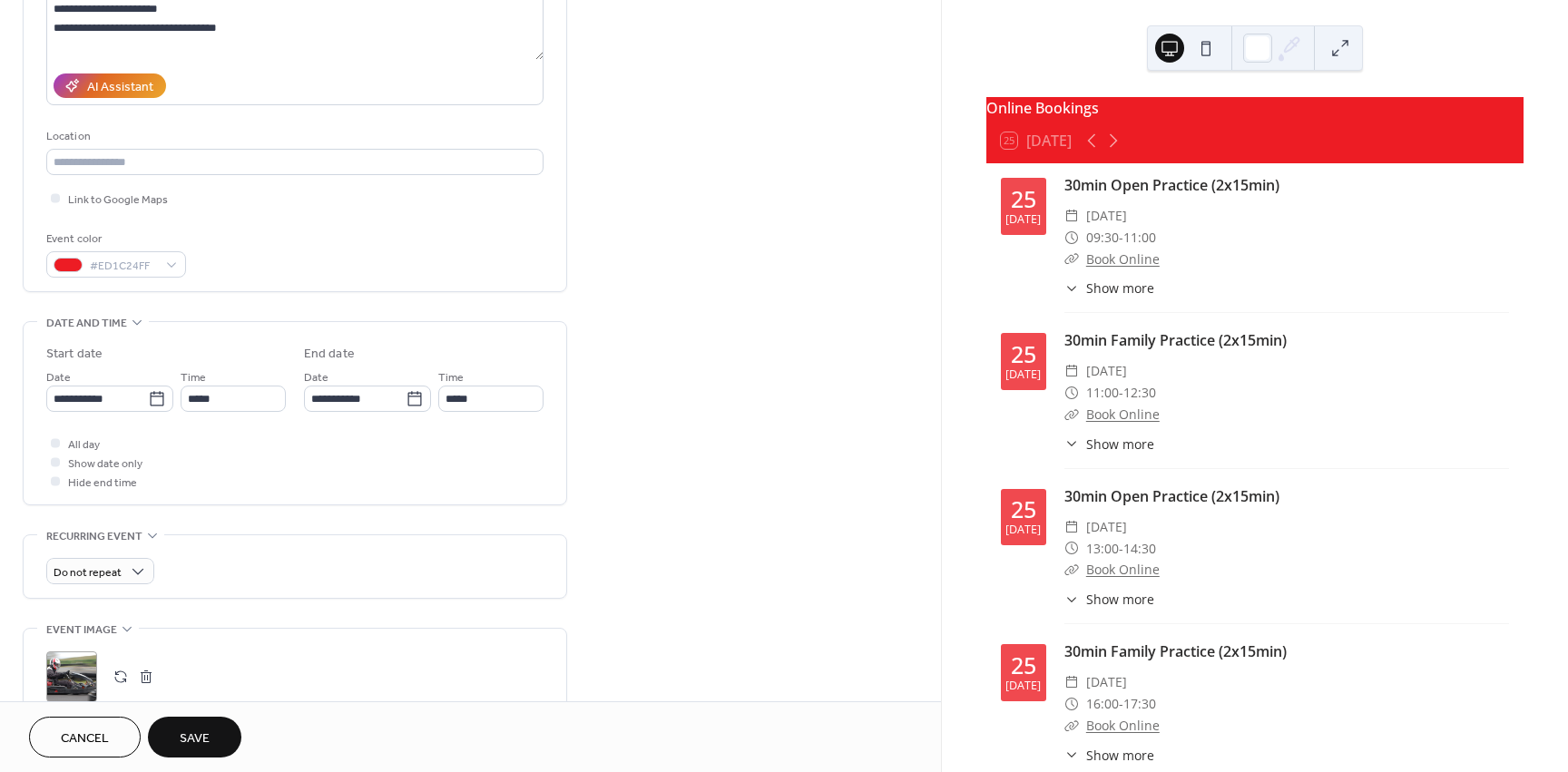 click on "**********" at bounding box center (295, 445) 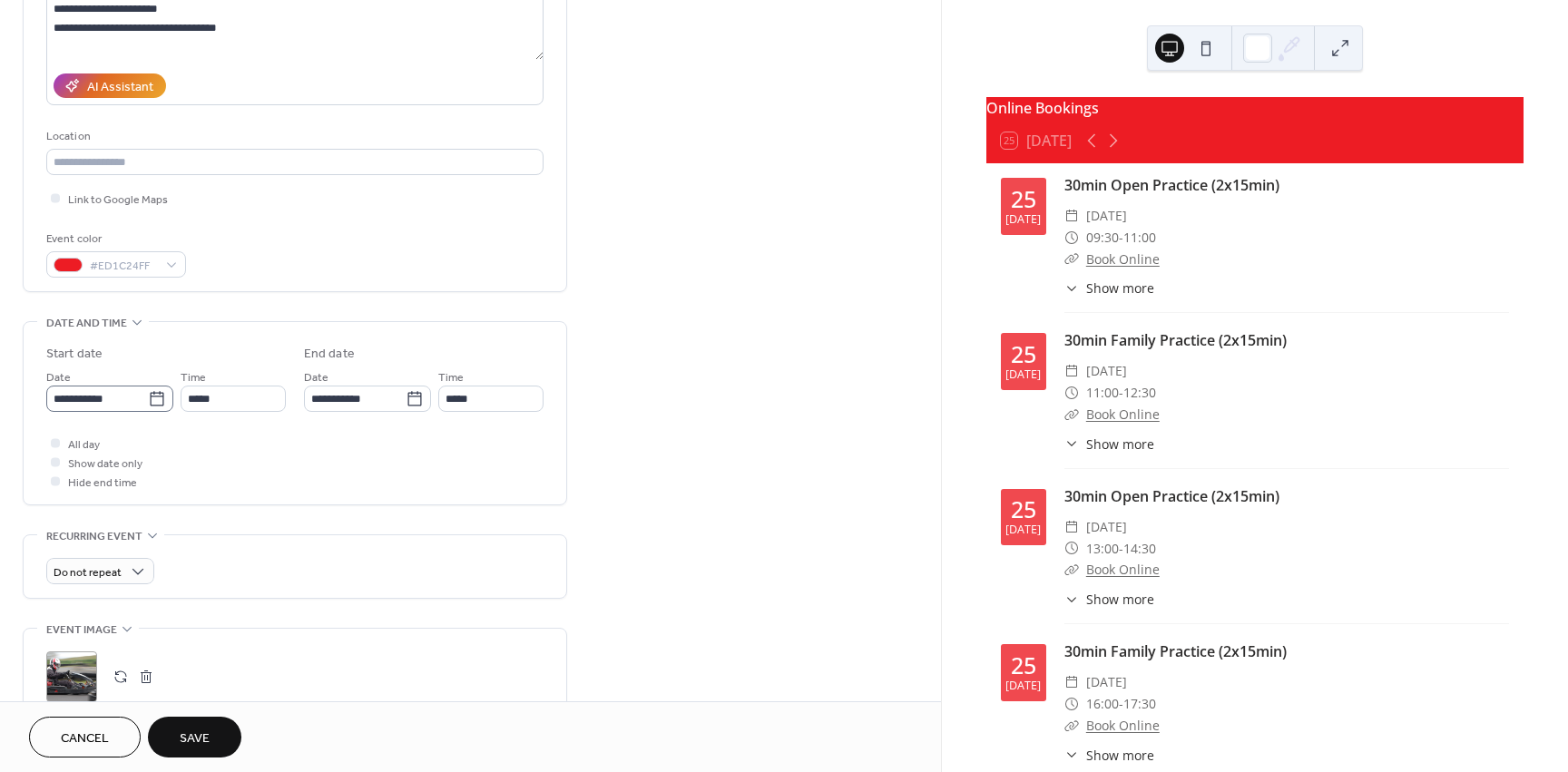click 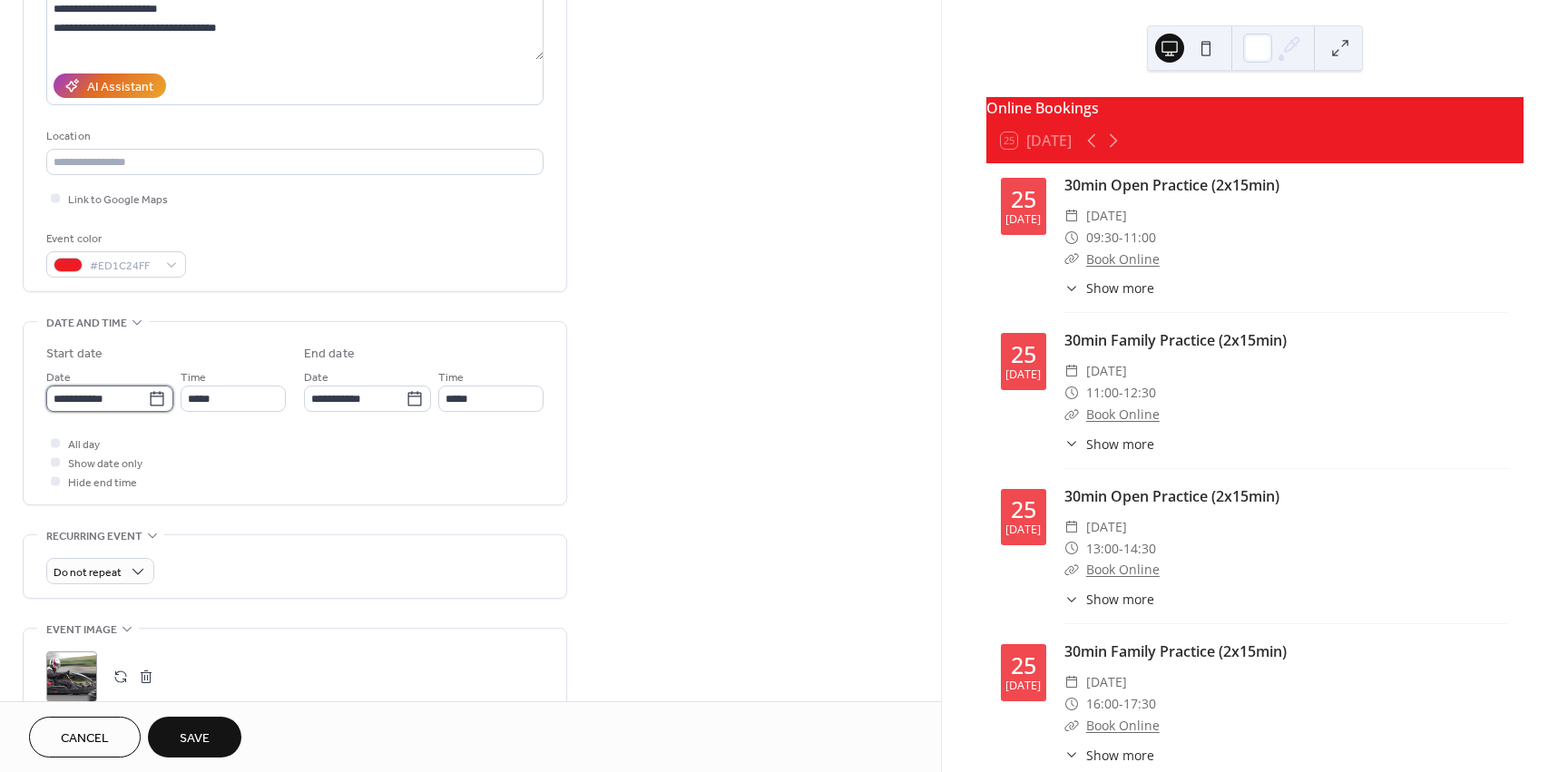 click on "**********" at bounding box center (97, 398) 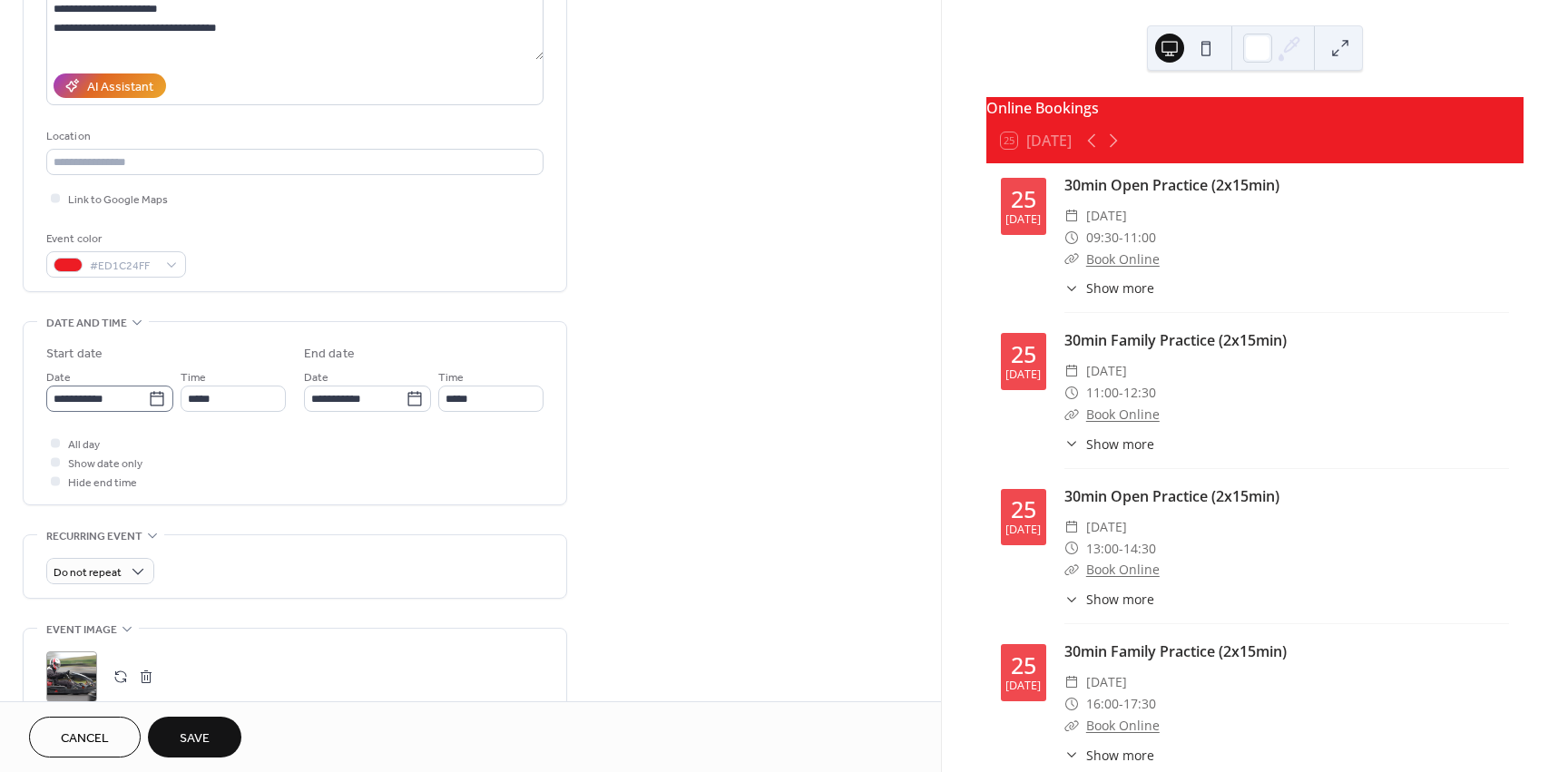 click 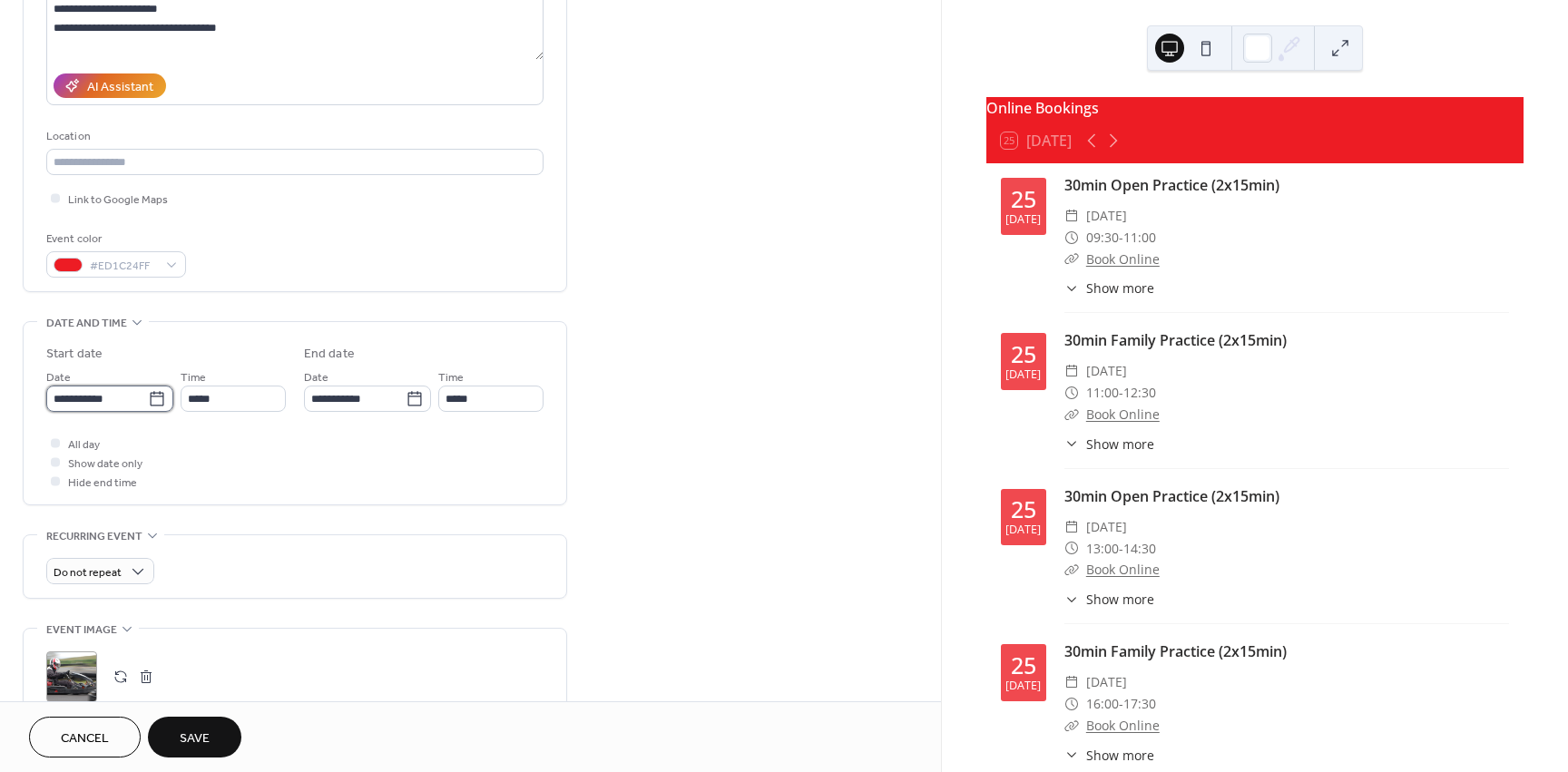 click on "**********" at bounding box center (97, 398) 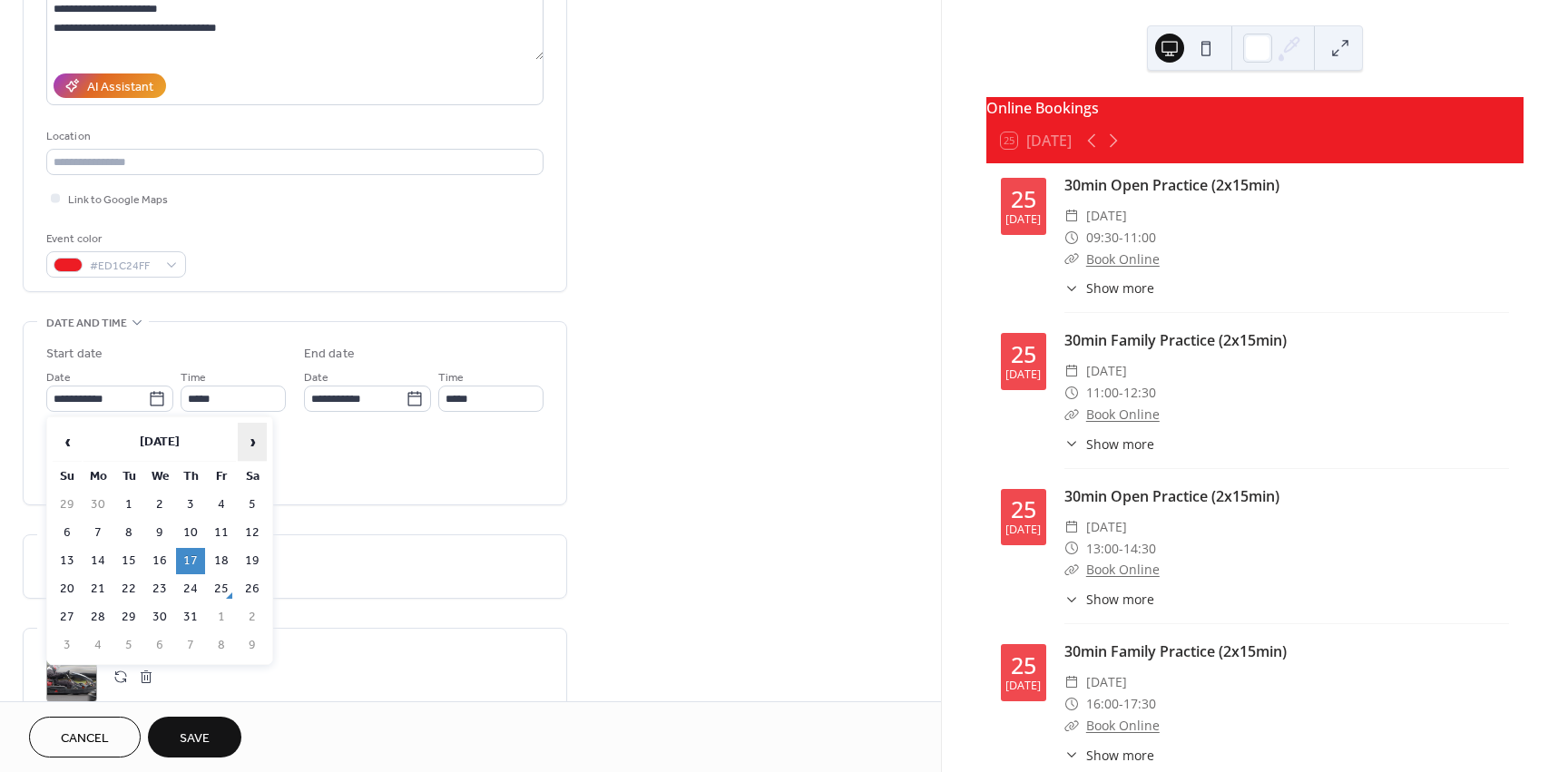 click on "›" at bounding box center [252, 442] 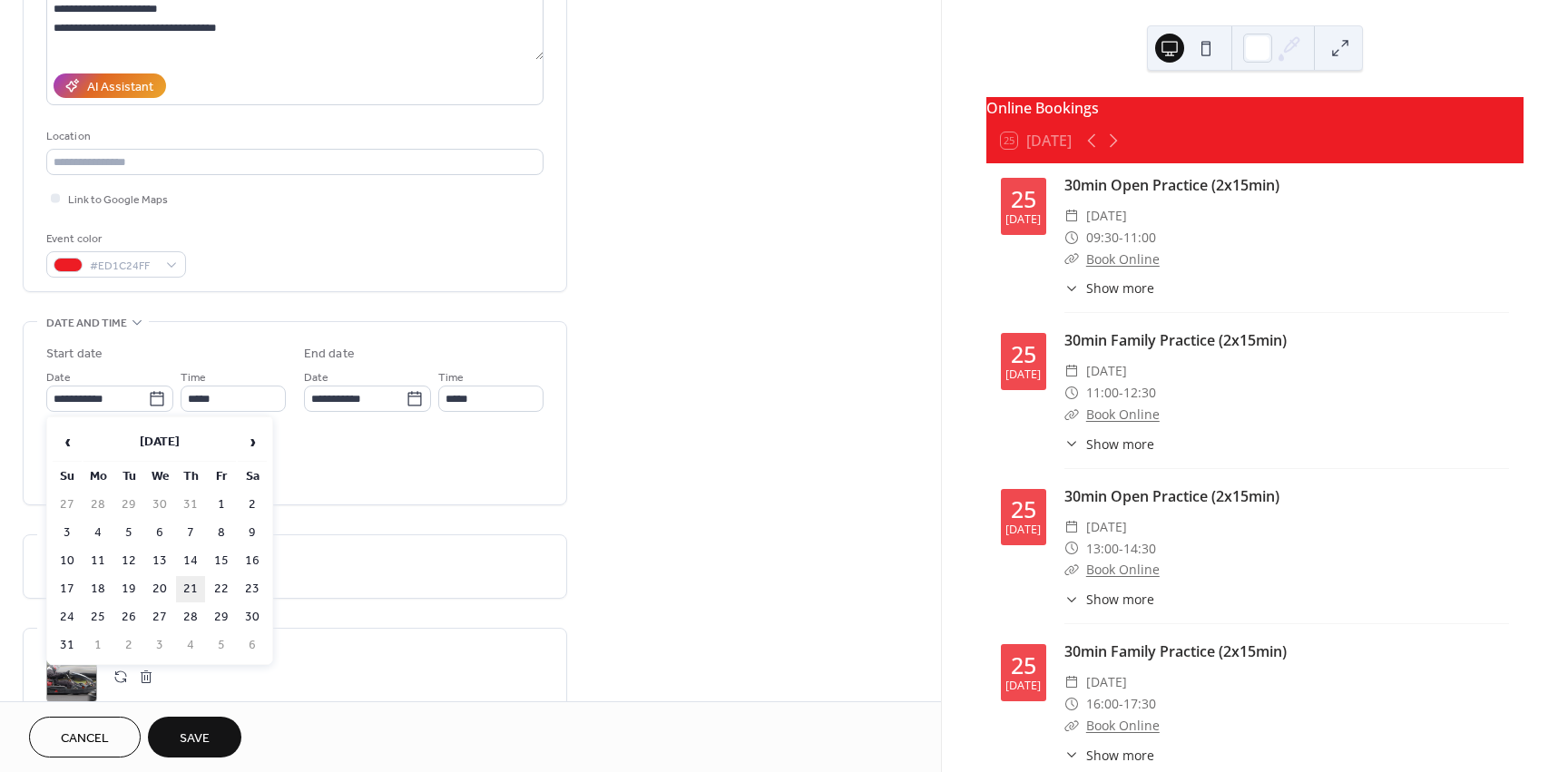 click on "21" at bounding box center [191, 589] 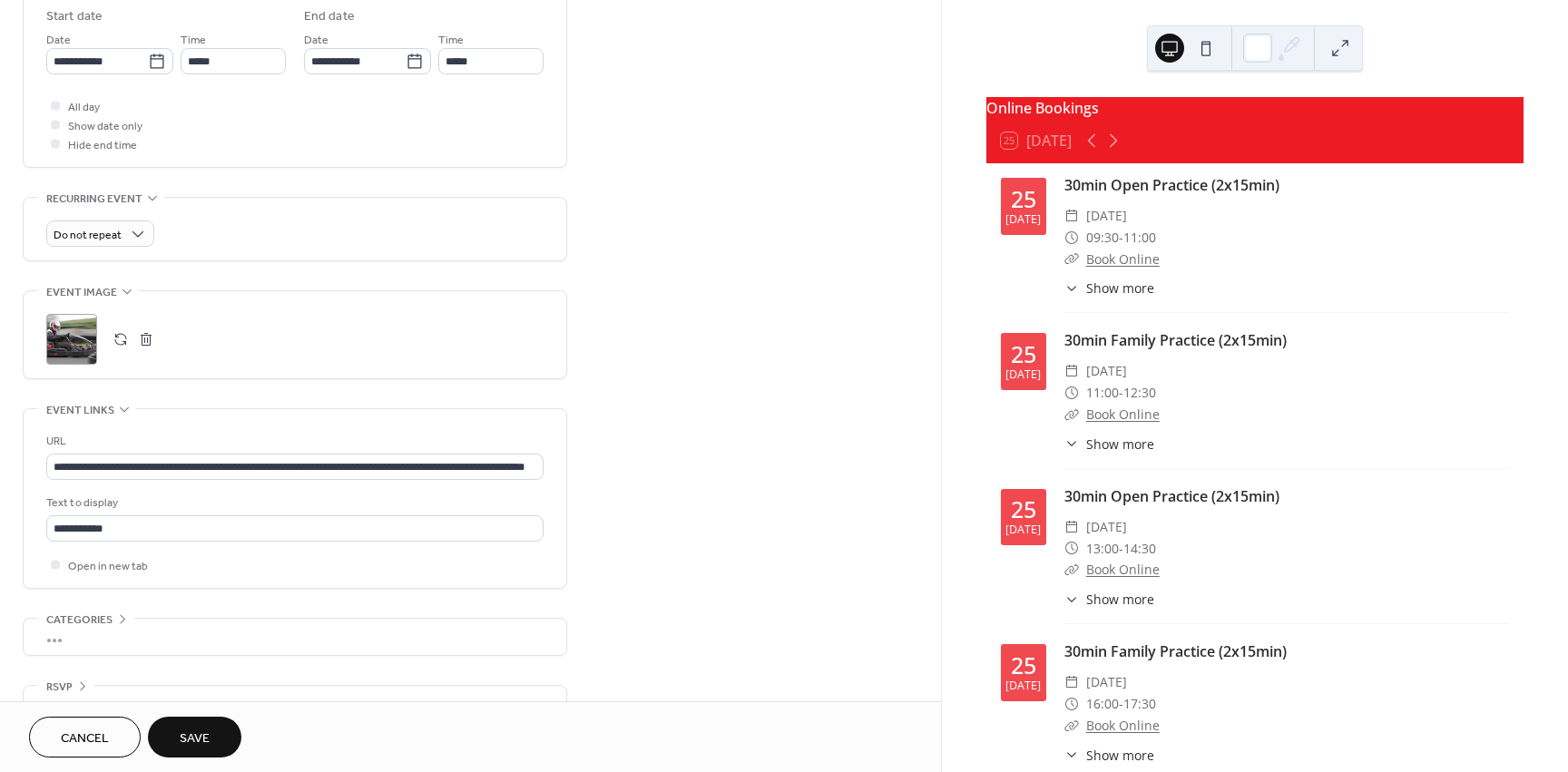 scroll, scrollTop: 647, scrollLeft: 0, axis: vertical 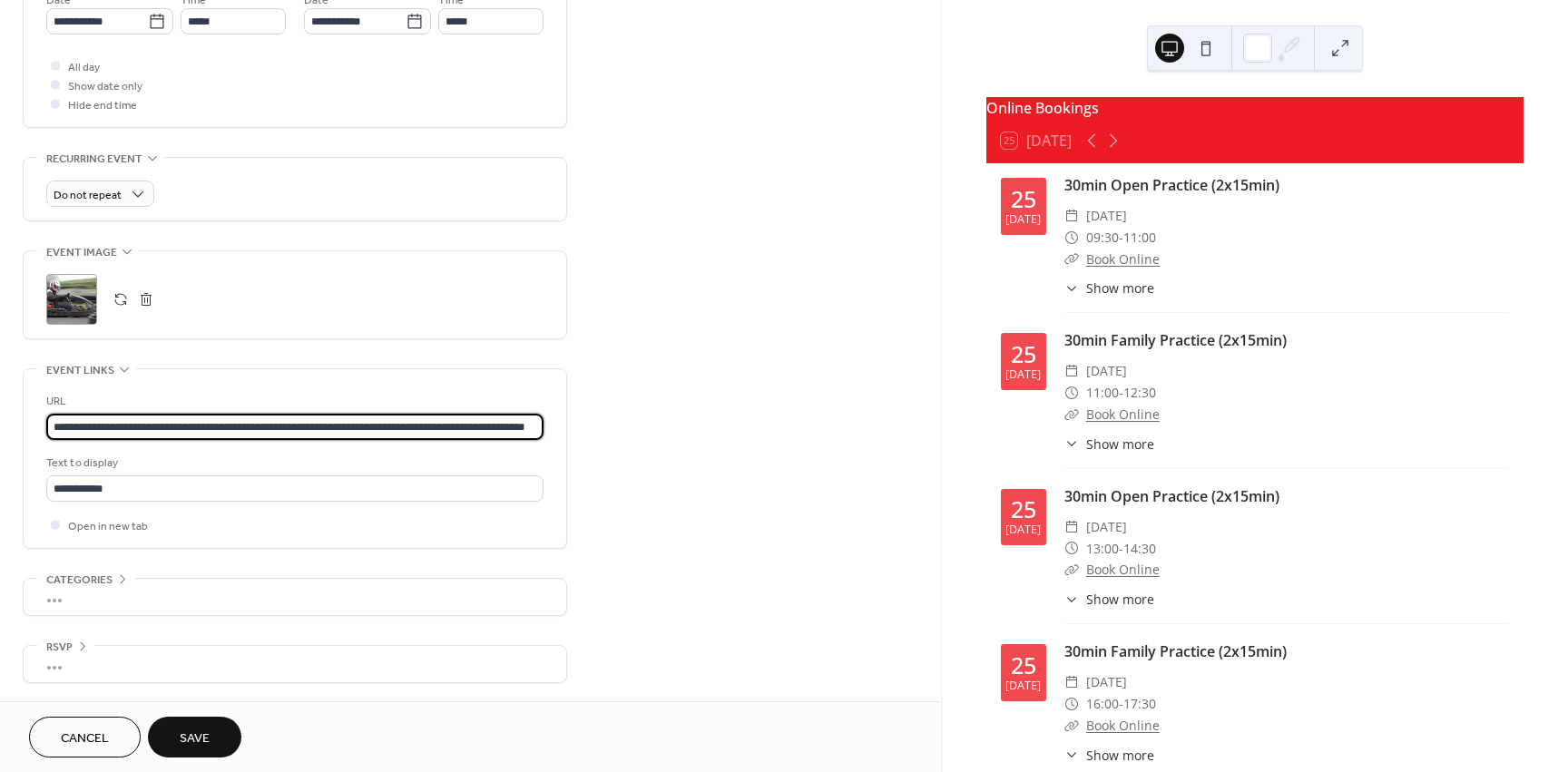 drag, startPoint x: 465, startPoint y: 419, endPoint x: 807, endPoint y: 403, distance: 342.37406 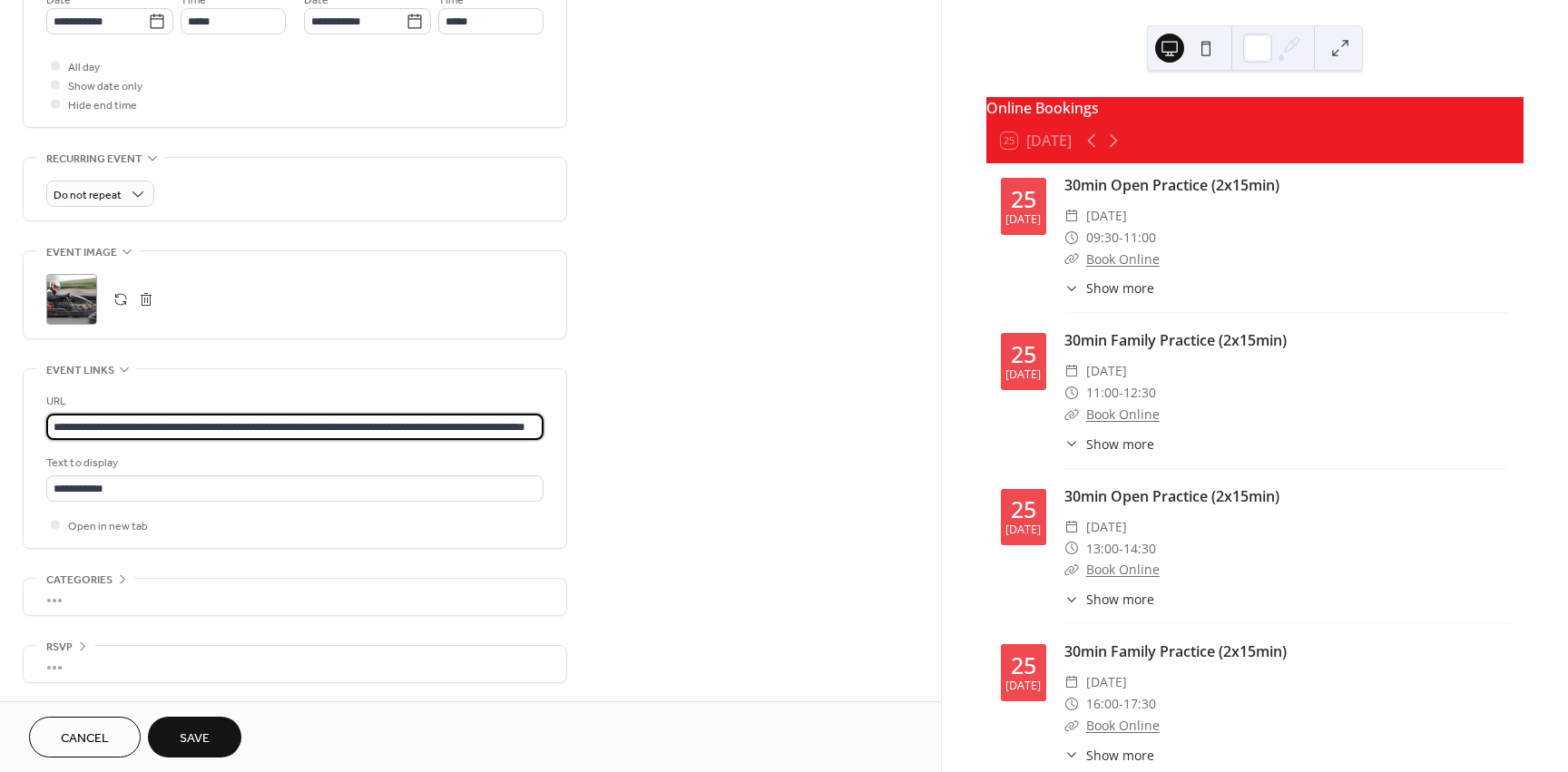 scroll, scrollTop: 0, scrollLeft: 57, axis: horizontal 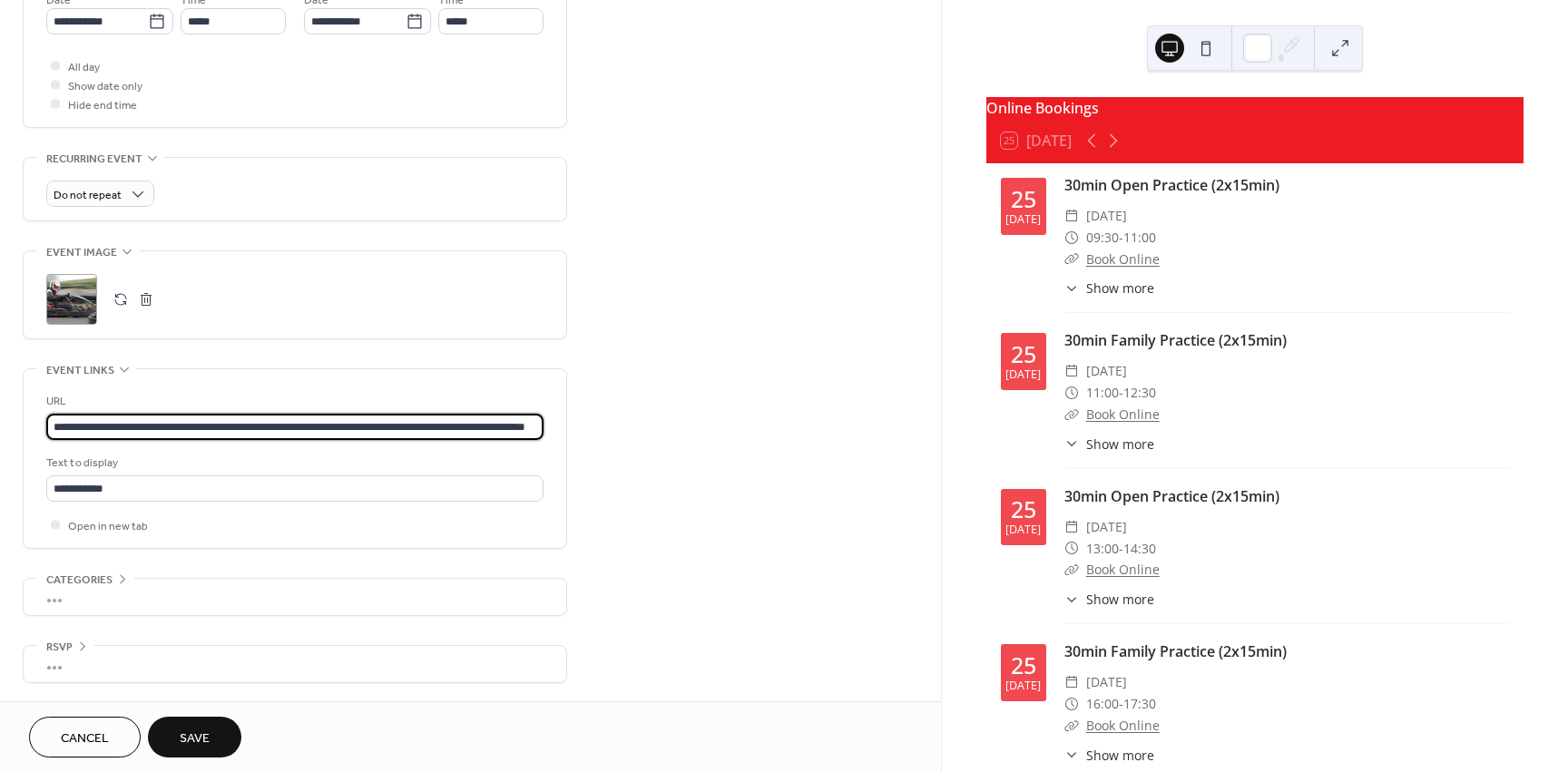 type on "**********" 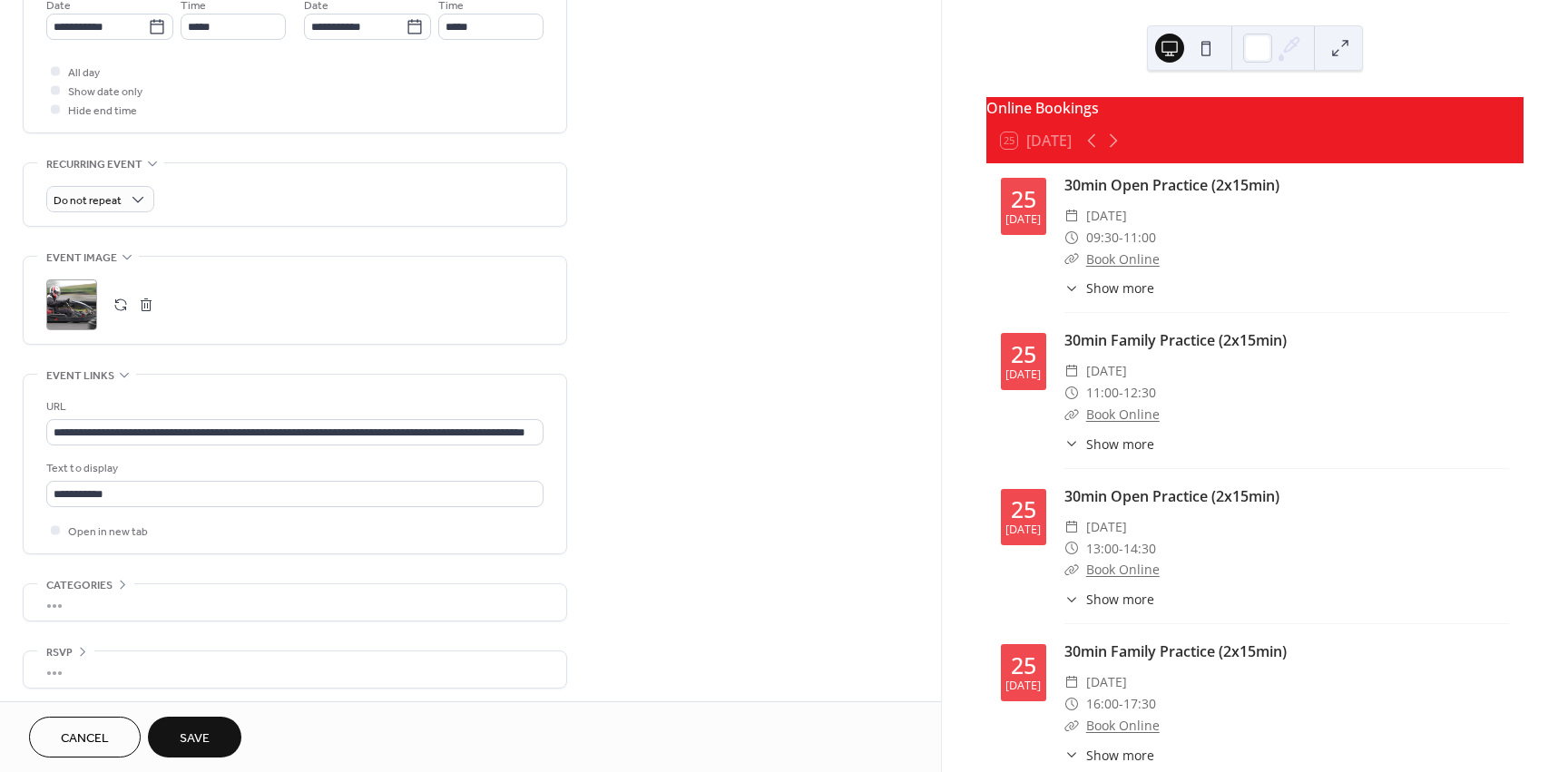 scroll, scrollTop: 647, scrollLeft: 0, axis: vertical 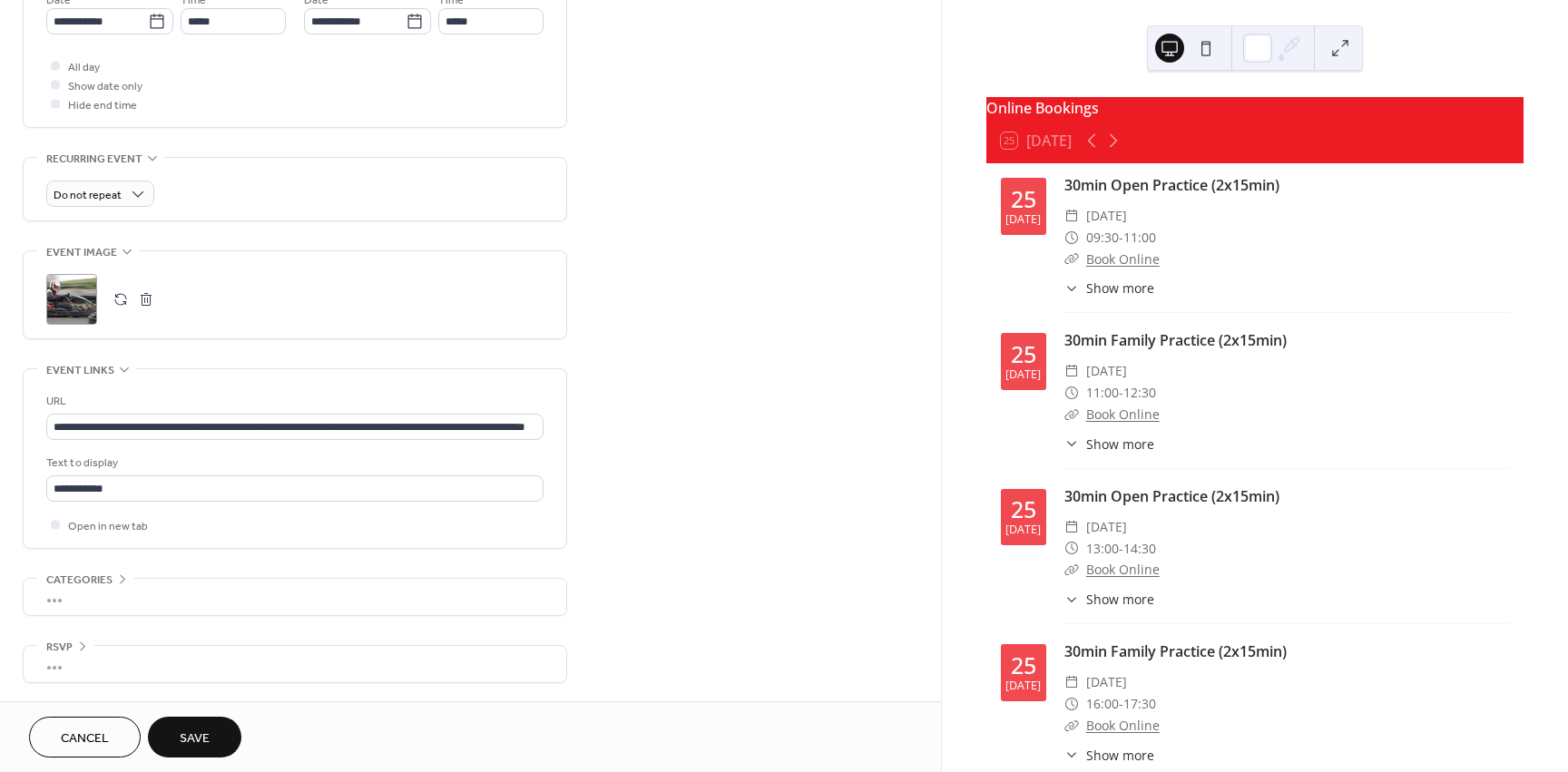 click on "Save" at bounding box center (194, 738) 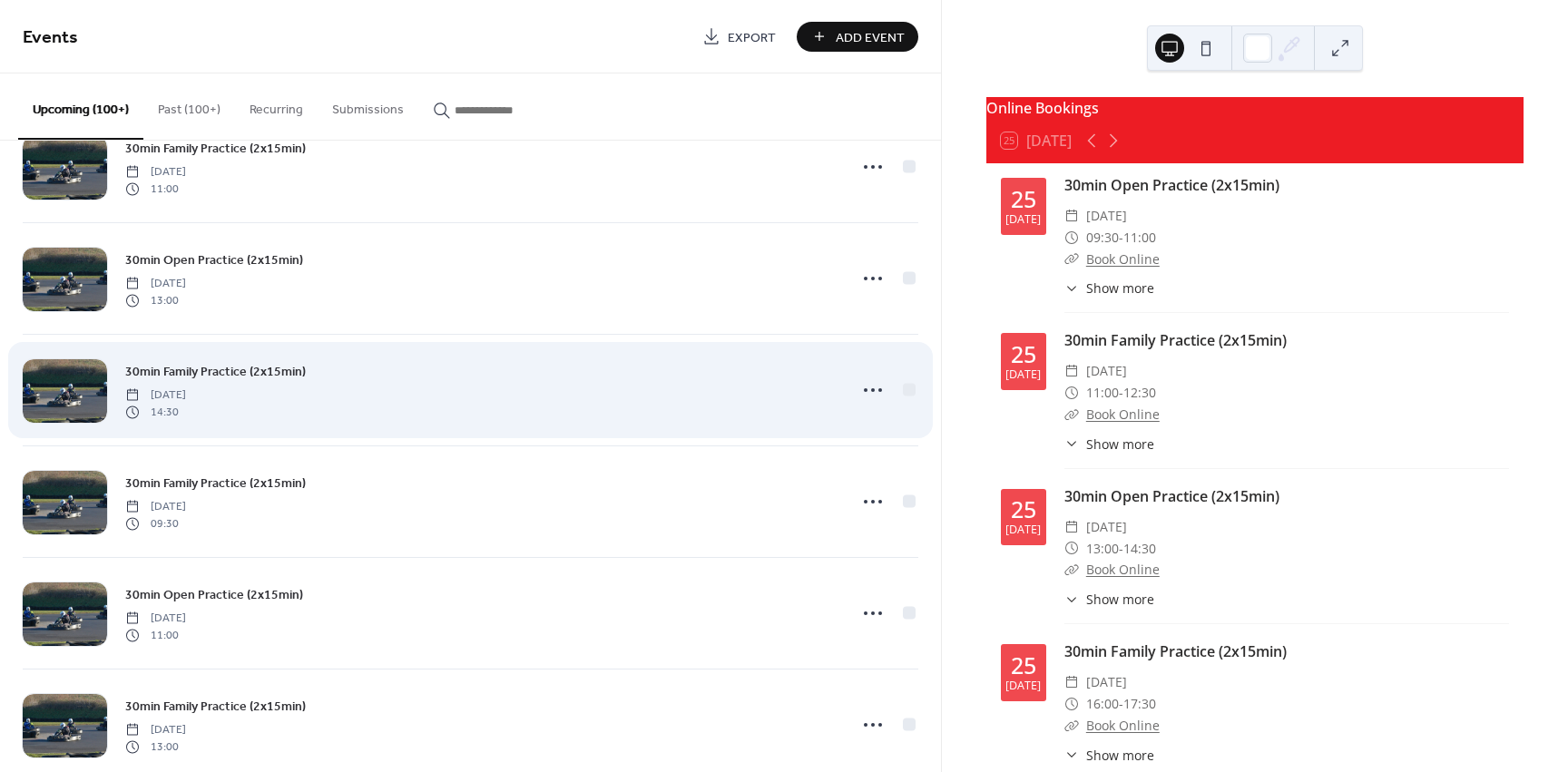 scroll, scrollTop: 9256, scrollLeft: 0, axis: vertical 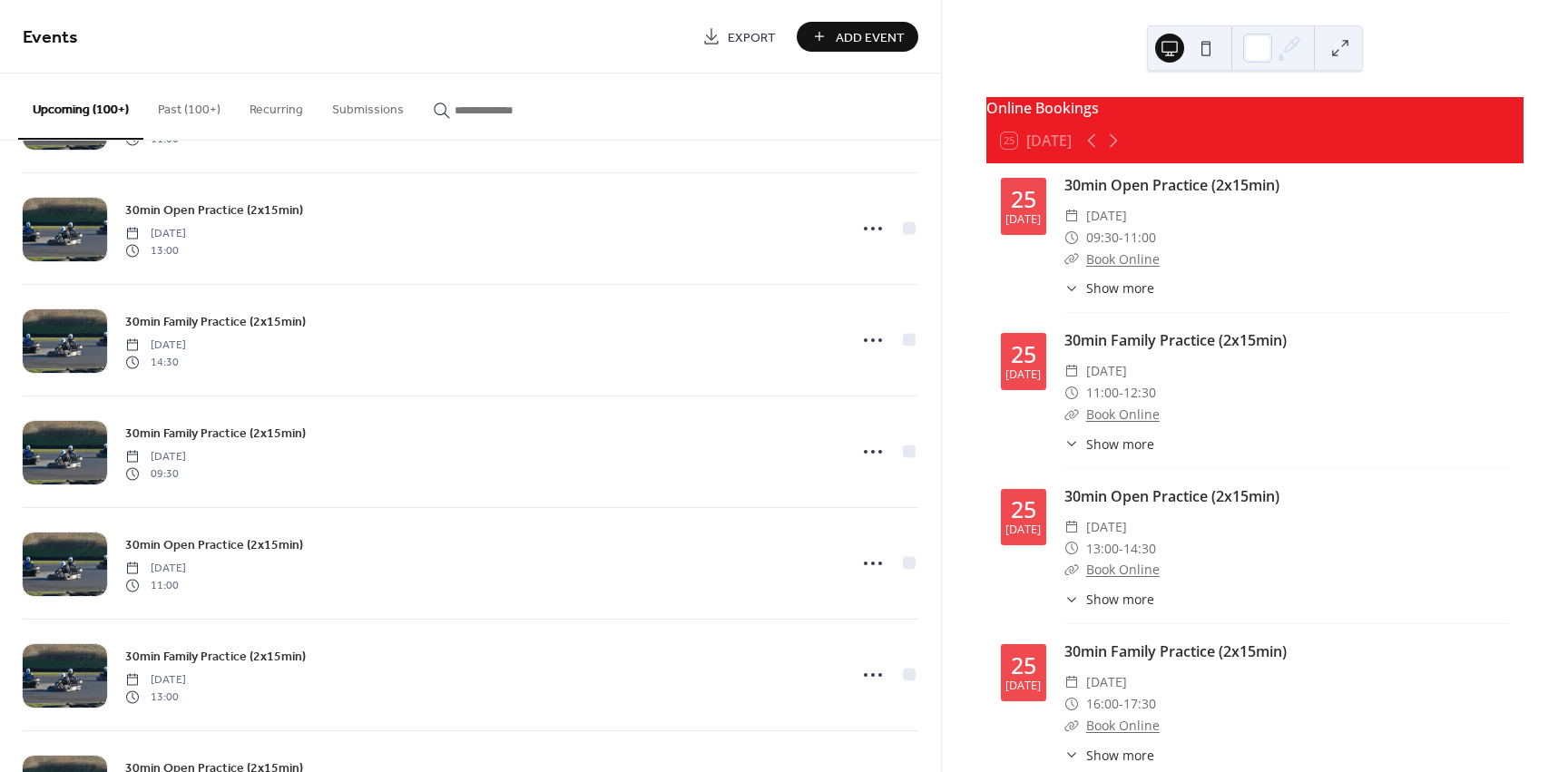 click at bounding box center [509, 110] 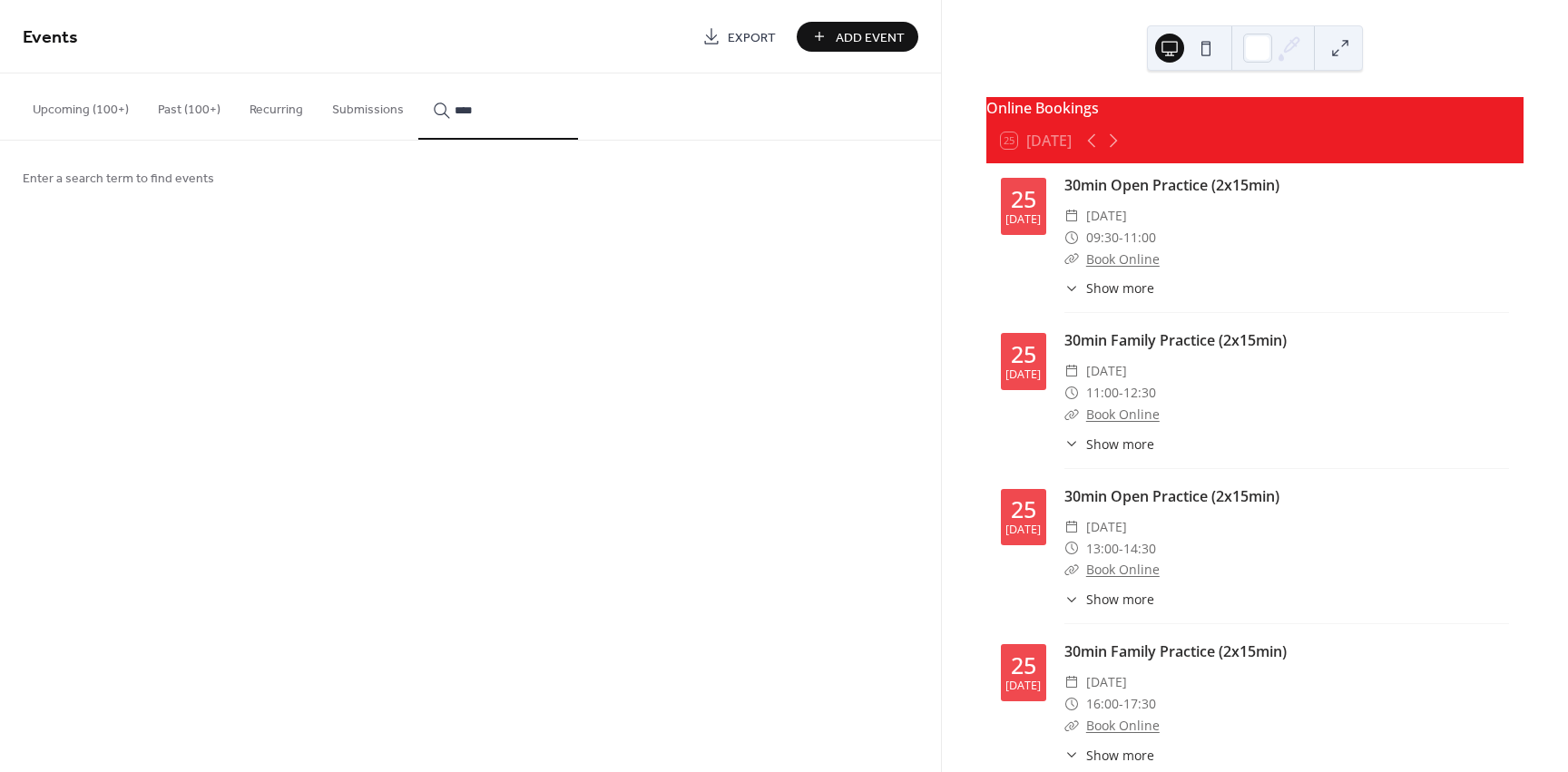 click on "****" at bounding box center [498, 106] 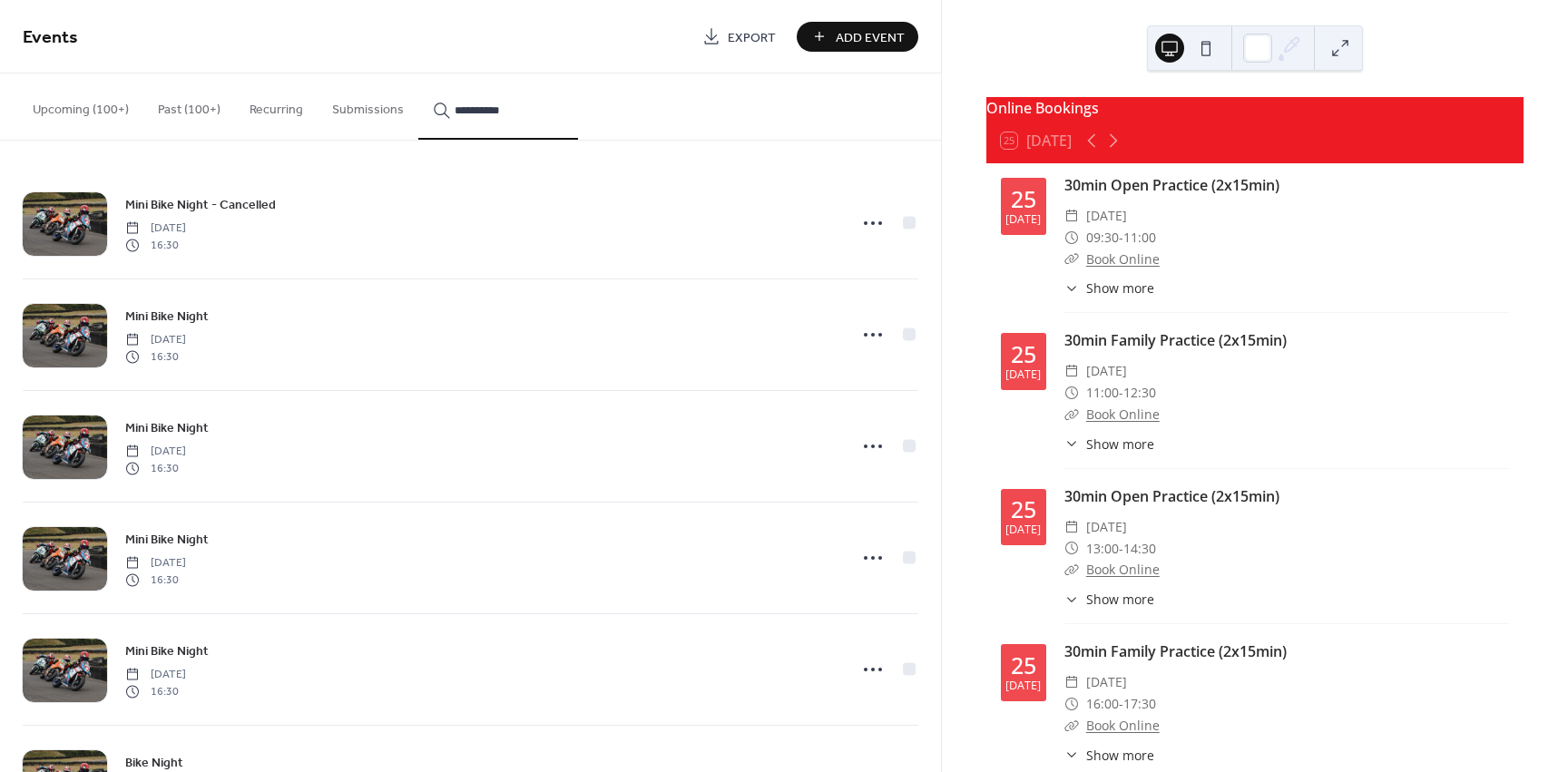 type on "**********" 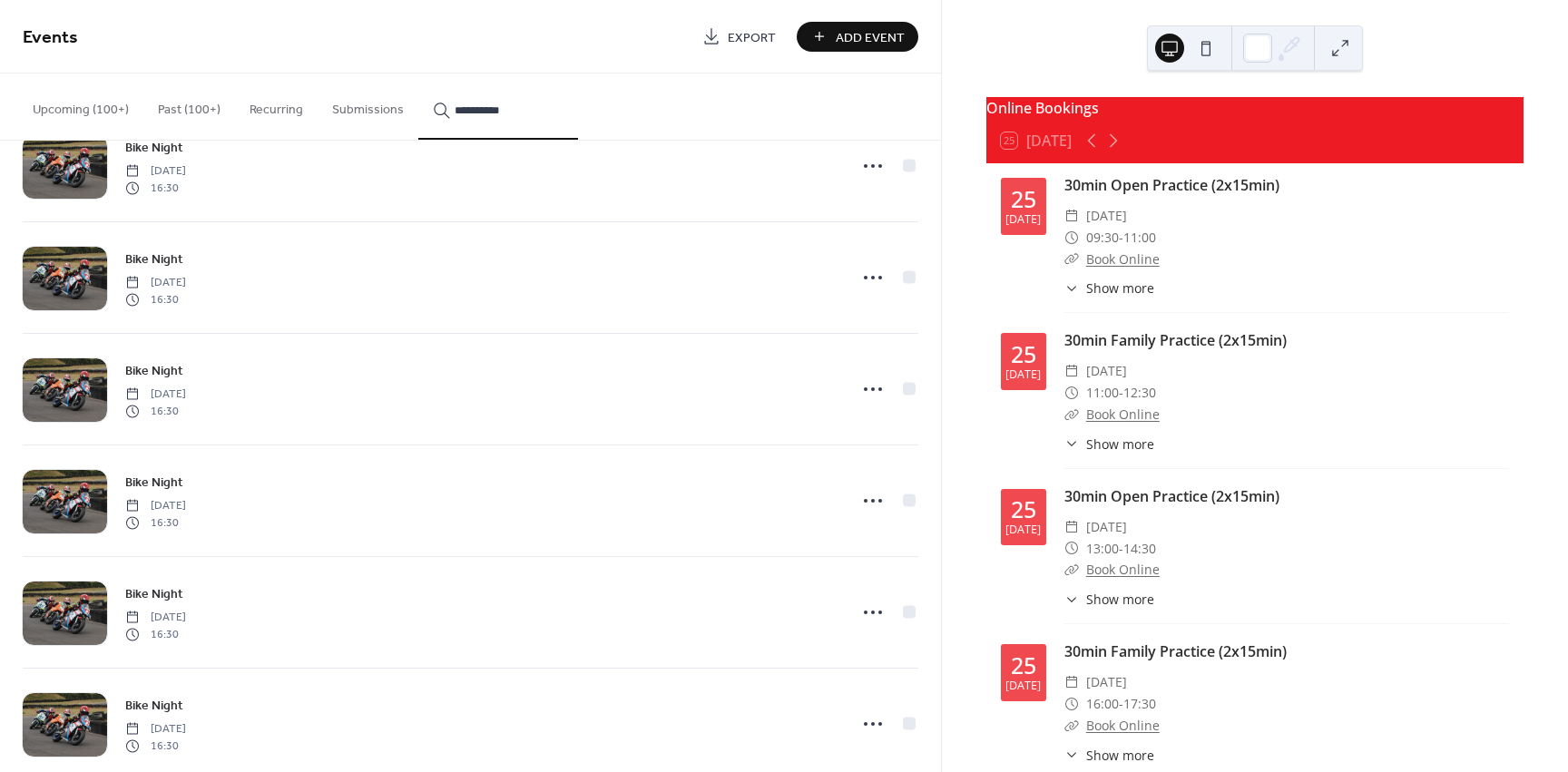 scroll, scrollTop: 1207, scrollLeft: 0, axis: vertical 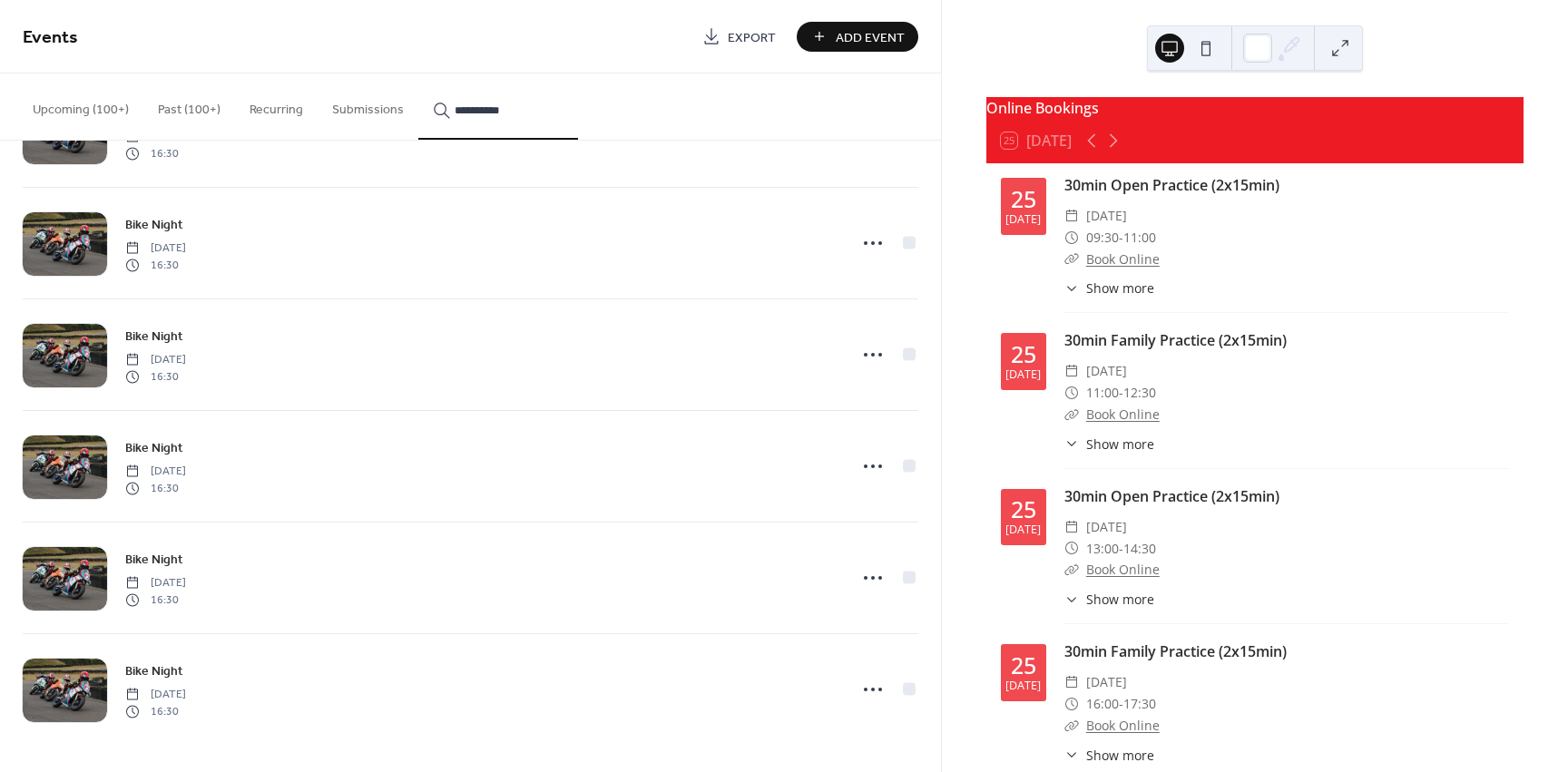 click 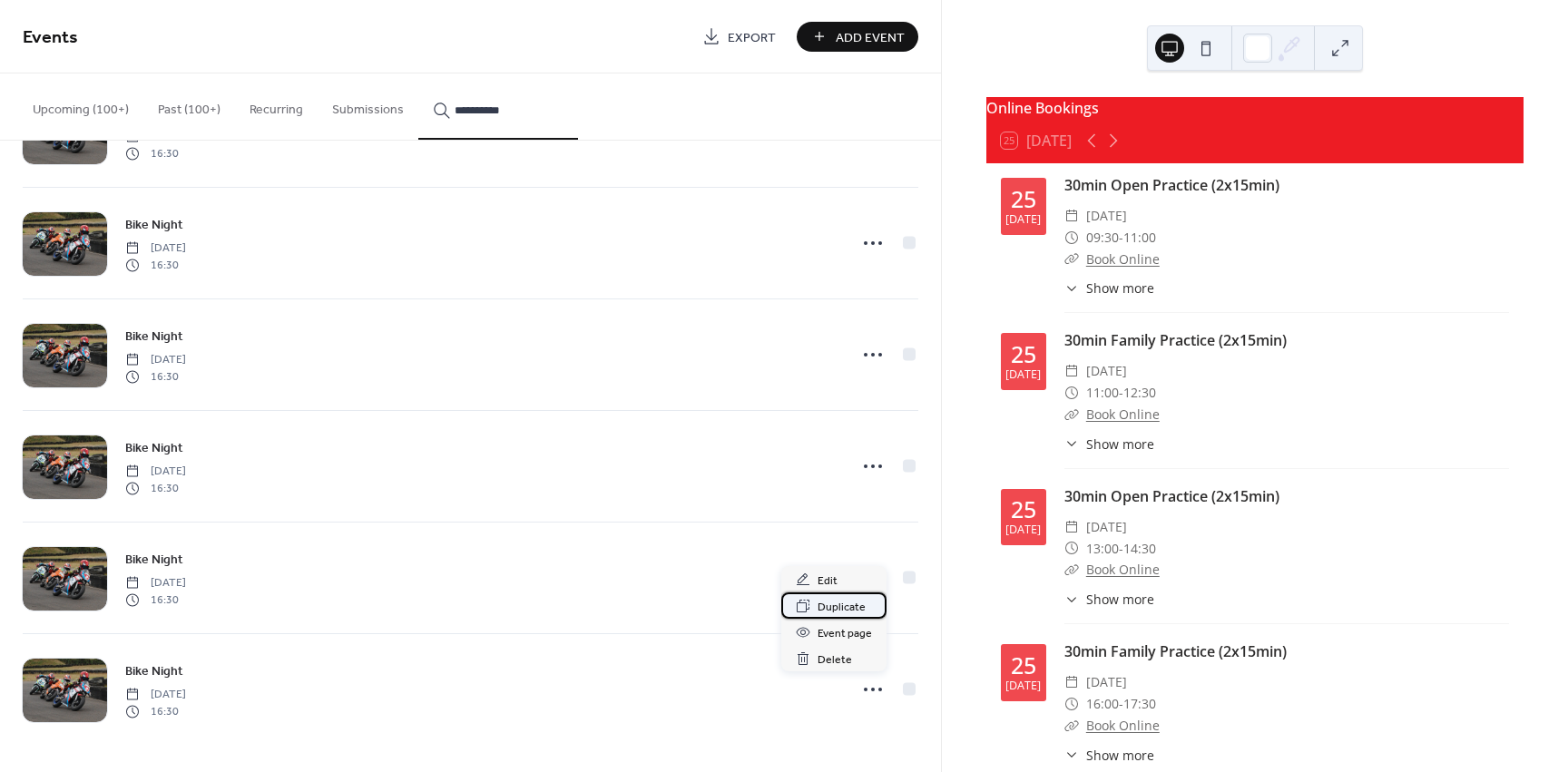 click on "Duplicate" at bounding box center [841, 607] 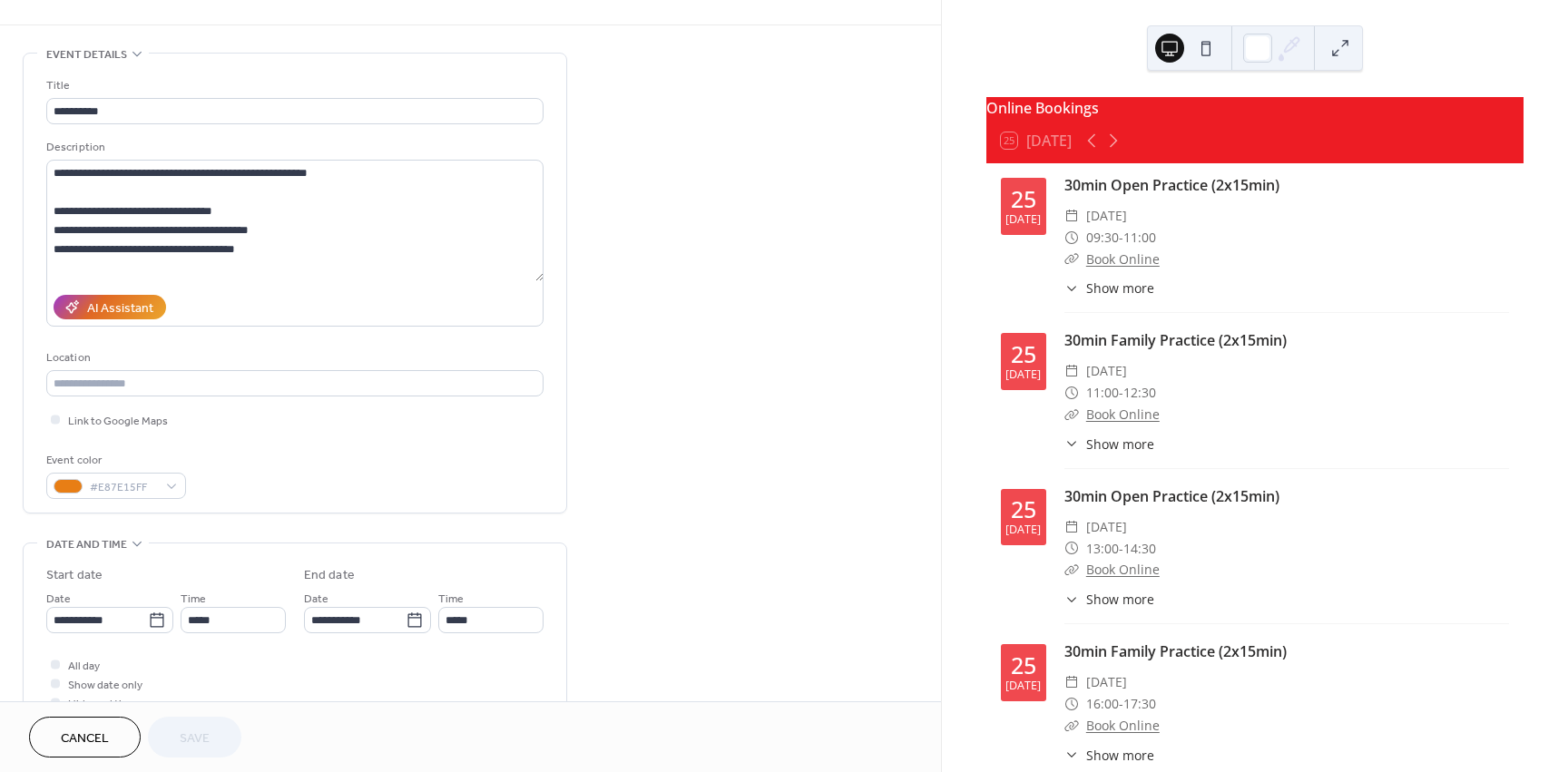 scroll, scrollTop: 92, scrollLeft: 0, axis: vertical 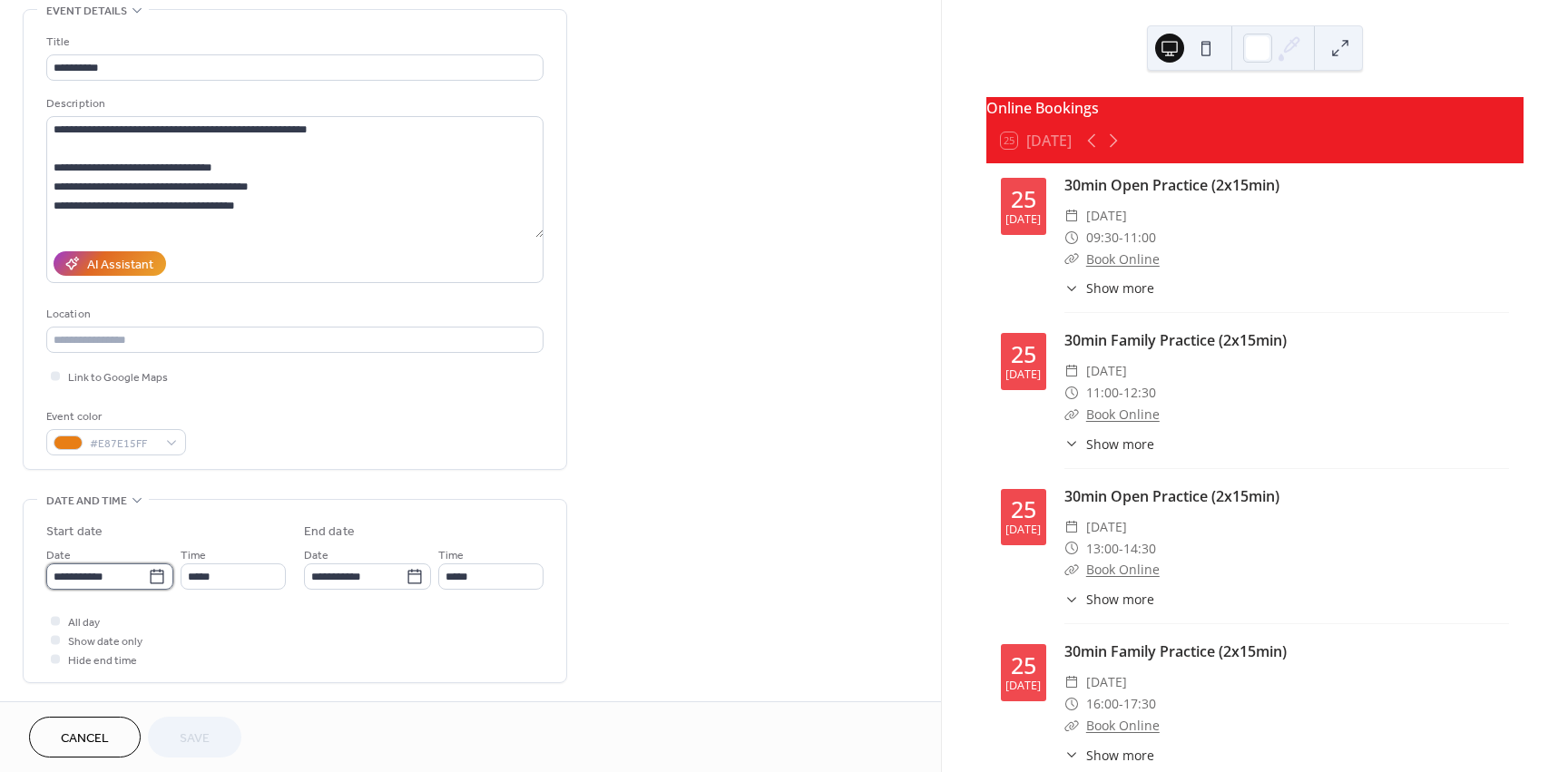 click on "**********" at bounding box center (97, 576) 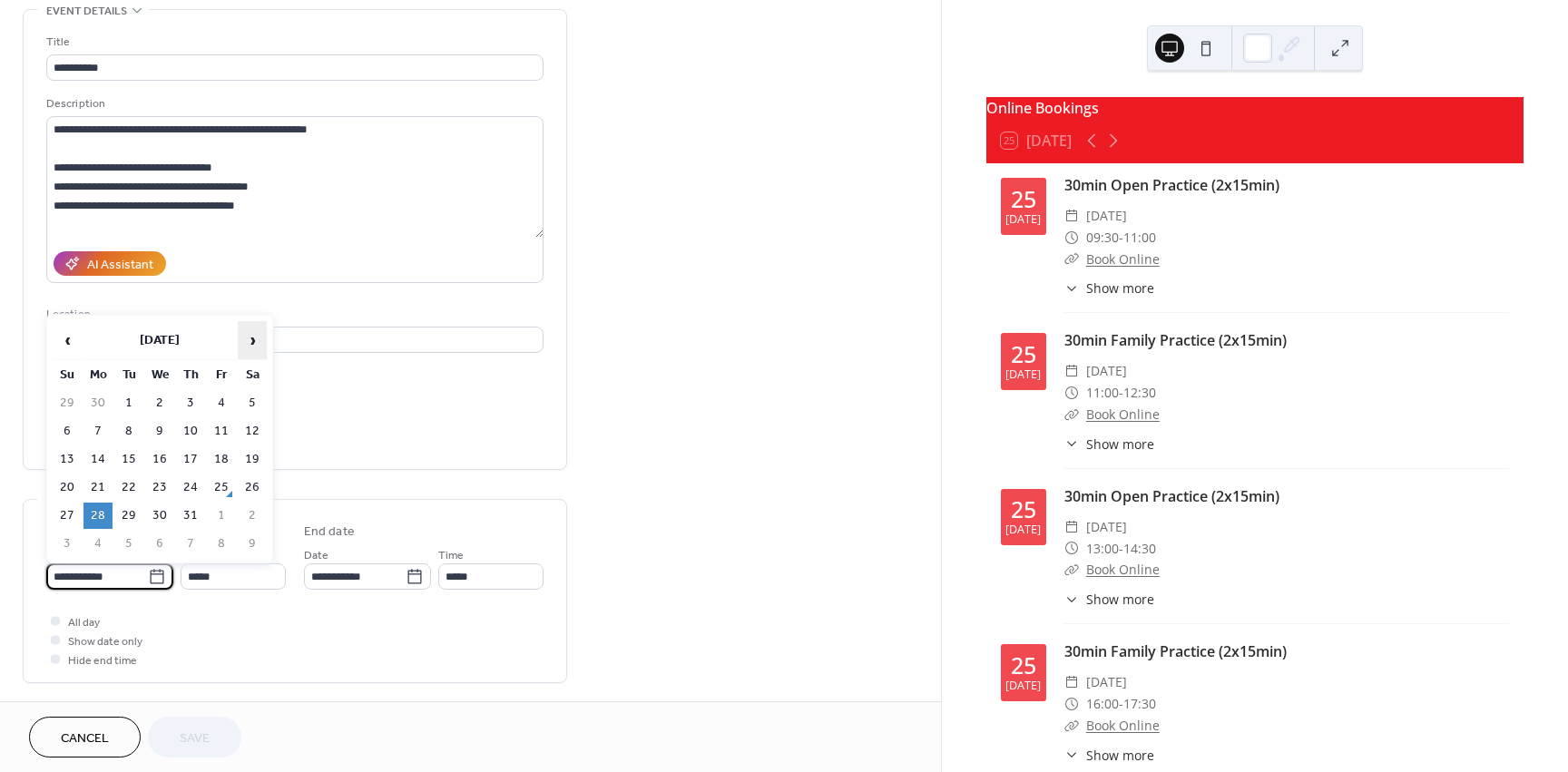 click on "›" at bounding box center [252, 340] 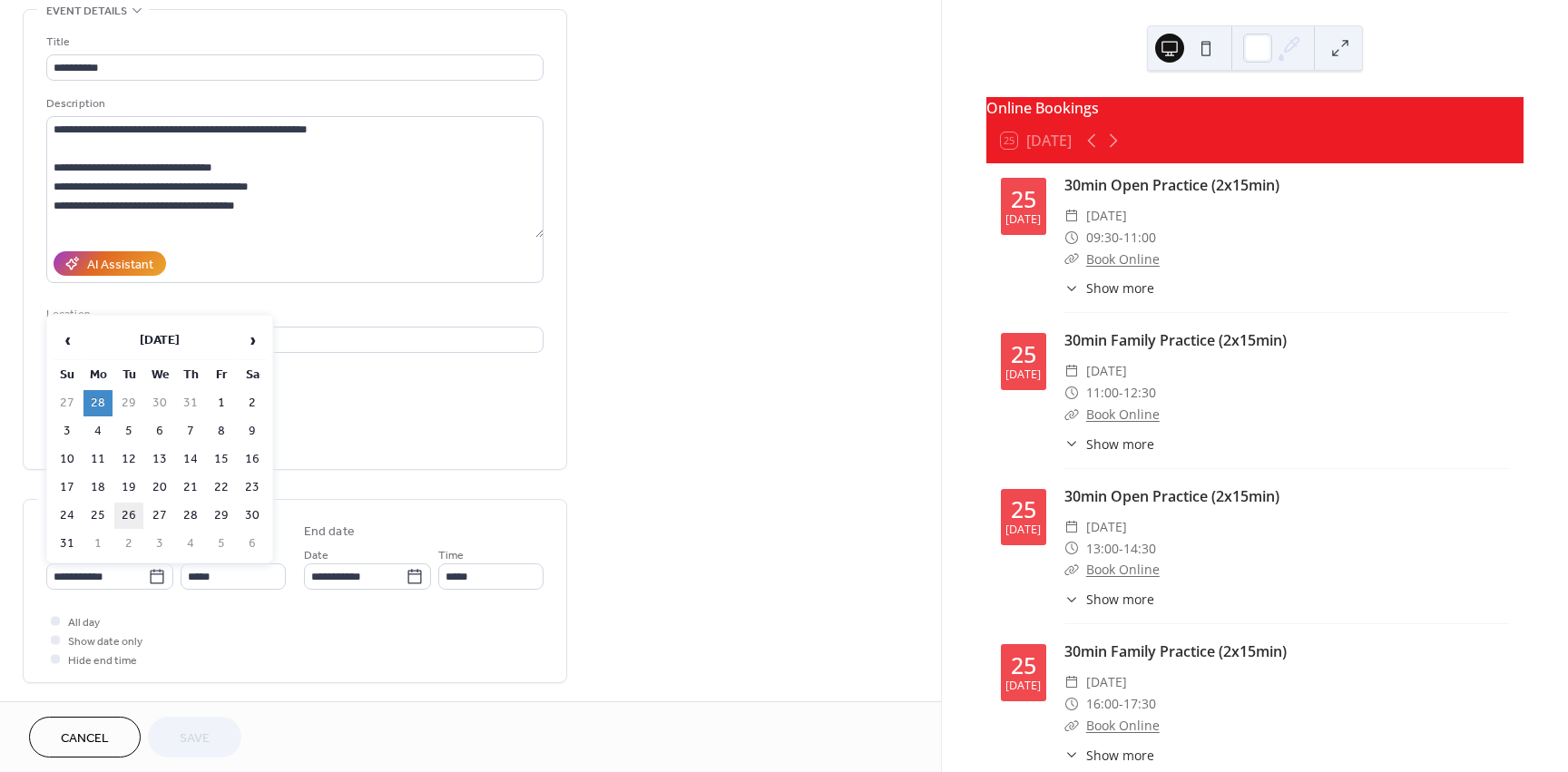 click on "26" at bounding box center (129, 515) 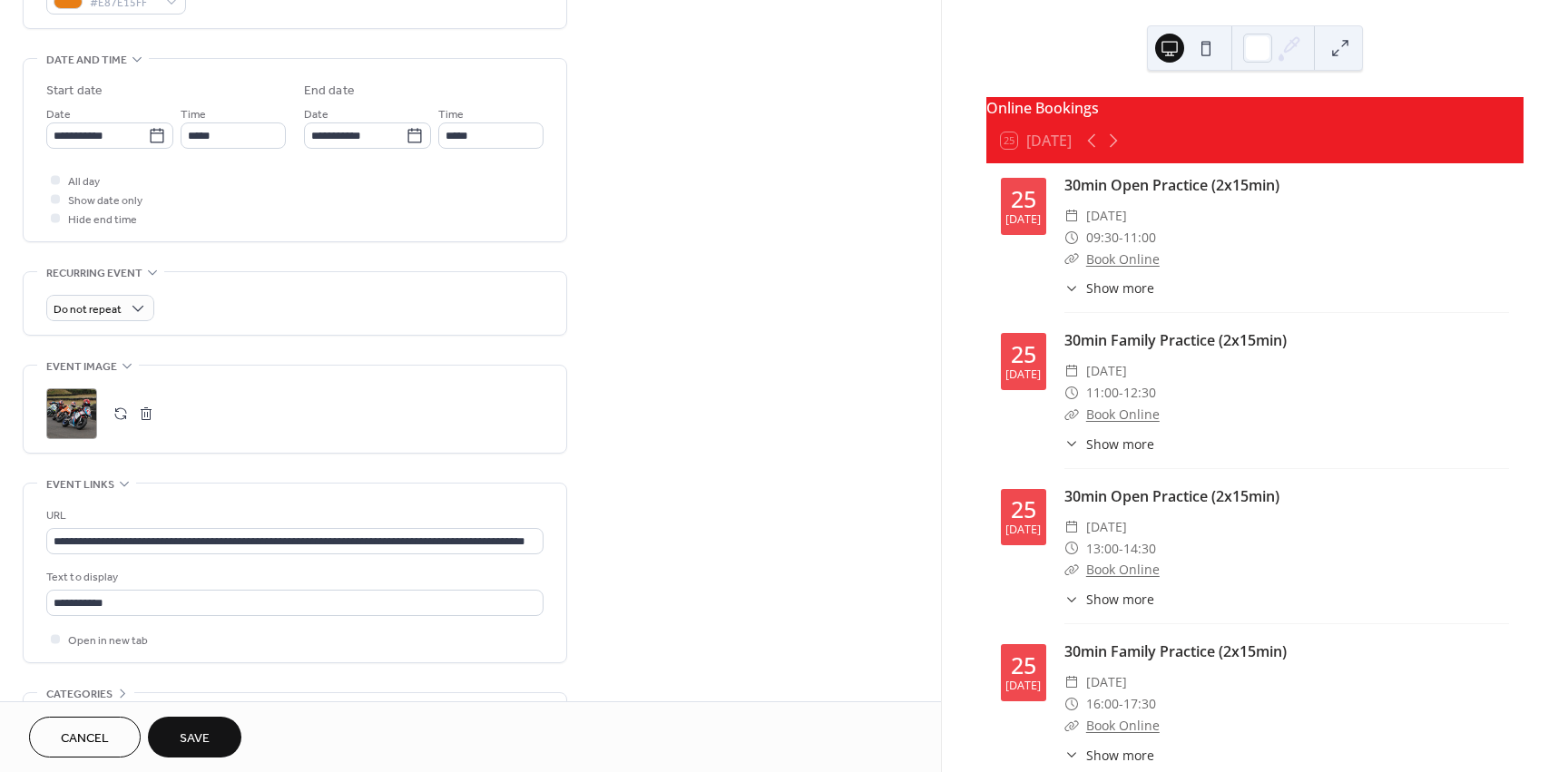 scroll, scrollTop: 545, scrollLeft: 0, axis: vertical 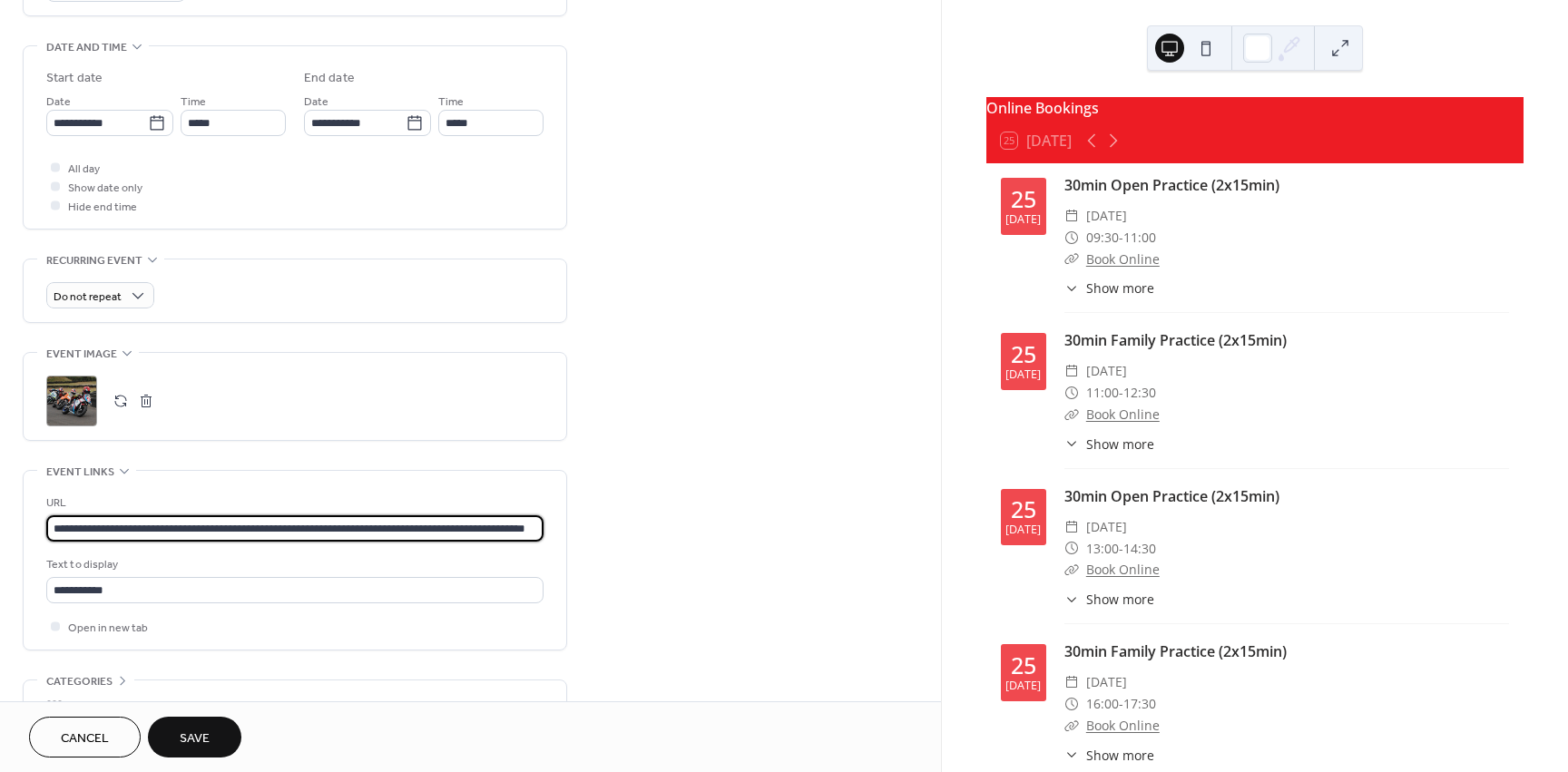 drag, startPoint x: 381, startPoint y: 515, endPoint x: 840, endPoint y: 490, distance: 459.6803 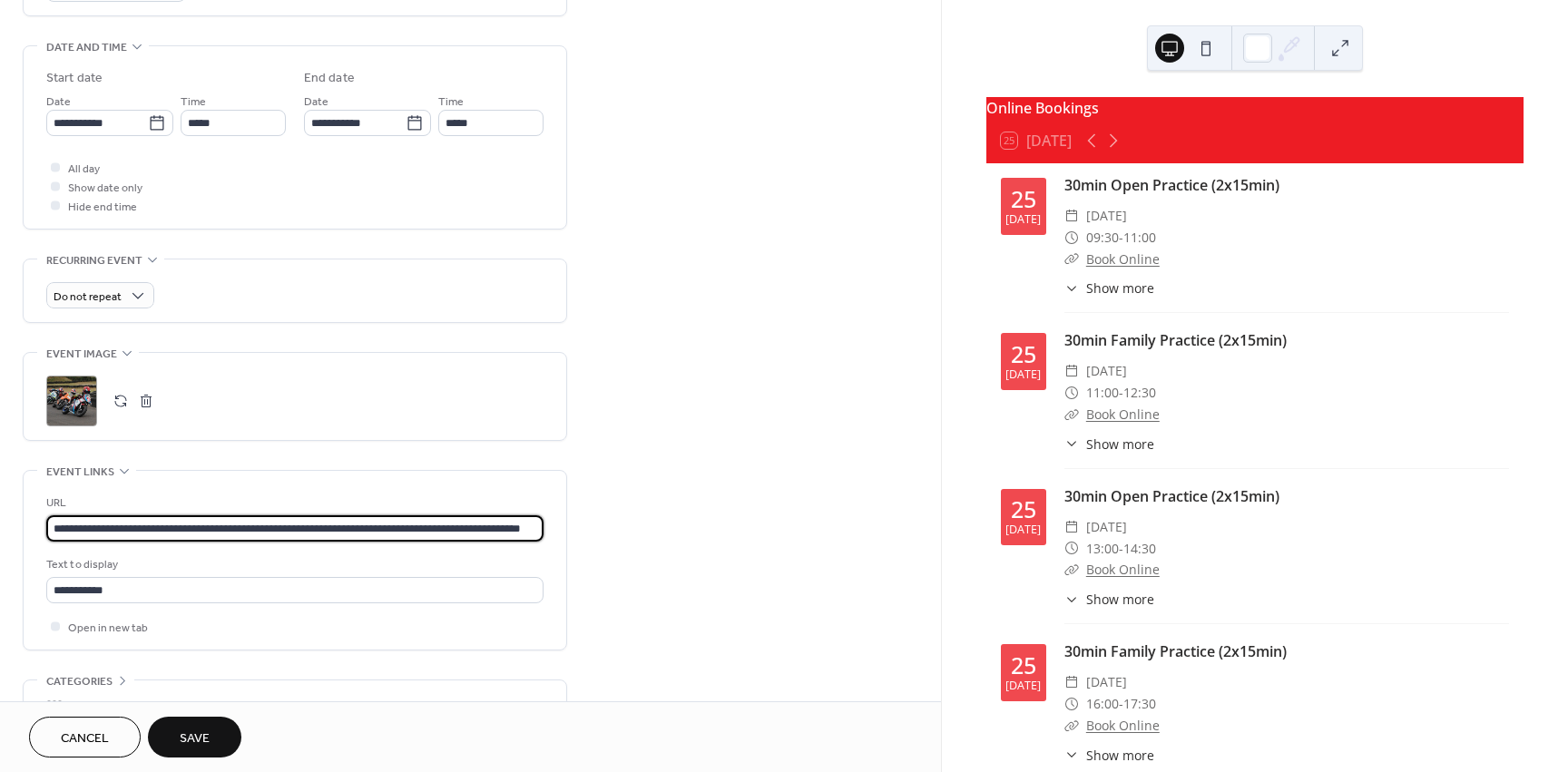 scroll, scrollTop: 0, scrollLeft: 48, axis: horizontal 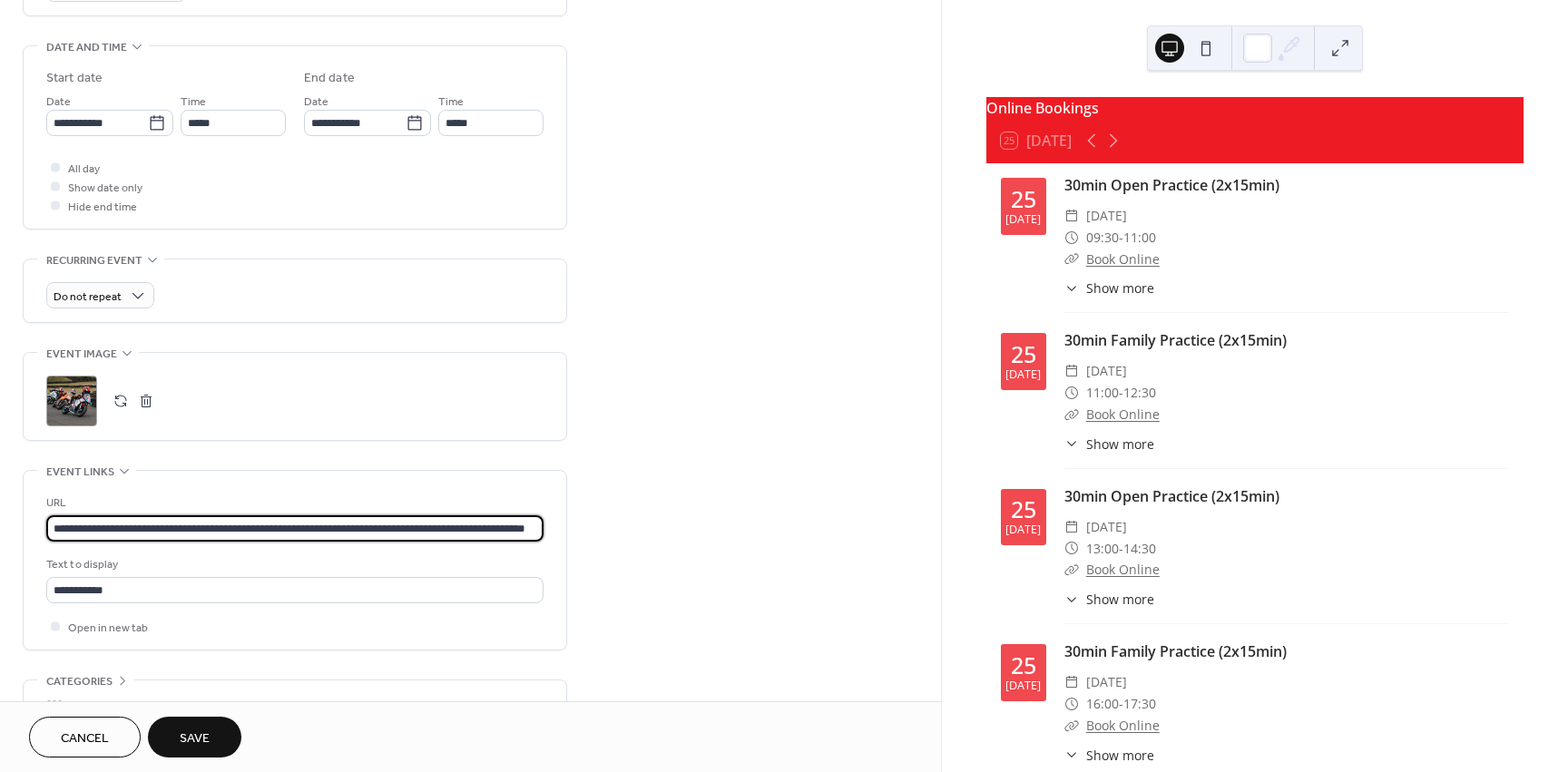 type on "**********" 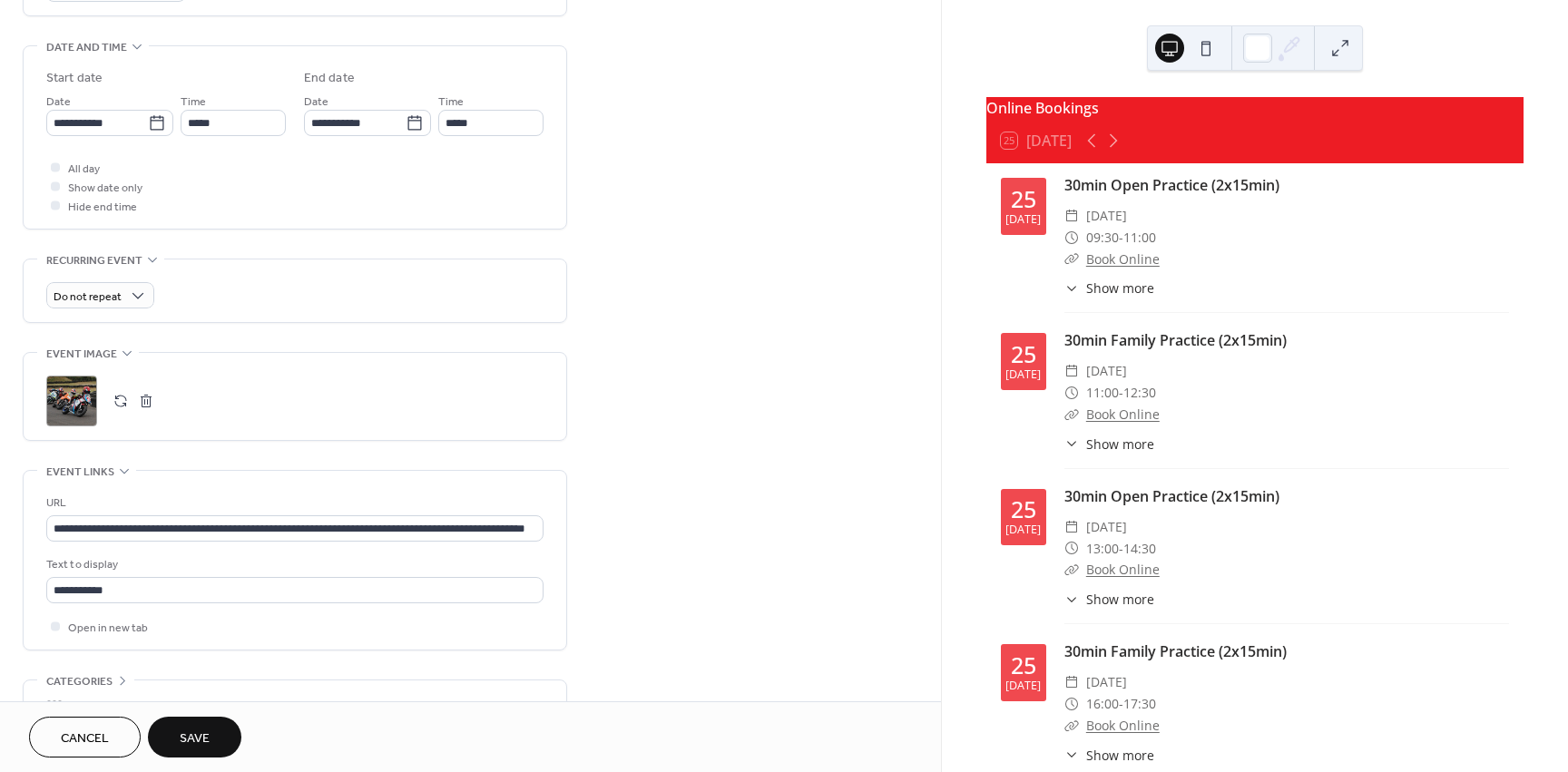 scroll, scrollTop: 0, scrollLeft: 0, axis: both 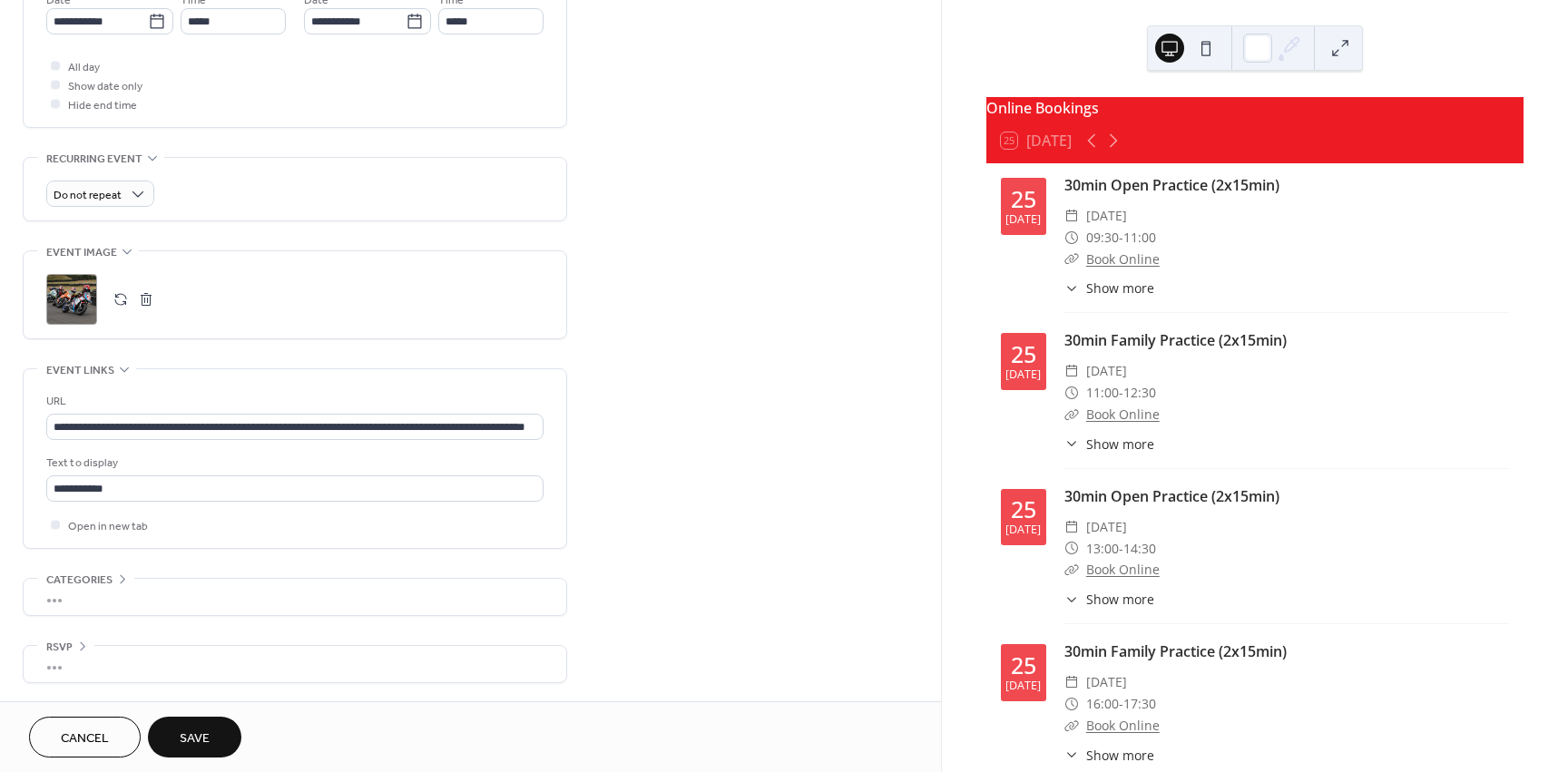 click on "Save" at bounding box center (194, 738) 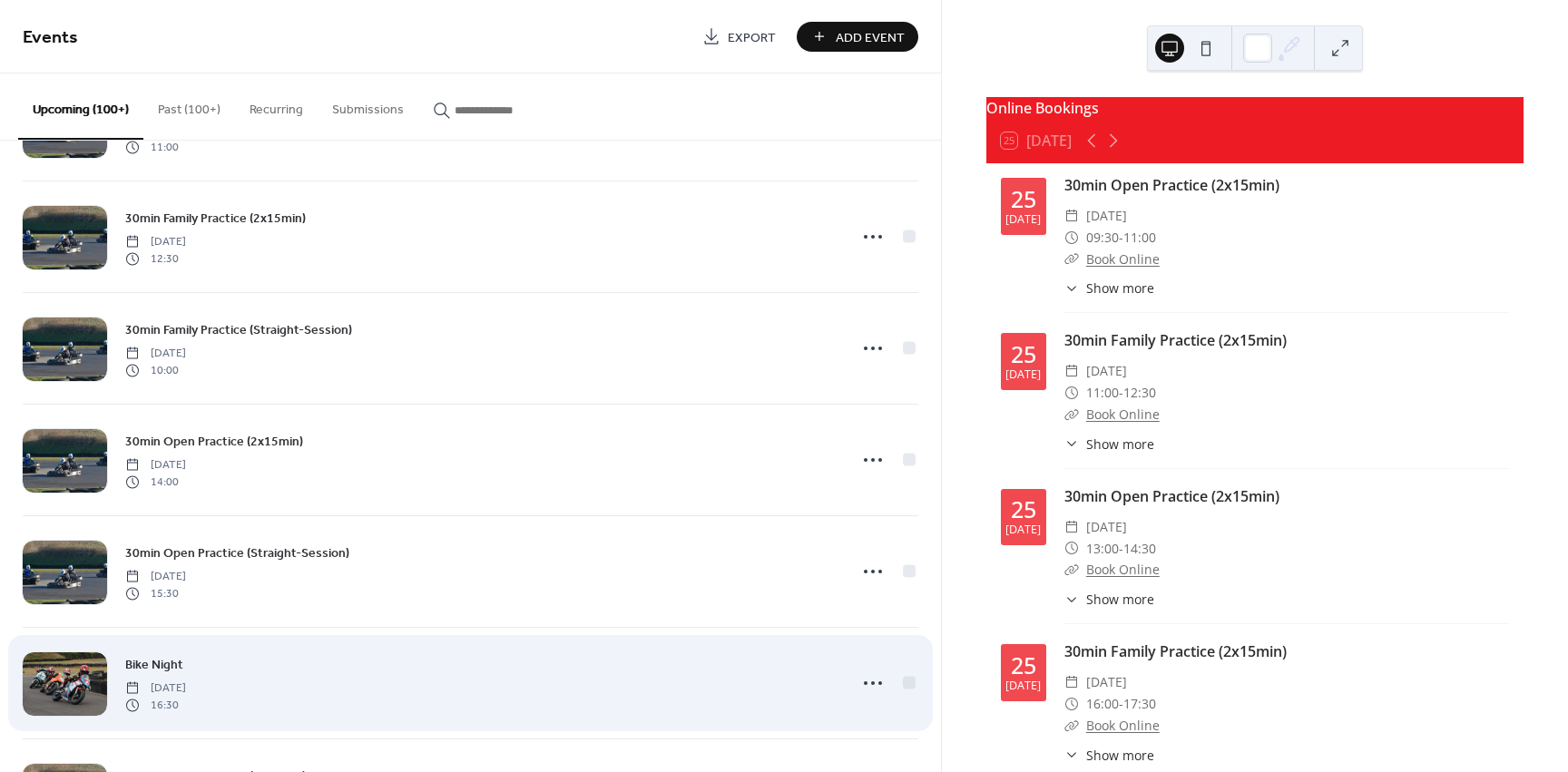 scroll, scrollTop: 998, scrollLeft: 0, axis: vertical 